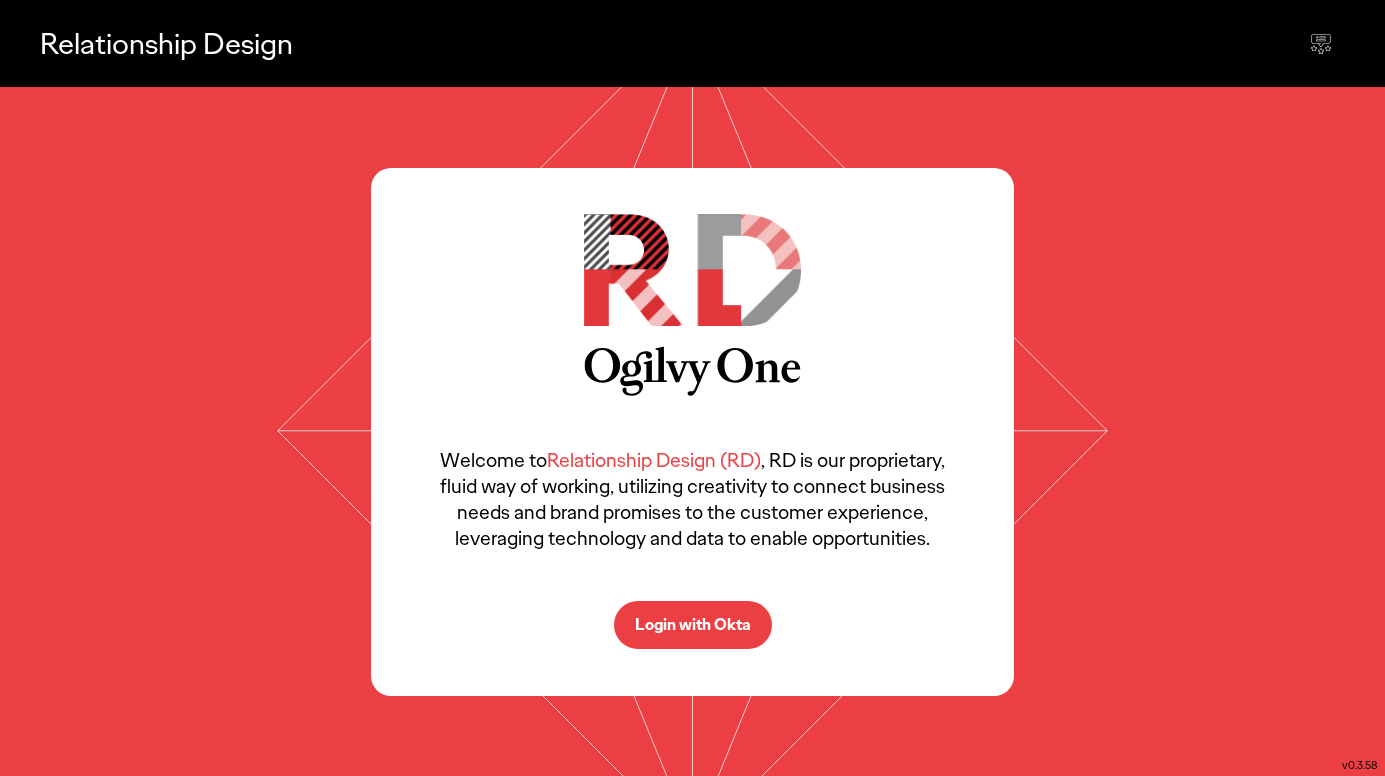 scroll, scrollTop: 0, scrollLeft: 0, axis: both 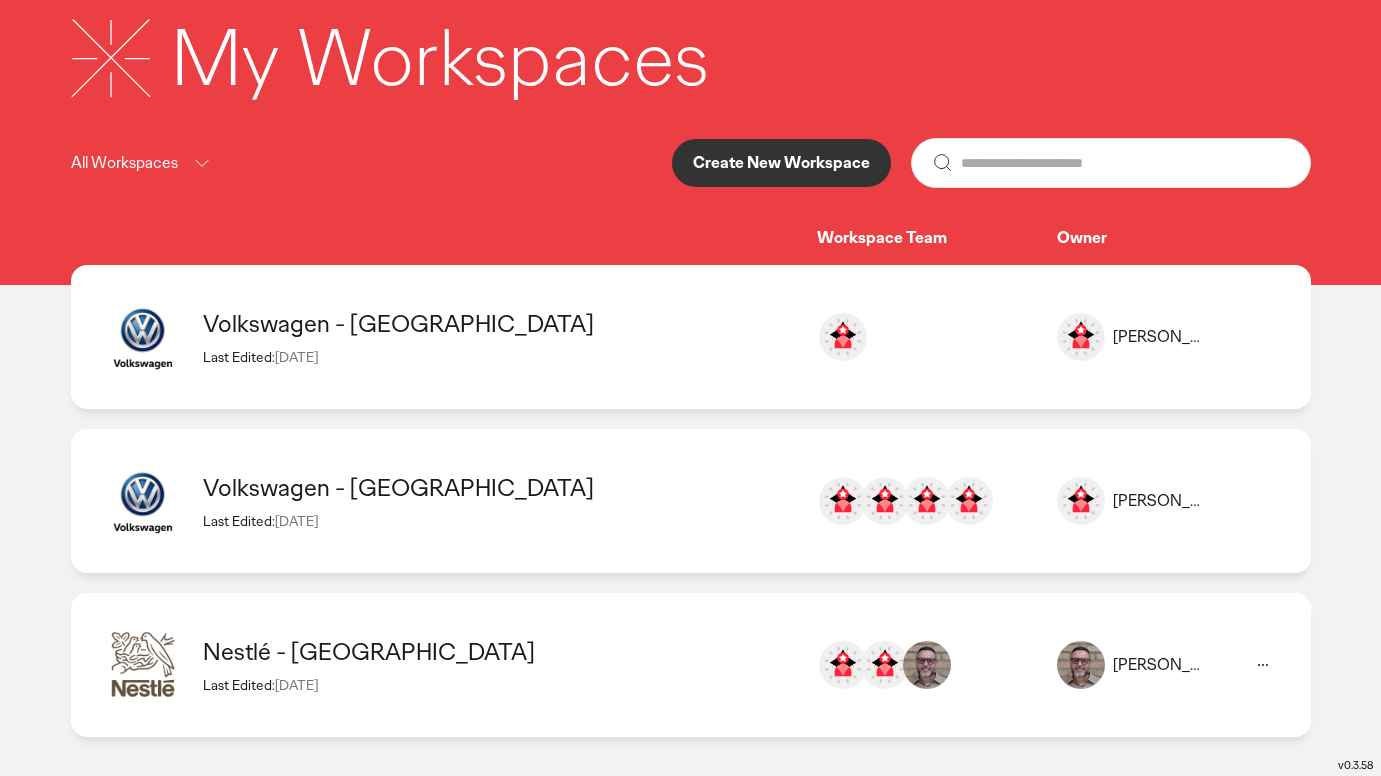 click on "Create New Workspace" at bounding box center [781, 163] 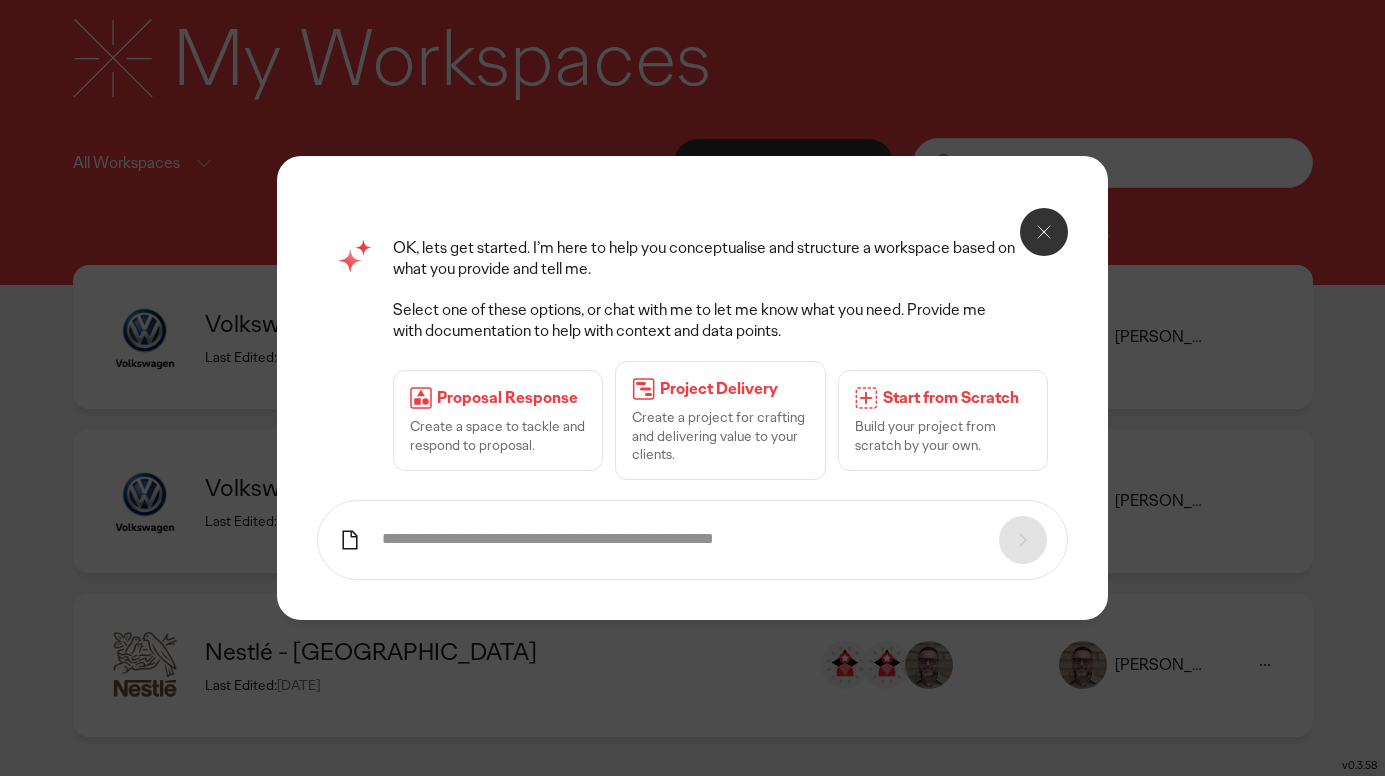 click on "Create a project for crafting and delivering value to your clients." at bounding box center [720, 435] 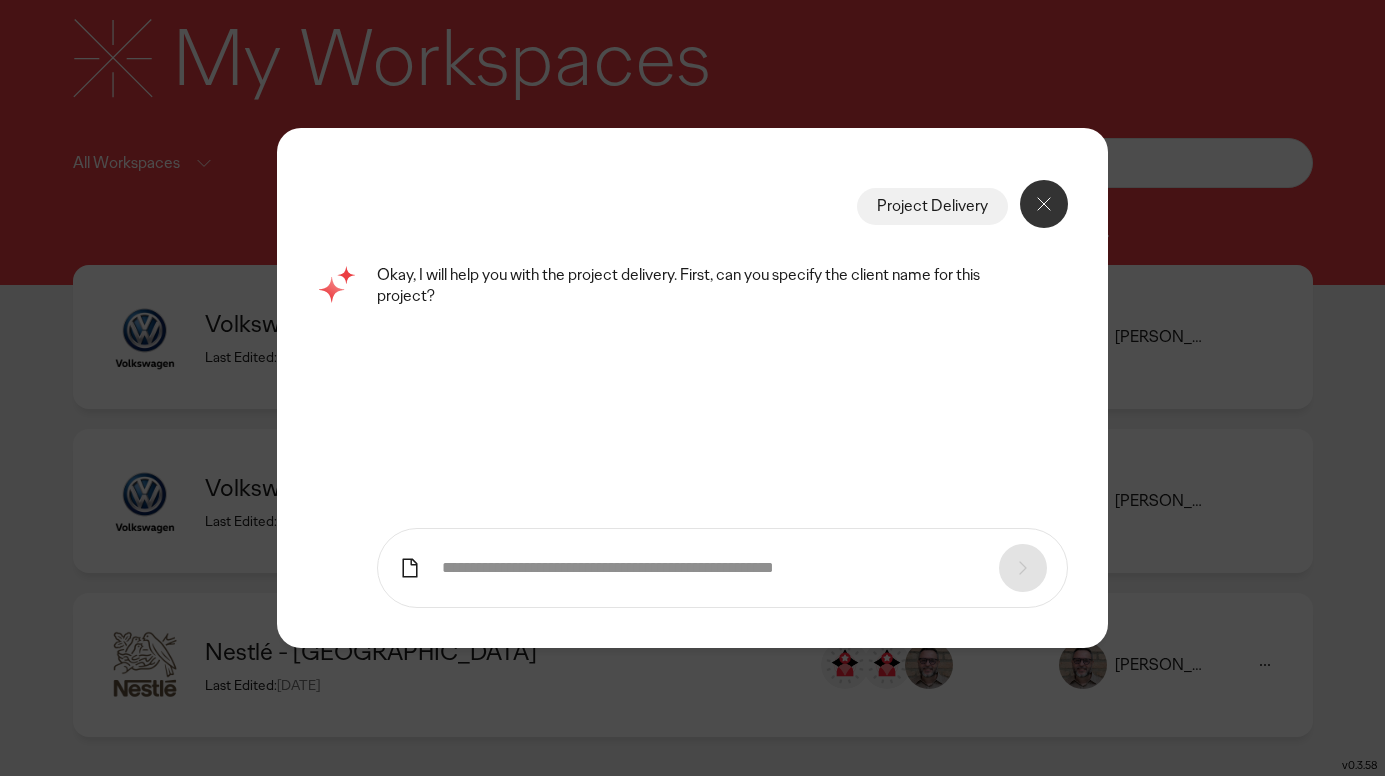 click at bounding box center (710, 568) 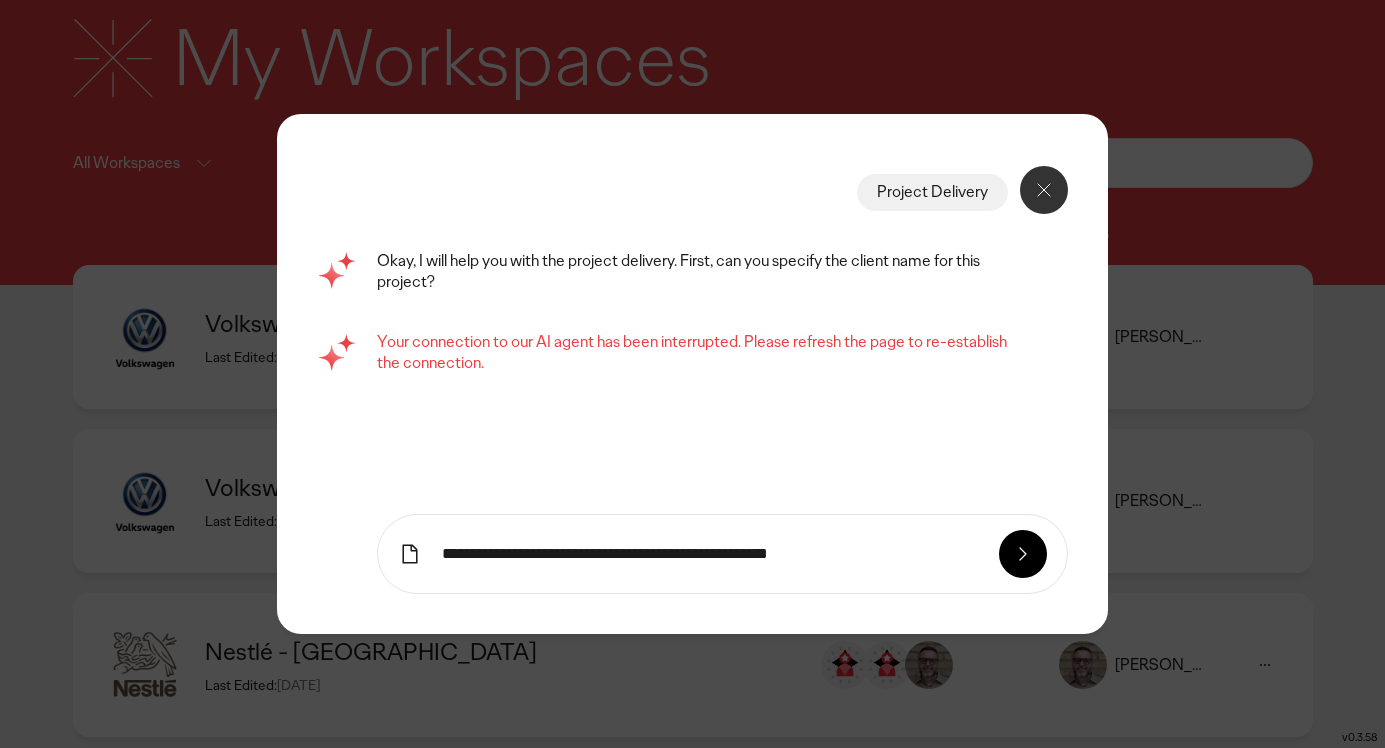 click on "**********" at bounding box center (710, 554) 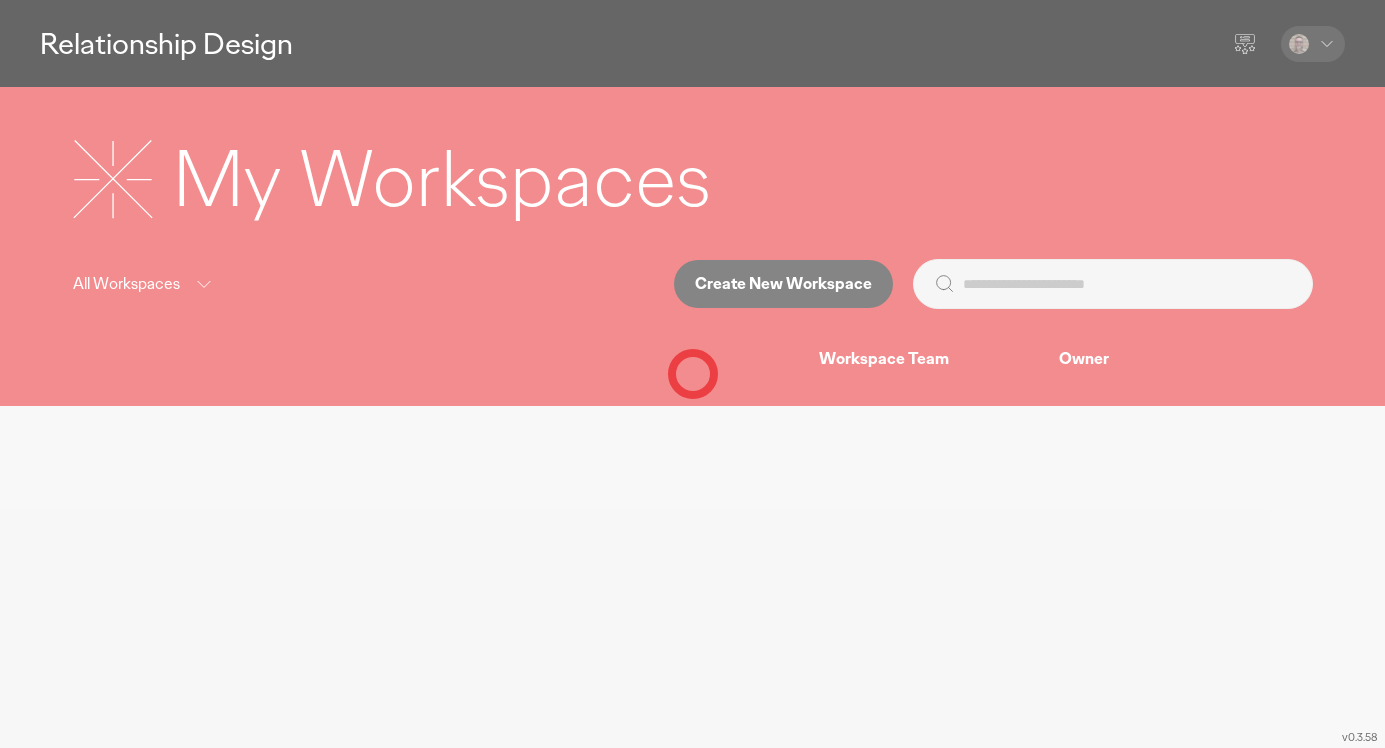 scroll, scrollTop: 0, scrollLeft: 0, axis: both 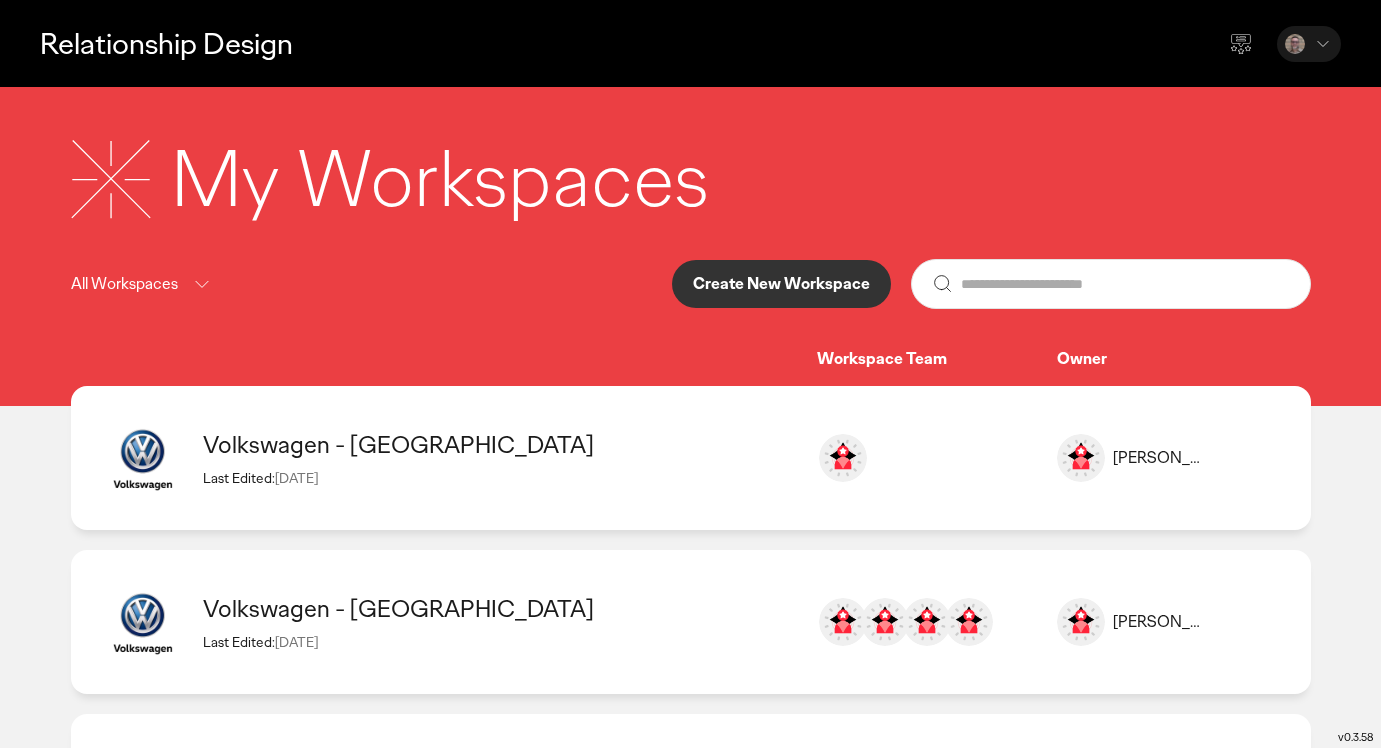 click on "Create New Workspace" at bounding box center [781, 284] 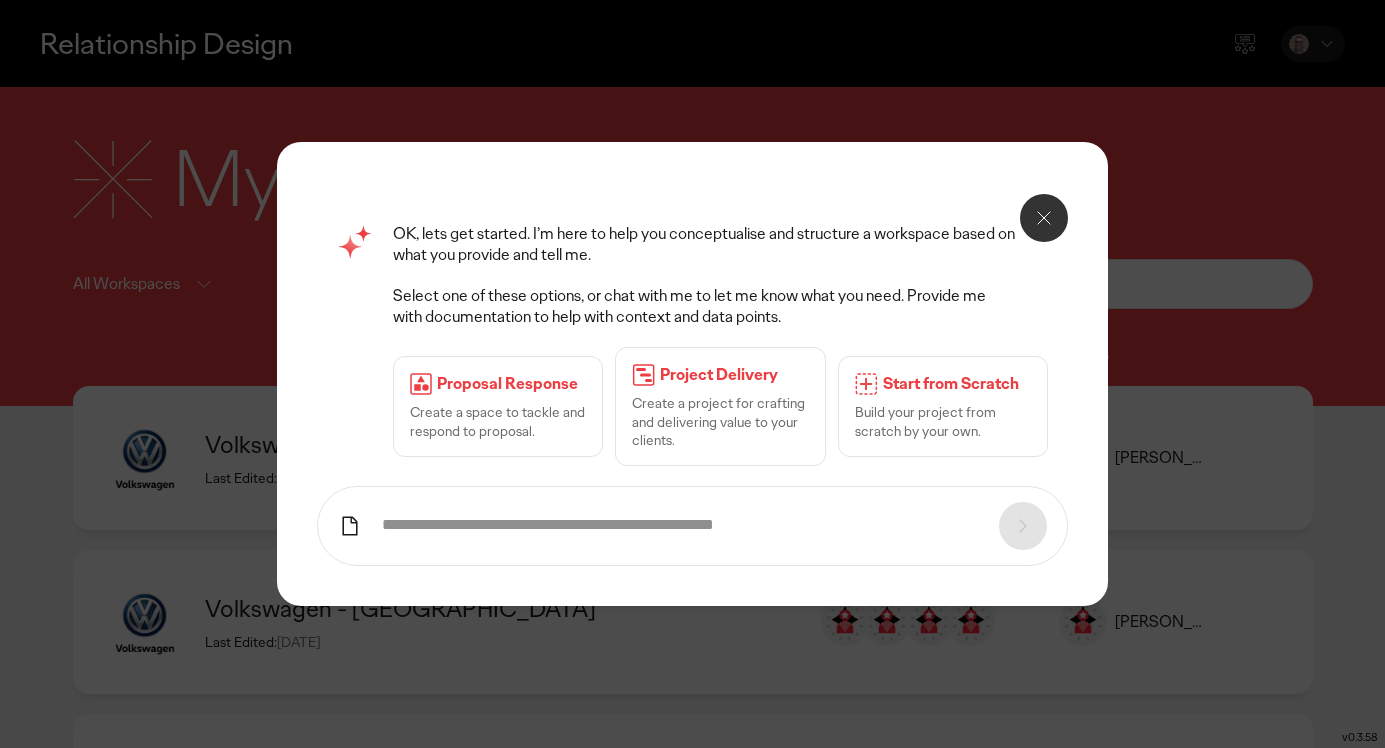 click at bounding box center [680, 525] 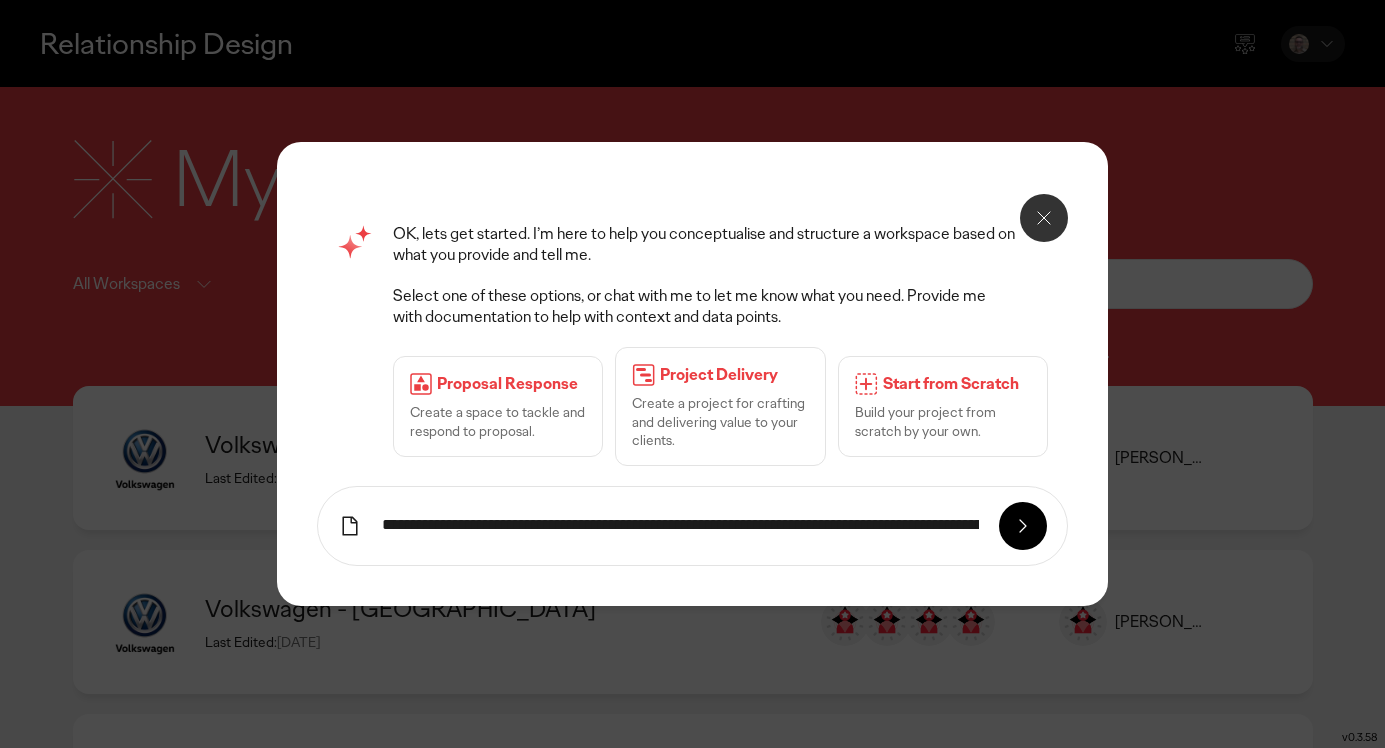 type on "**********" 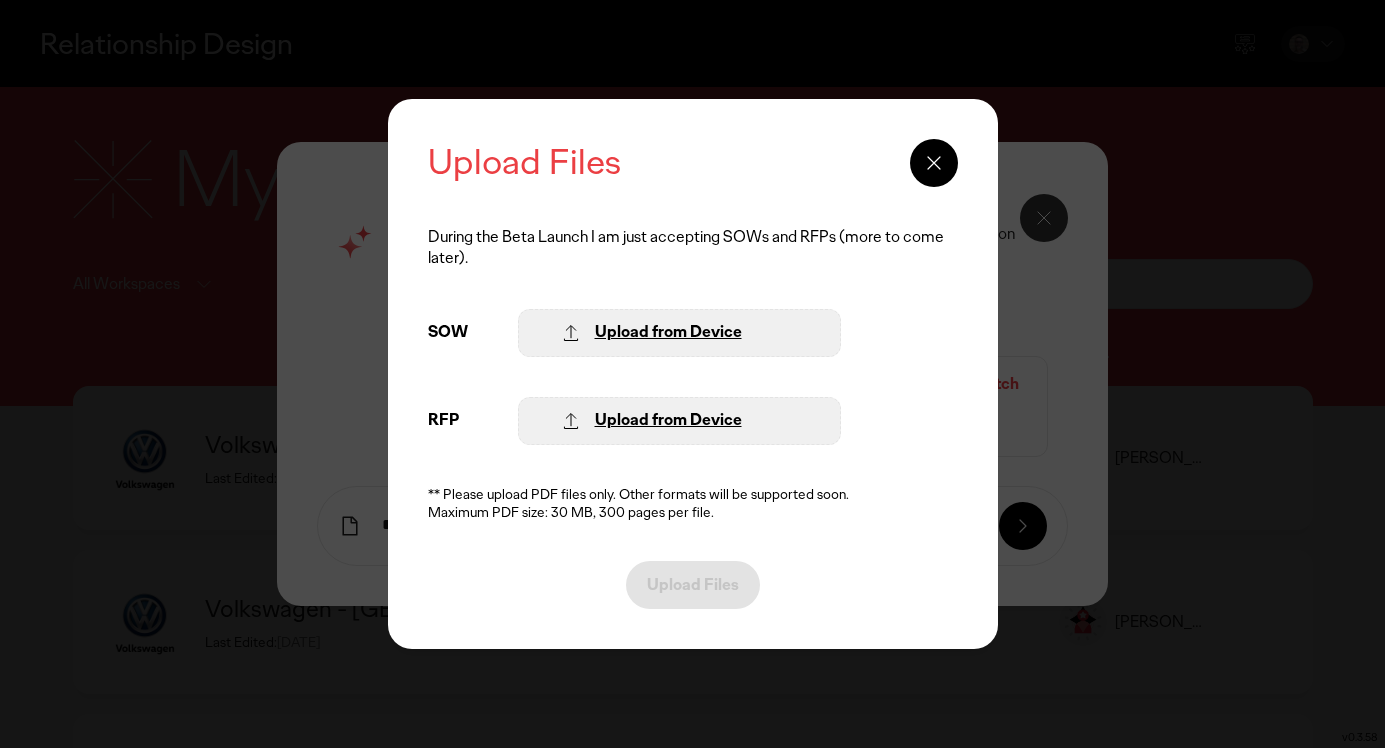 click on "Upload from Device" at bounding box center (668, 332) 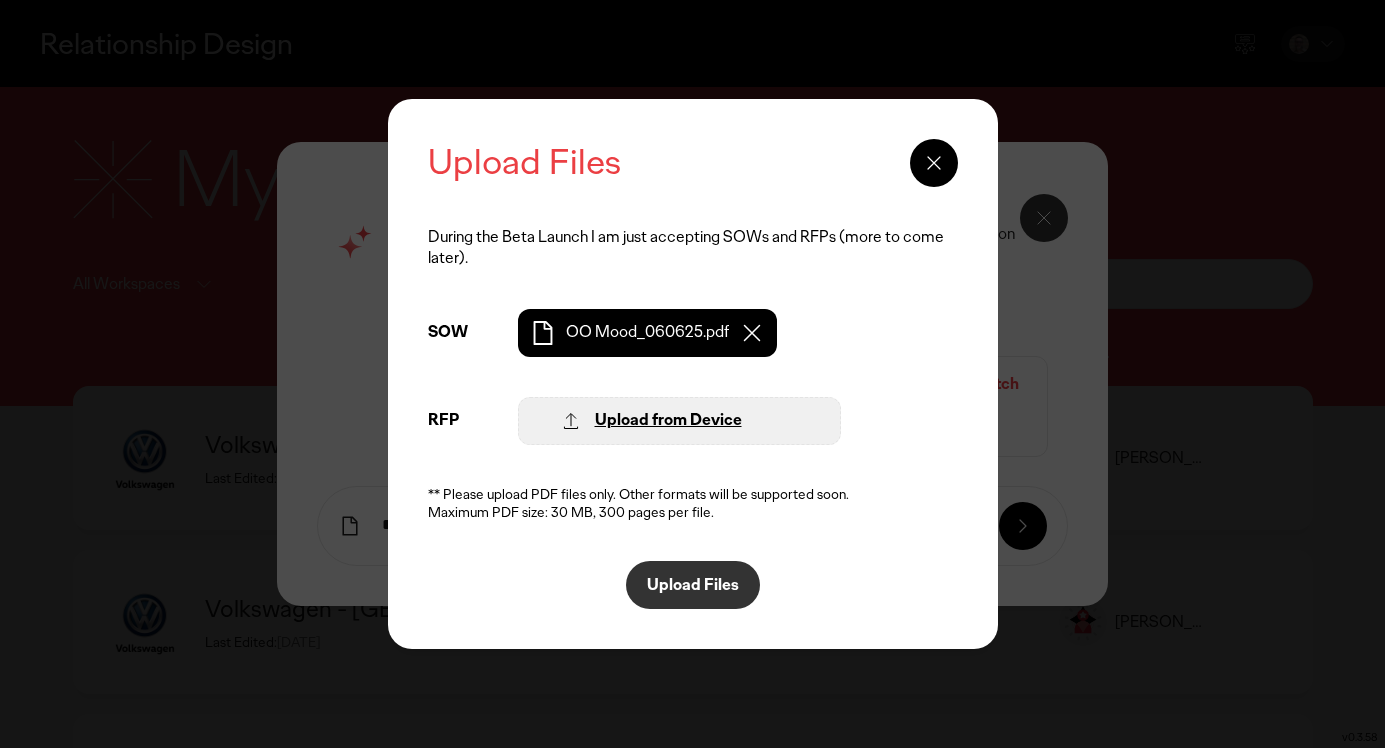 click on "Upload Files" at bounding box center [693, 585] 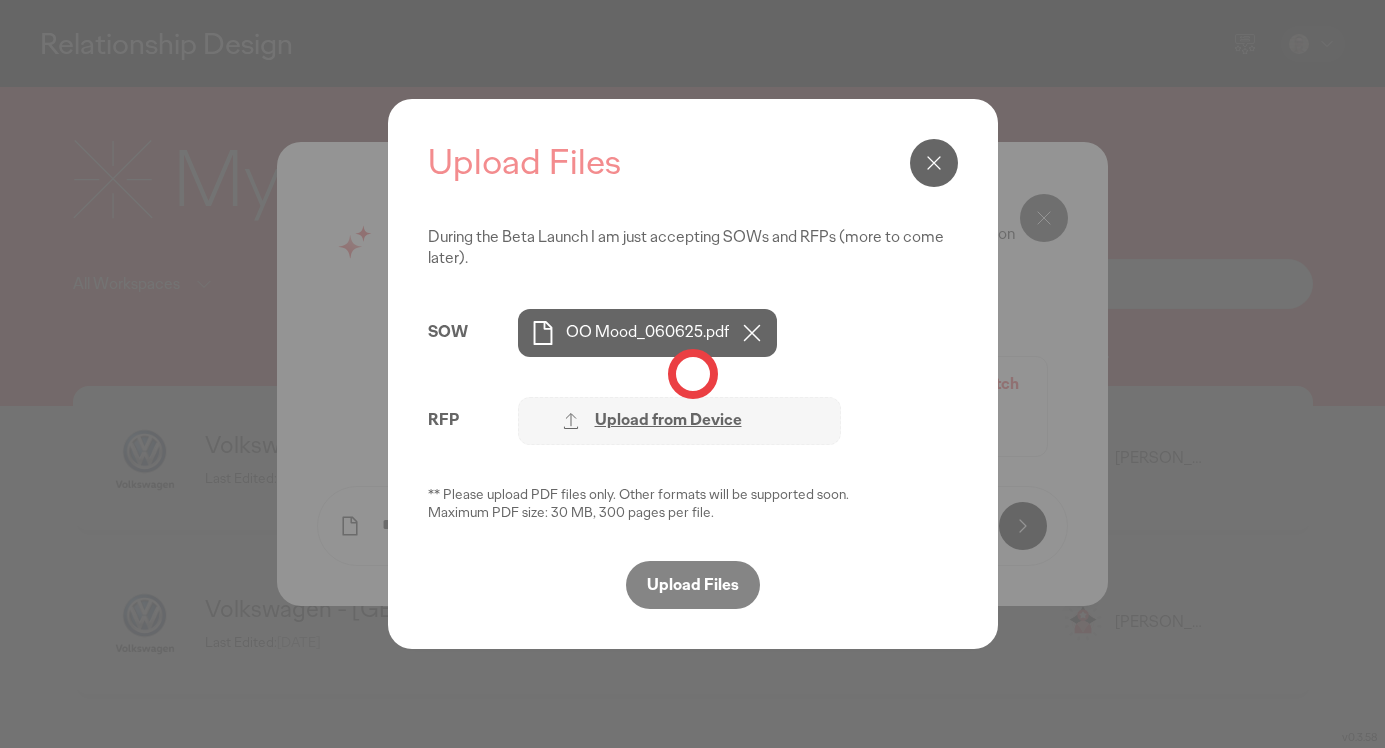 click 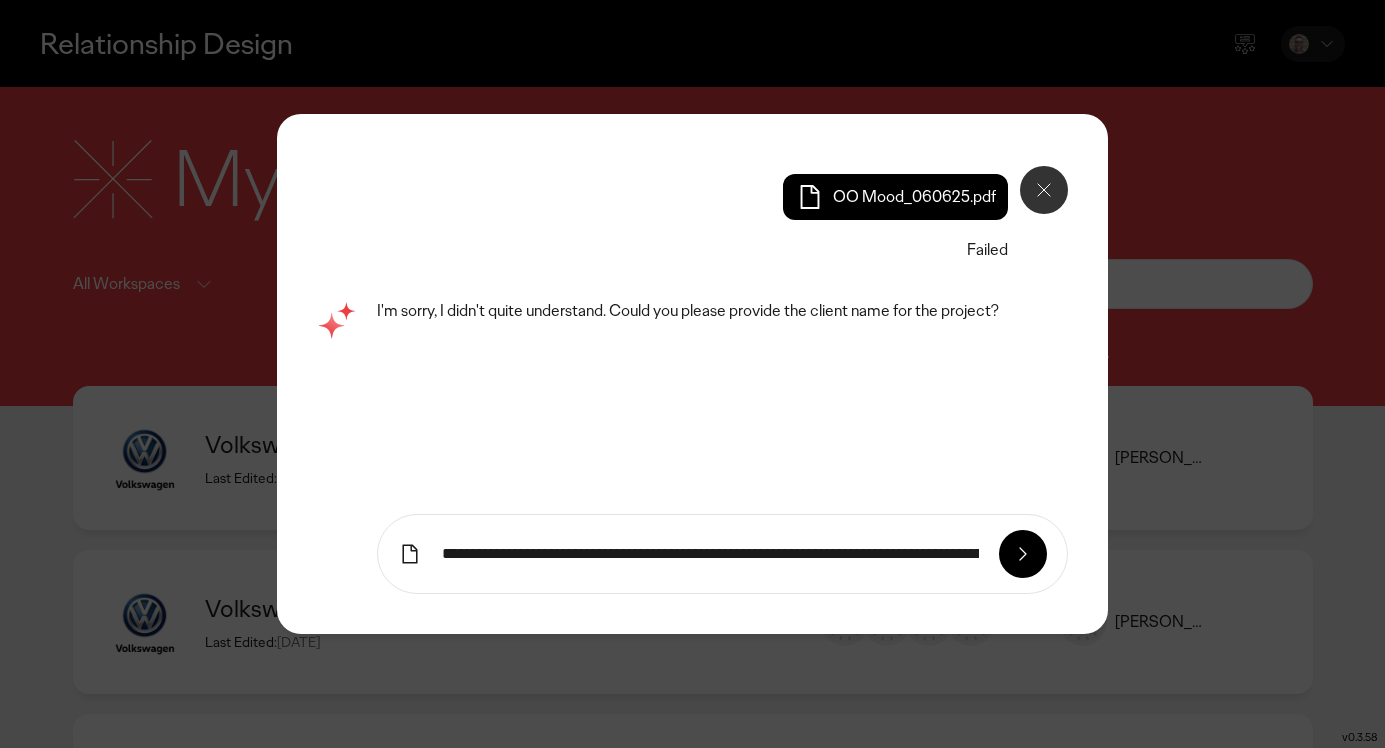click 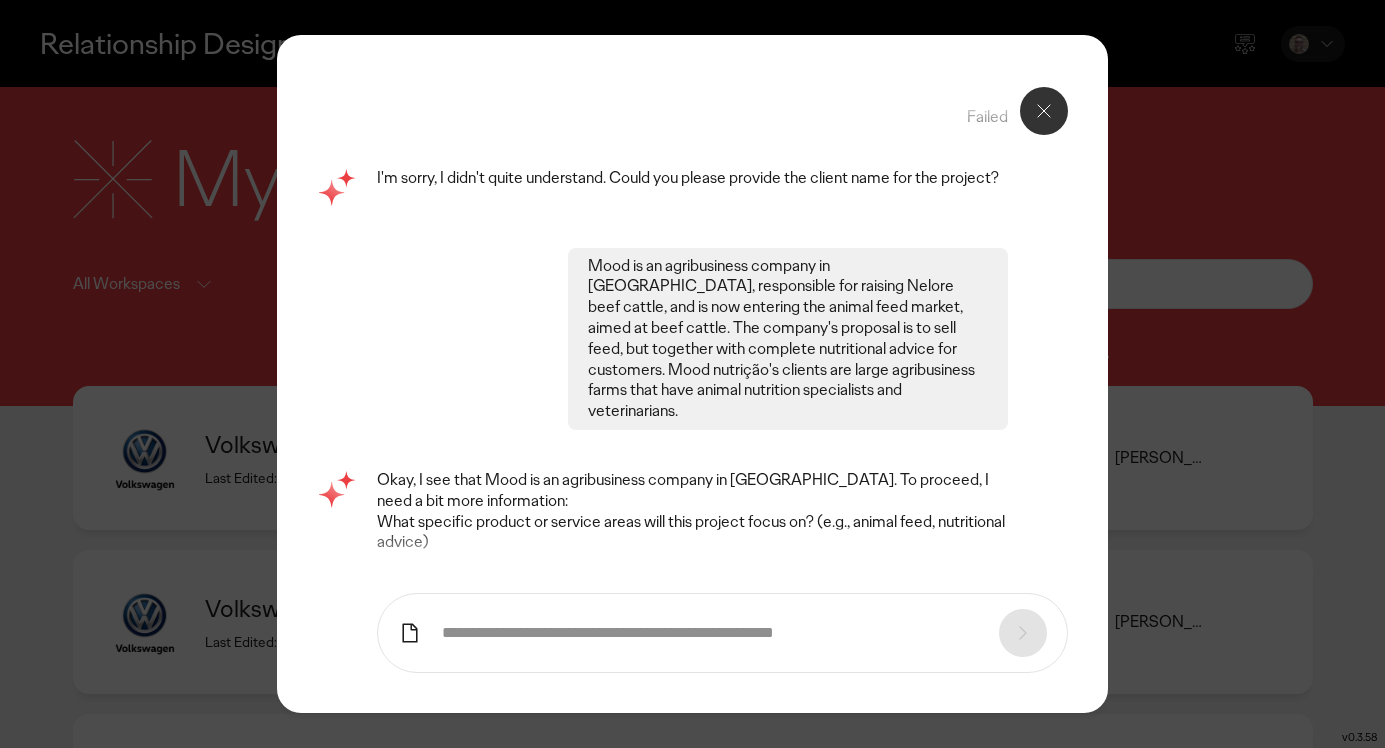 scroll, scrollTop: 182, scrollLeft: 0, axis: vertical 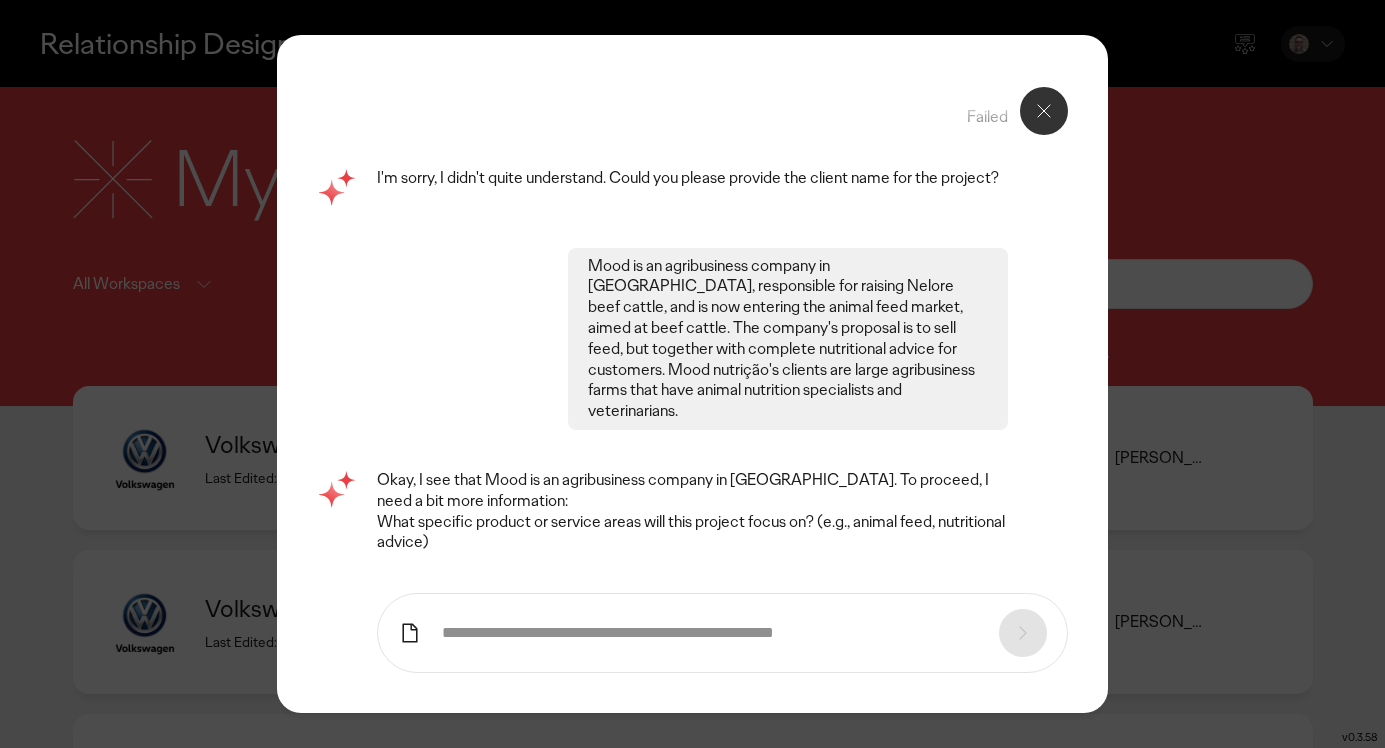 click at bounding box center (710, 633) 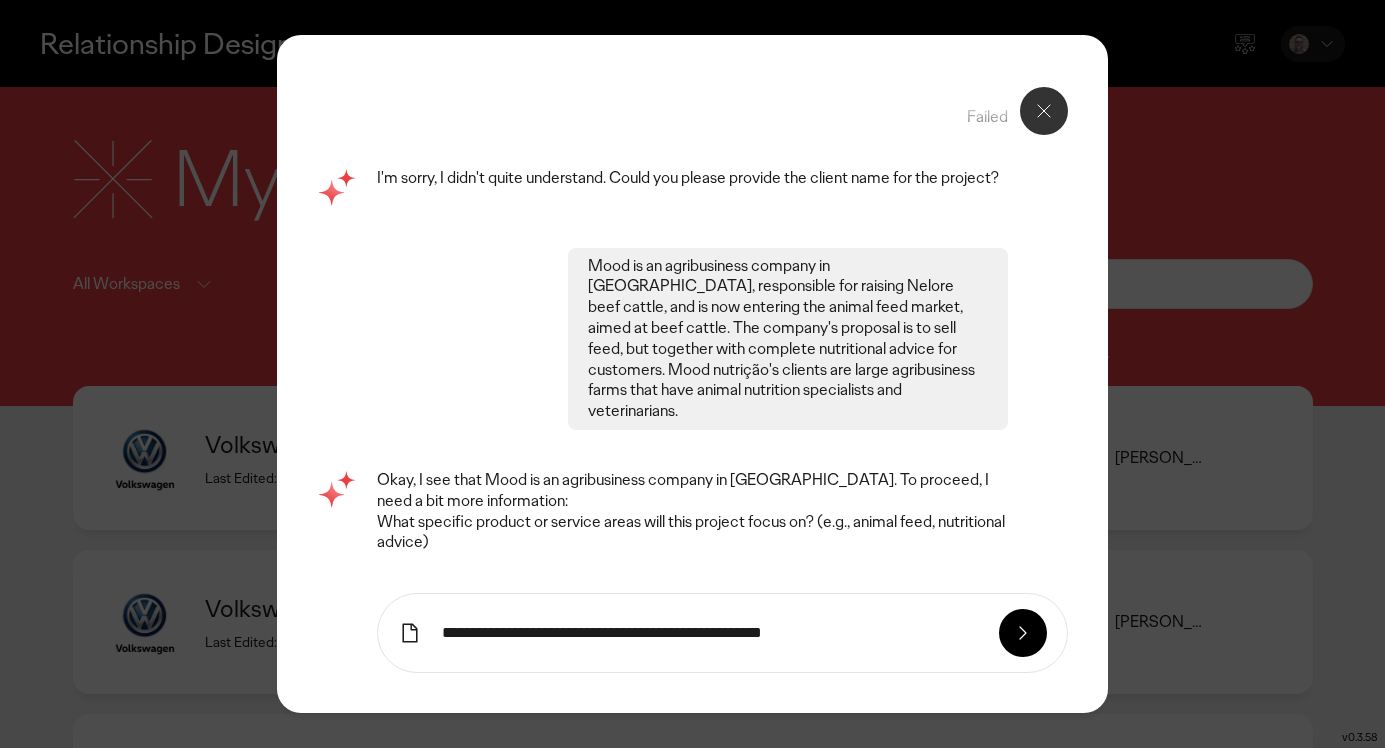 type on "**********" 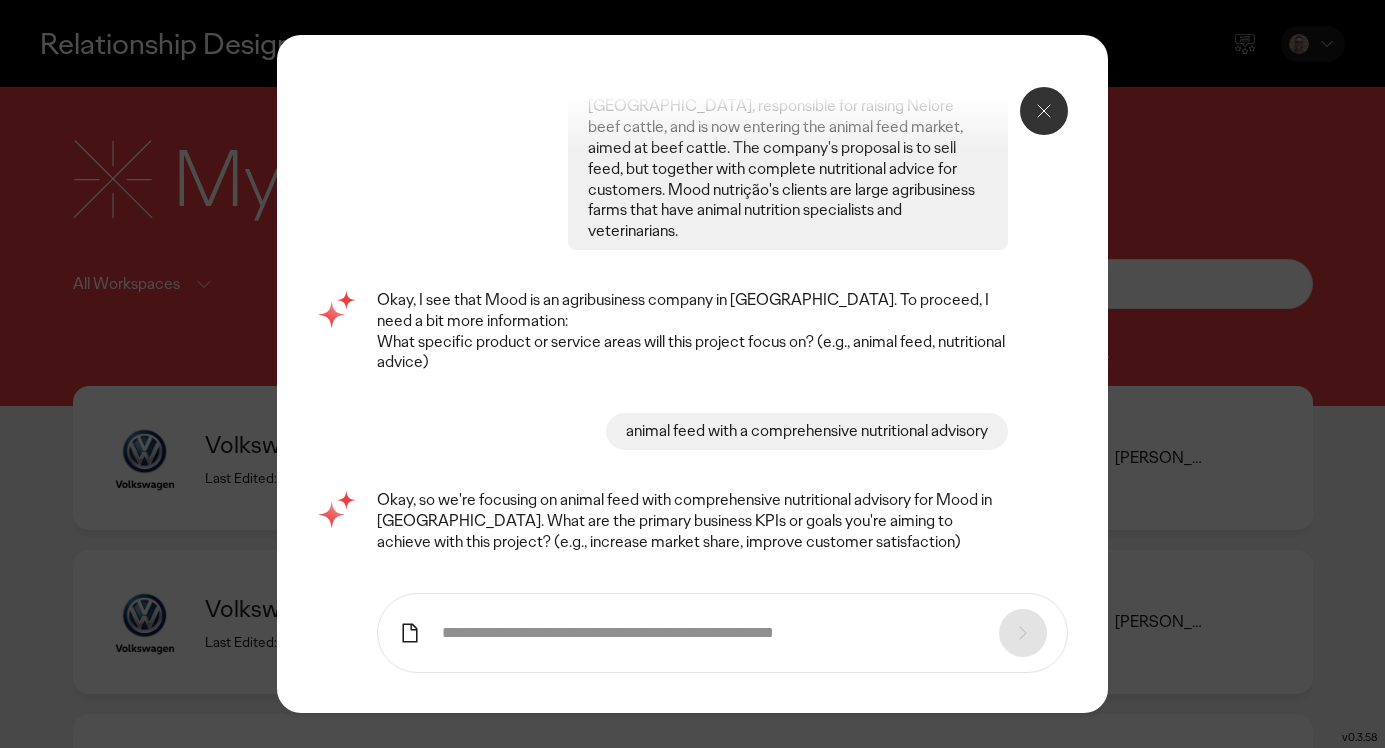 scroll, scrollTop: 358, scrollLeft: 0, axis: vertical 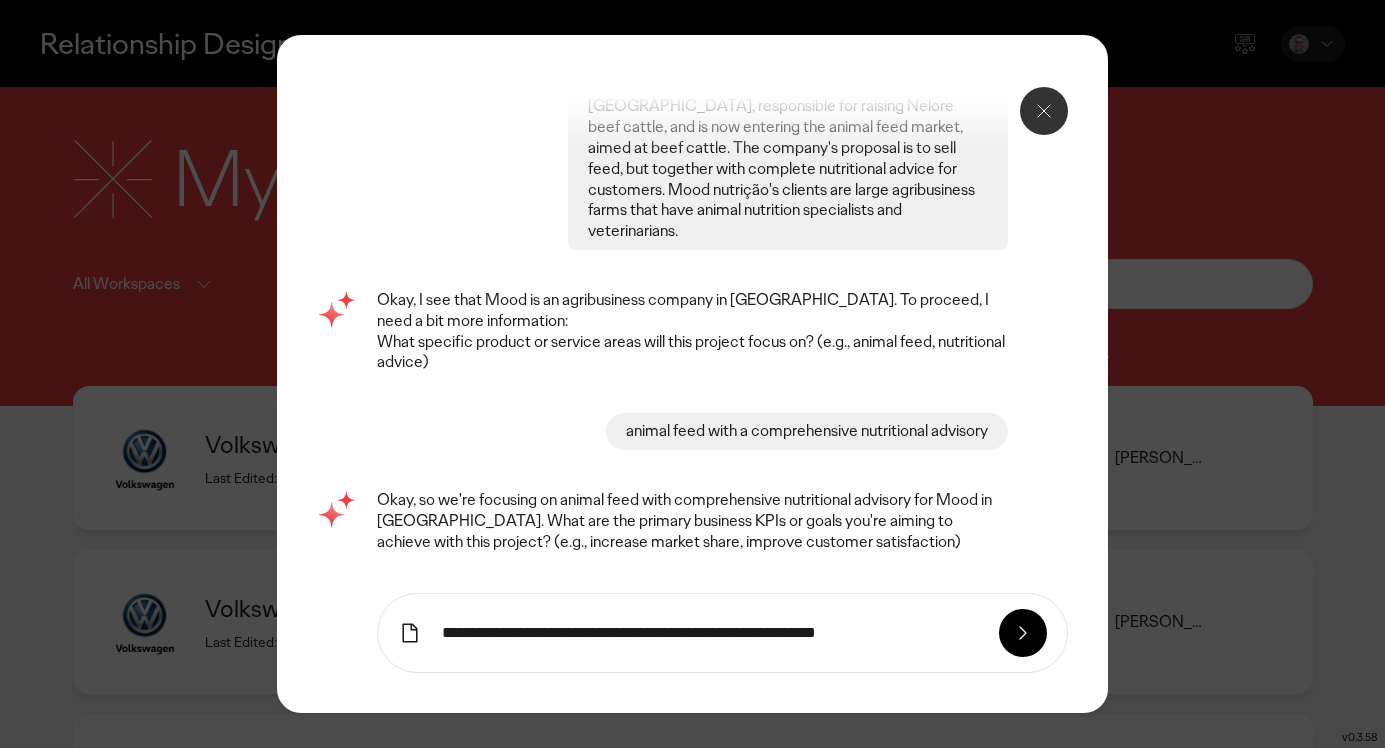 click on "**********" at bounding box center [710, 633] 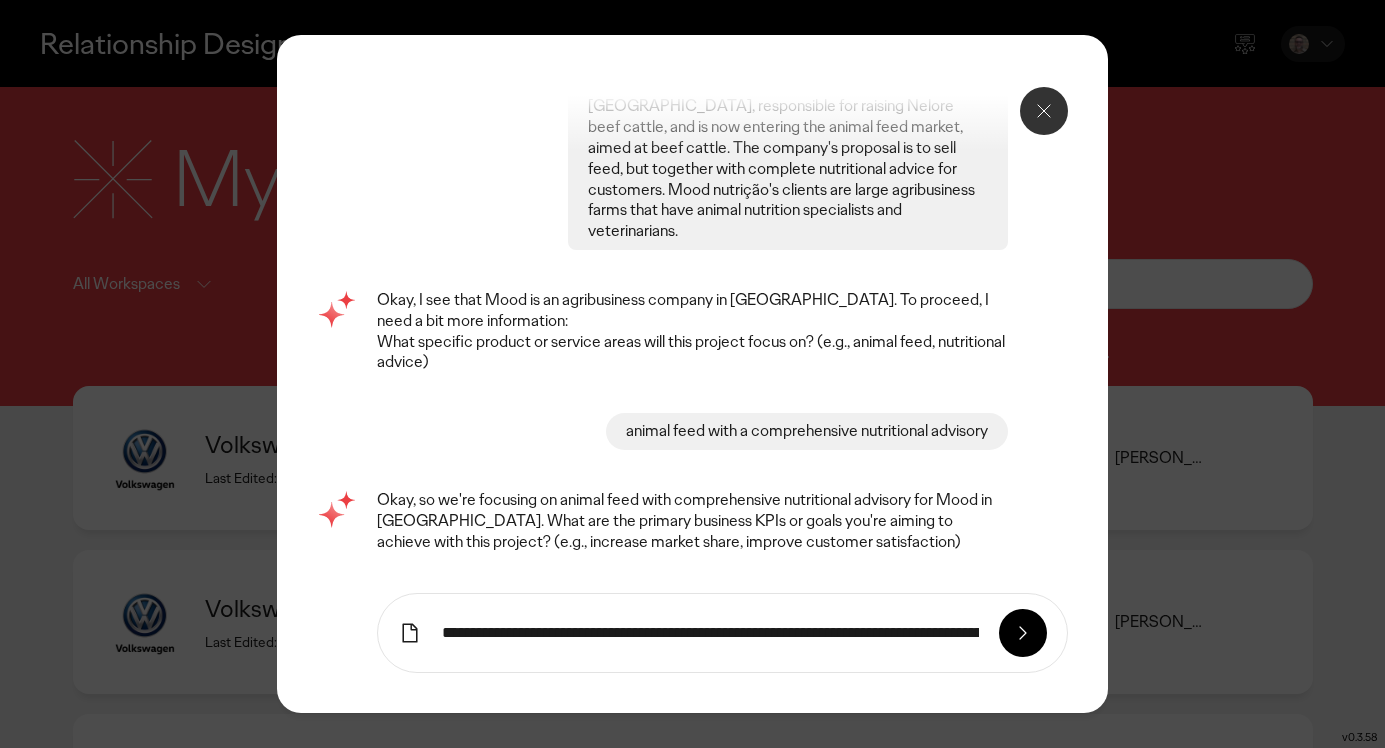 type on "**********" 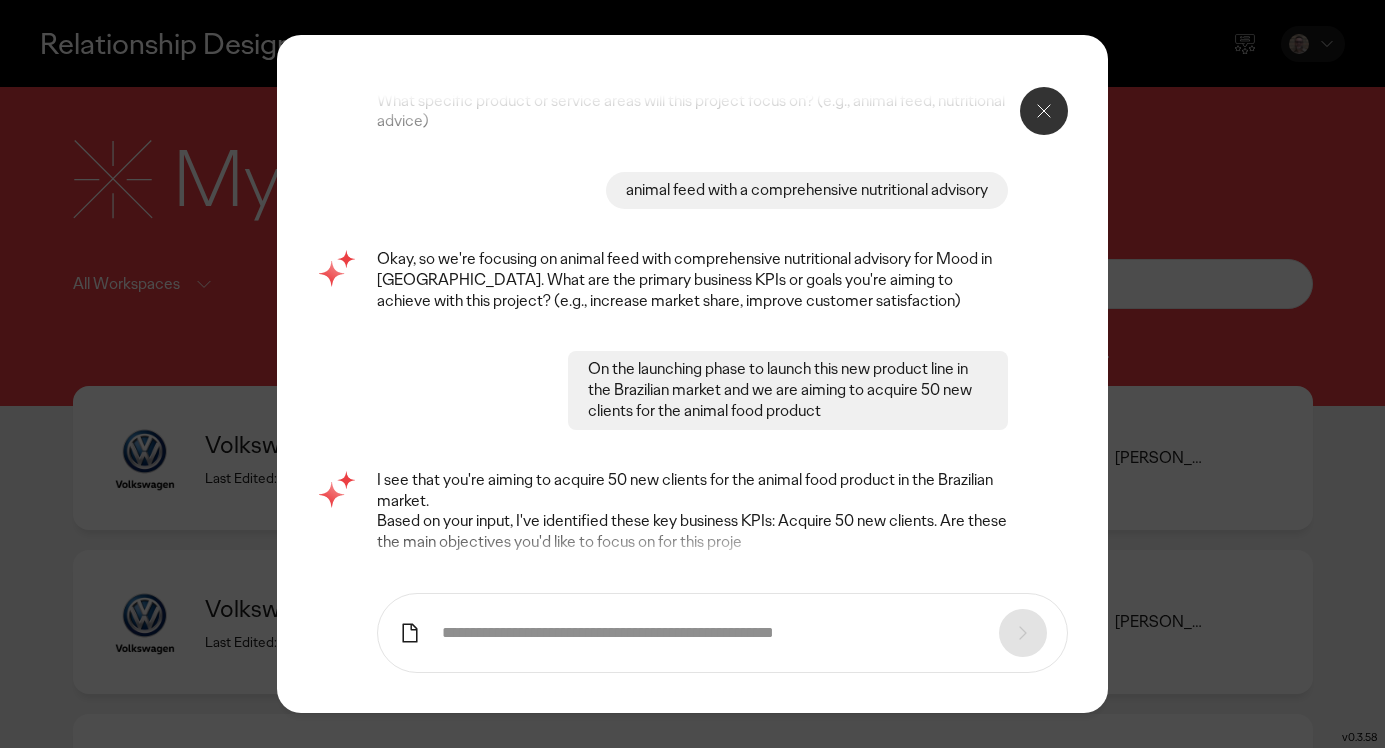 scroll, scrollTop: 594, scrollLeft: 0, axis: vertical 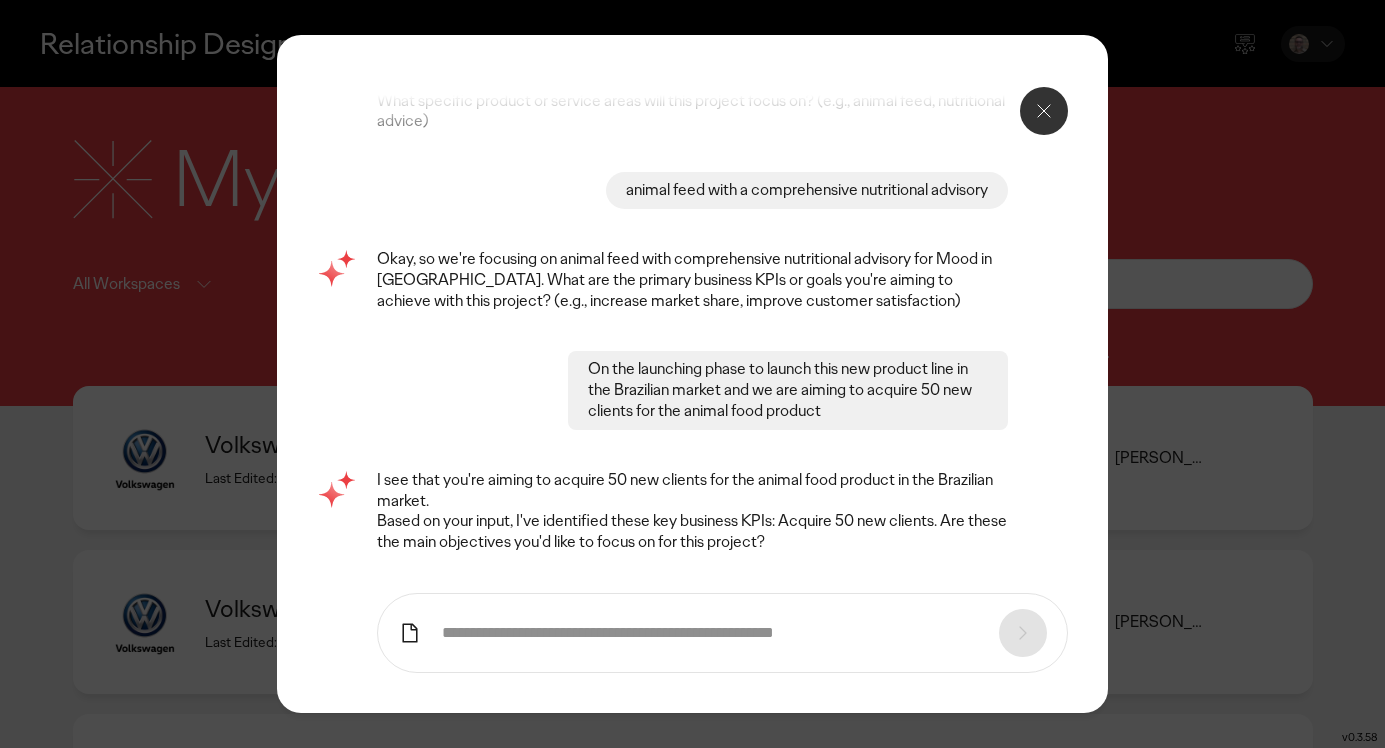 click at bounding box center [722, 633] 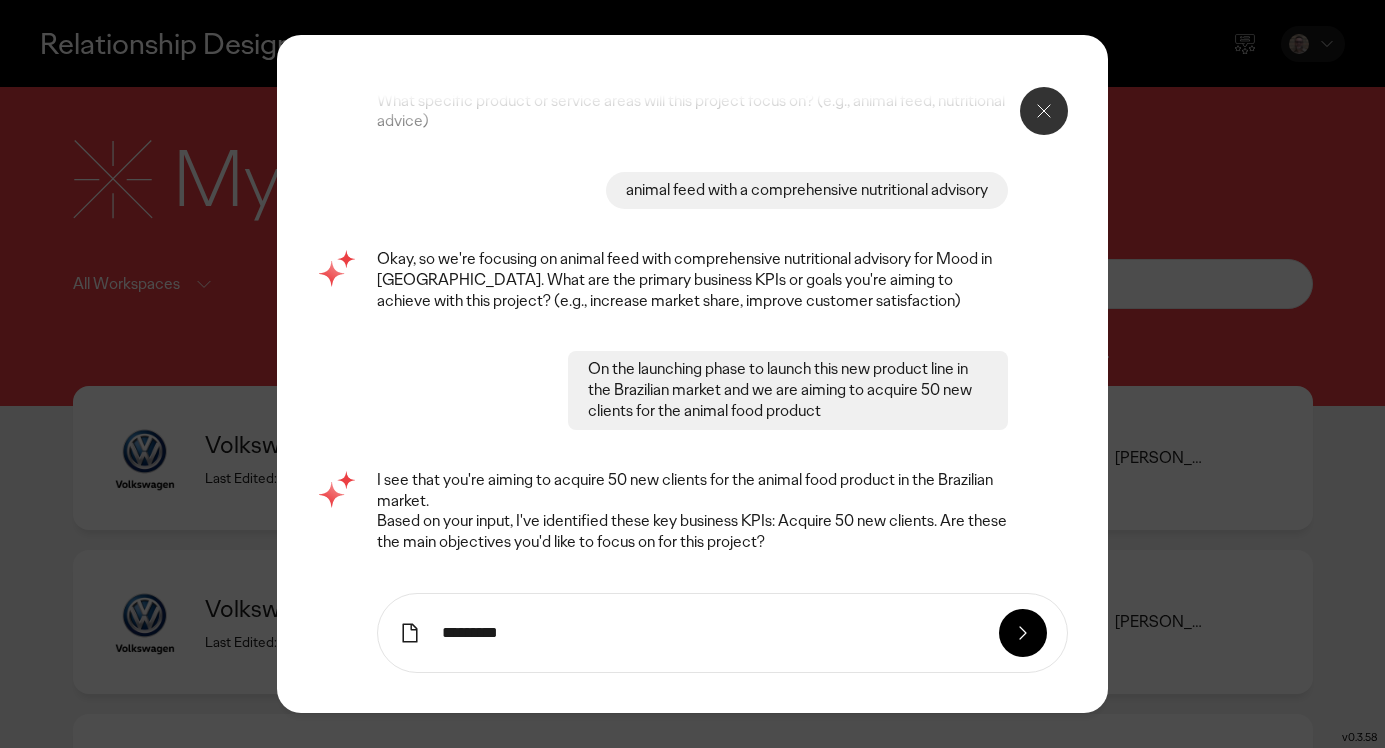 type on "*********" 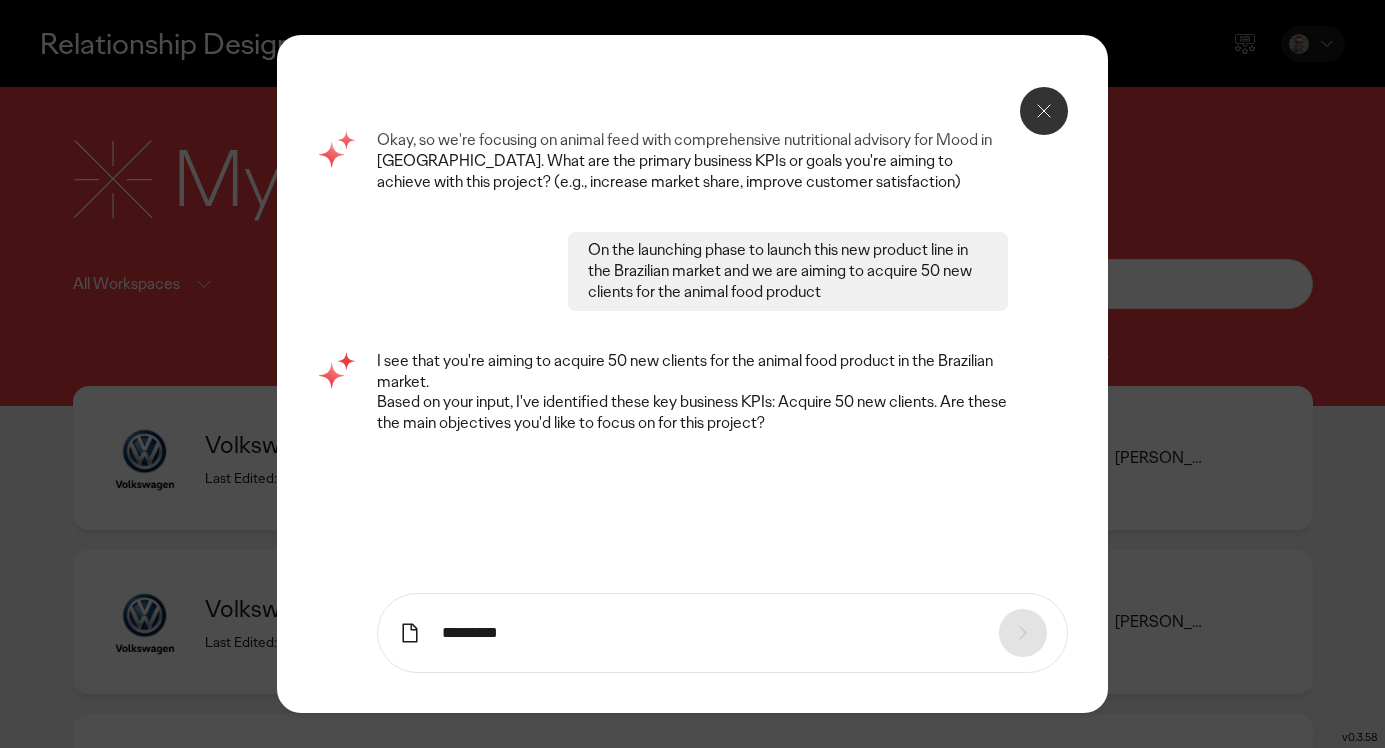 type 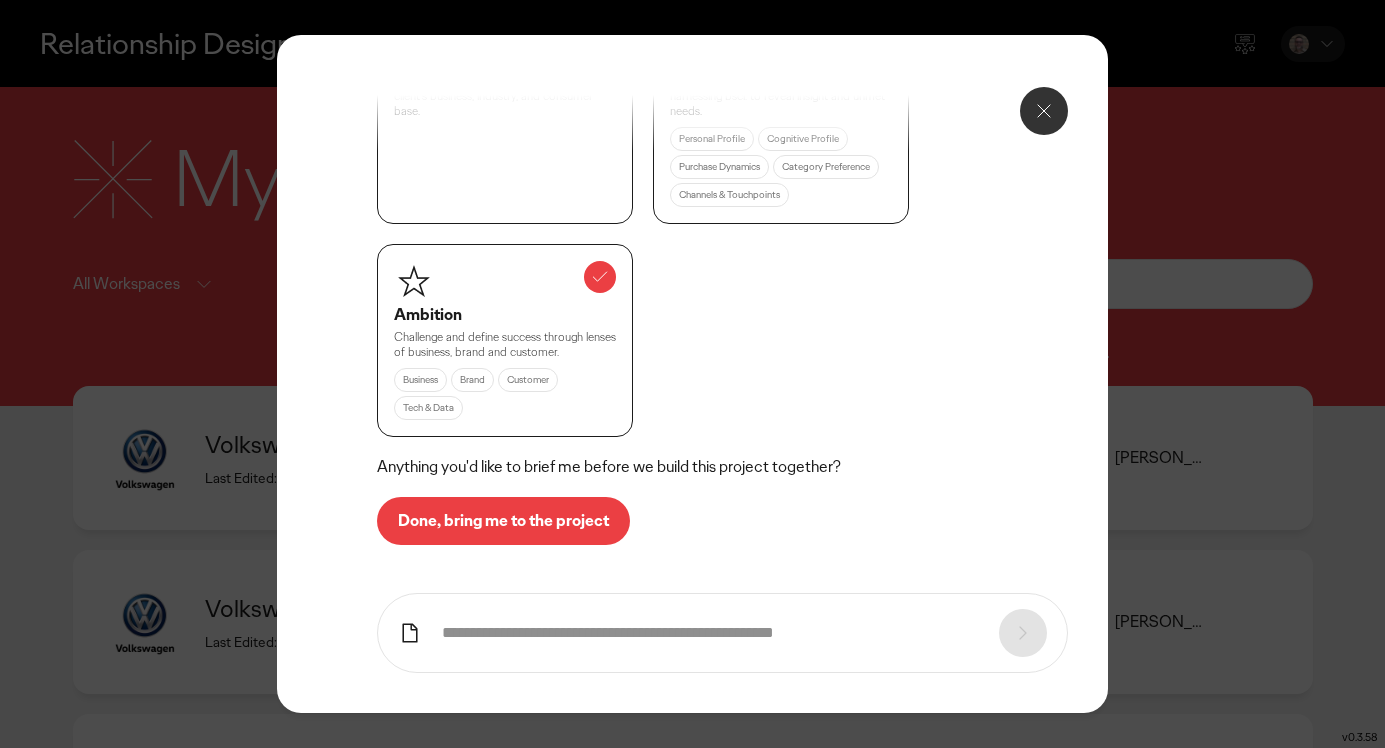 scroll, scrollTop: 1433, scrollLeft: 0, axis: vertical 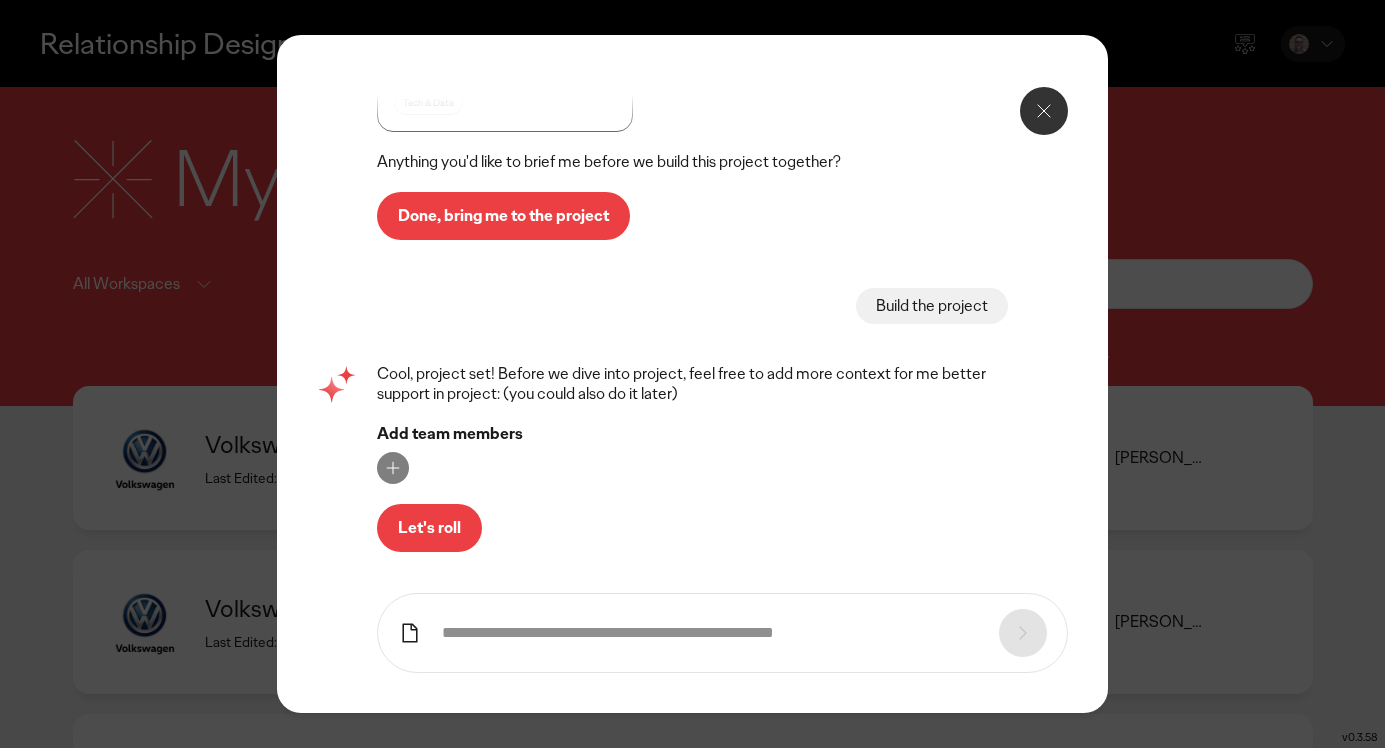 click 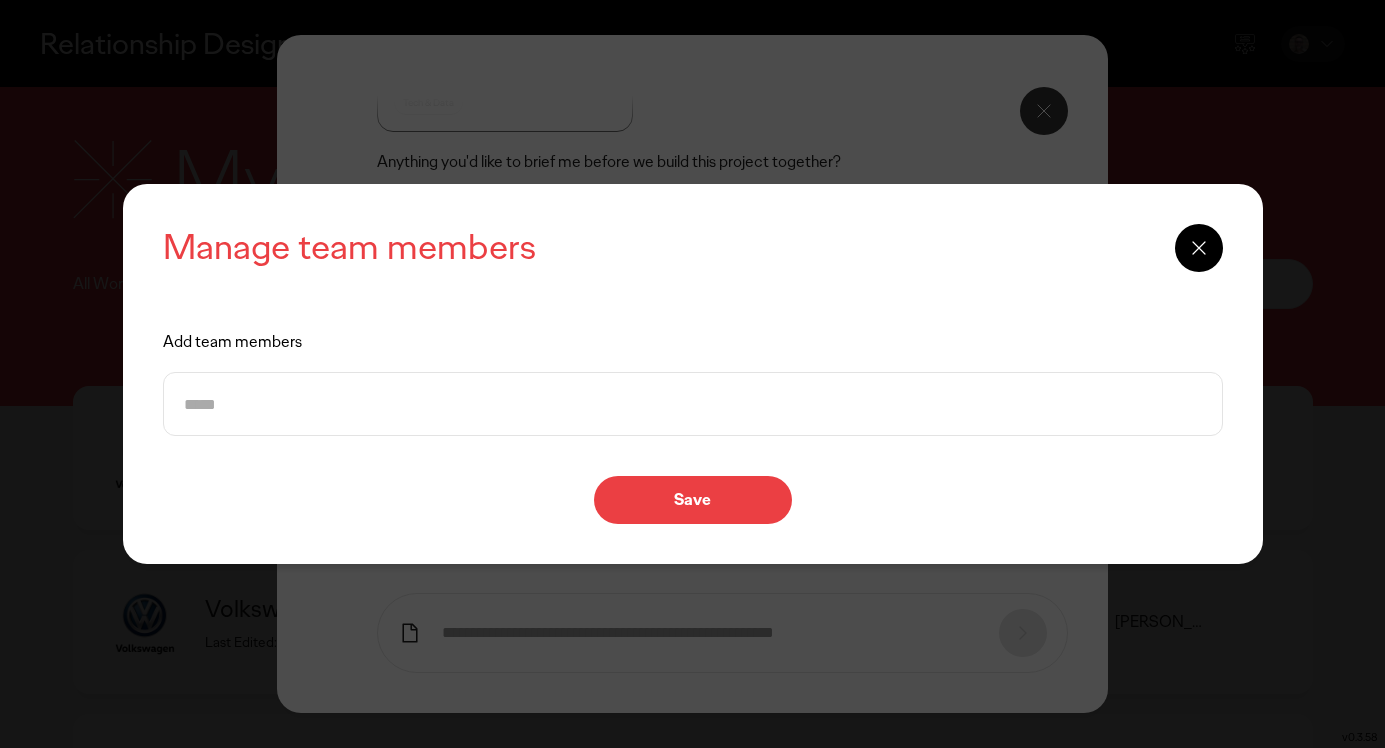 click at bounding box center (693, 404) 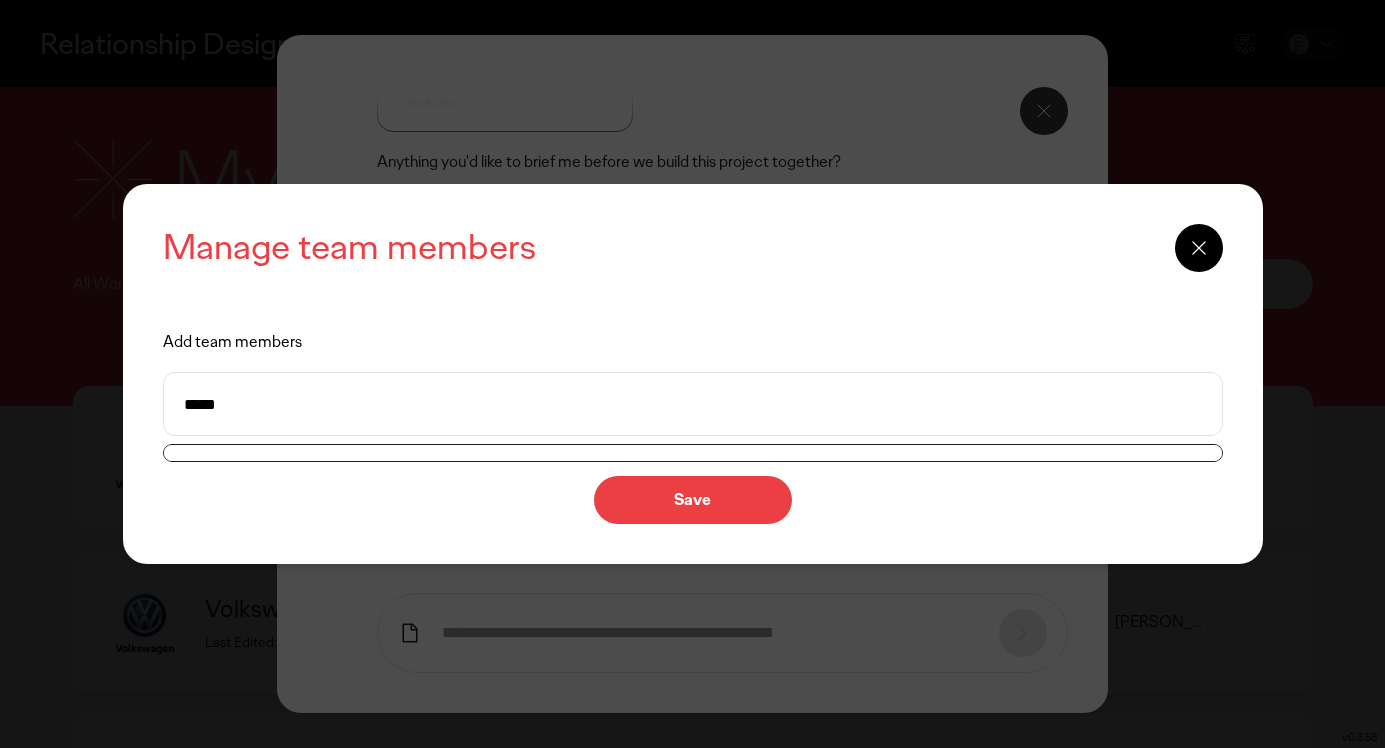 click on "*****" at bounding box center [693, 404] 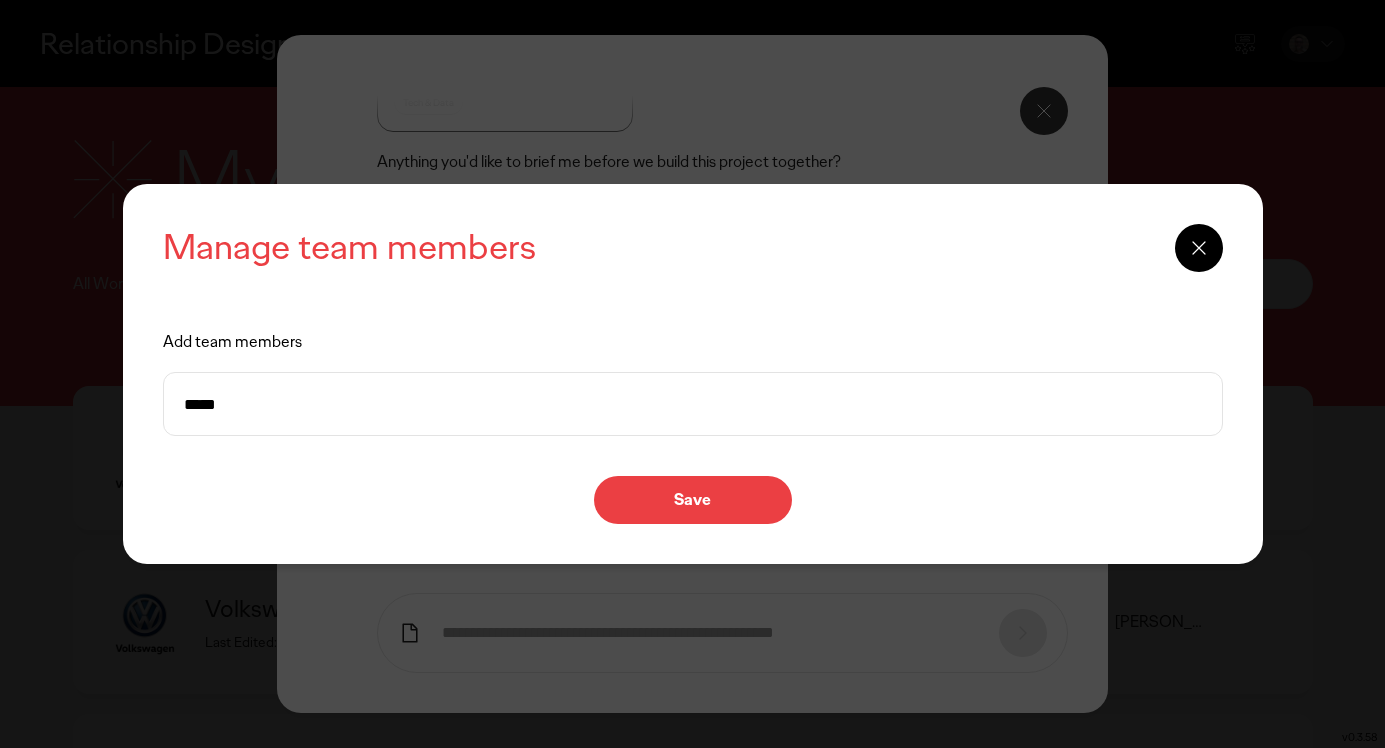 click on "*****" at bounding box center (693, 404) 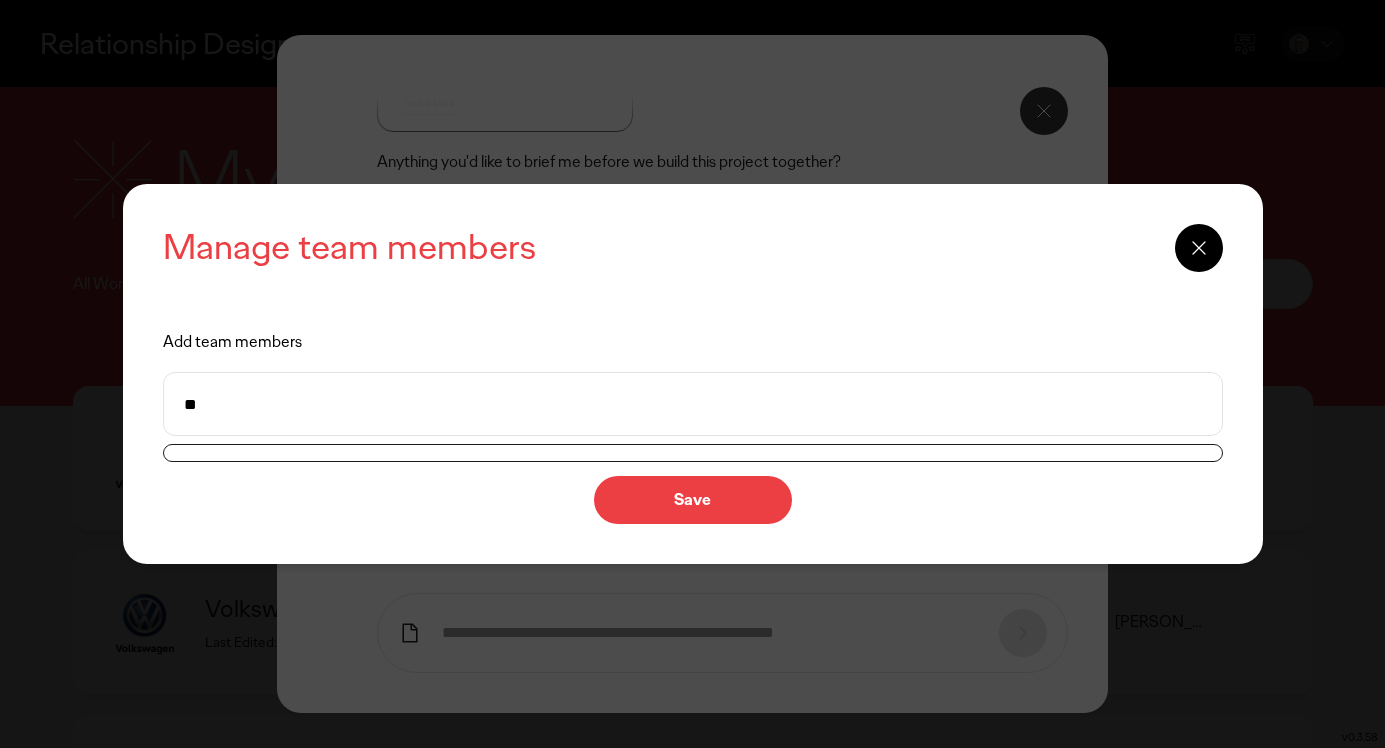 type on "*" 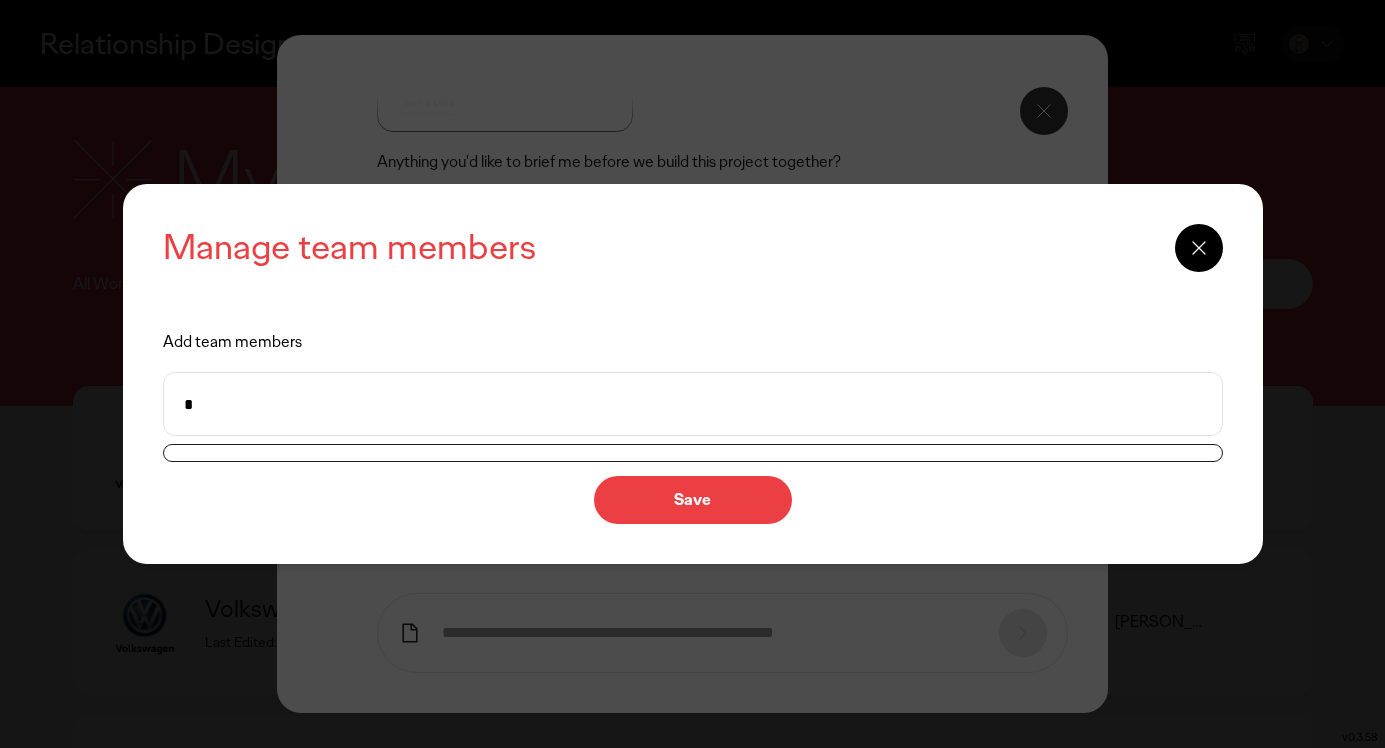 type 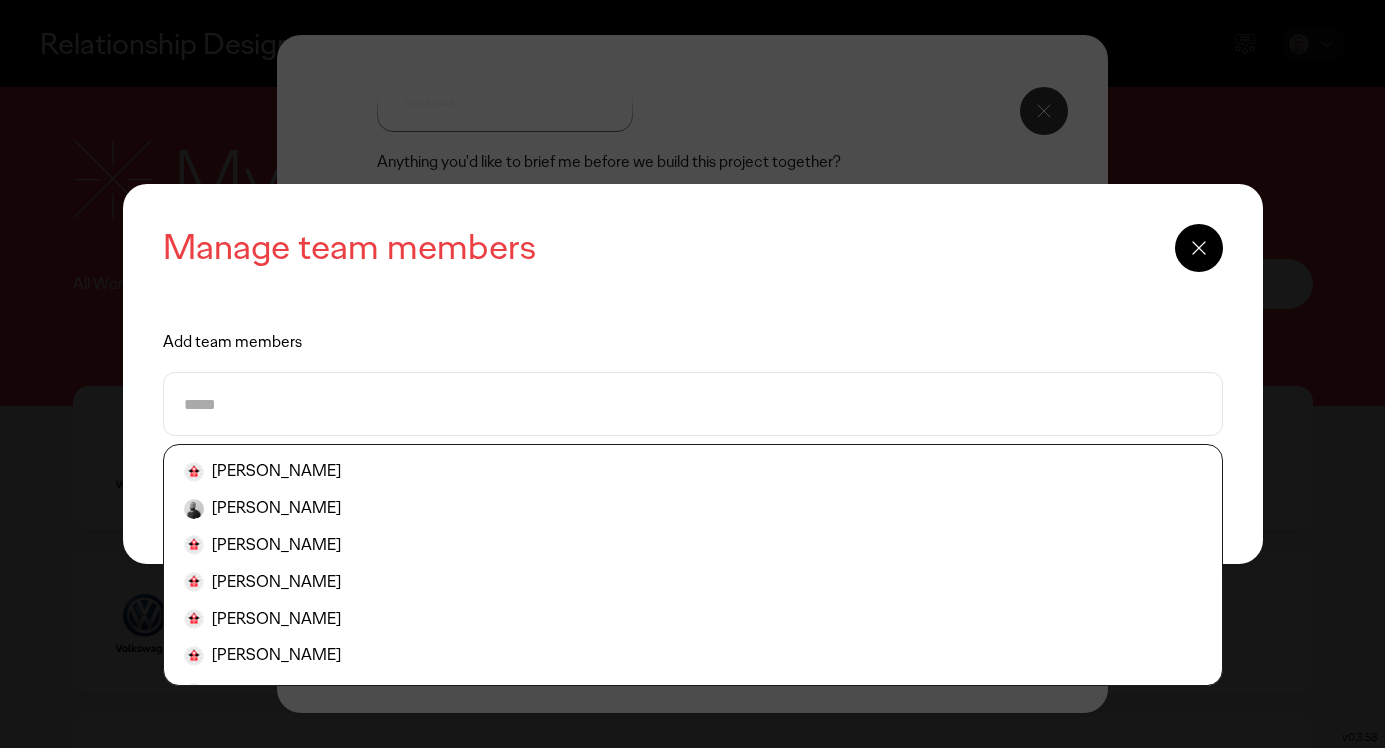 click on "Manage team members  Add team members  [PERSON_NAME] [PERSON_NAME] [PERSON_NAME] [PERSON_NAME] [PERSON_NAME] [PERSON_NAME] [PERSON_NAME] Allakkis [PERSON_NAME] [PERSON_NAME] [PERSON_NAME] [PERSON_NAME] [PERSON_NAME] Waheib [PERSON_NAME] [PERSON_NAME] [PERSON_NAME] [PERSON_NAME] [PERSON_NAME] [PERSON_NAME] [PERSON_NAME] [PERSON_NAME]  Save" at bounding box center (693, 374) 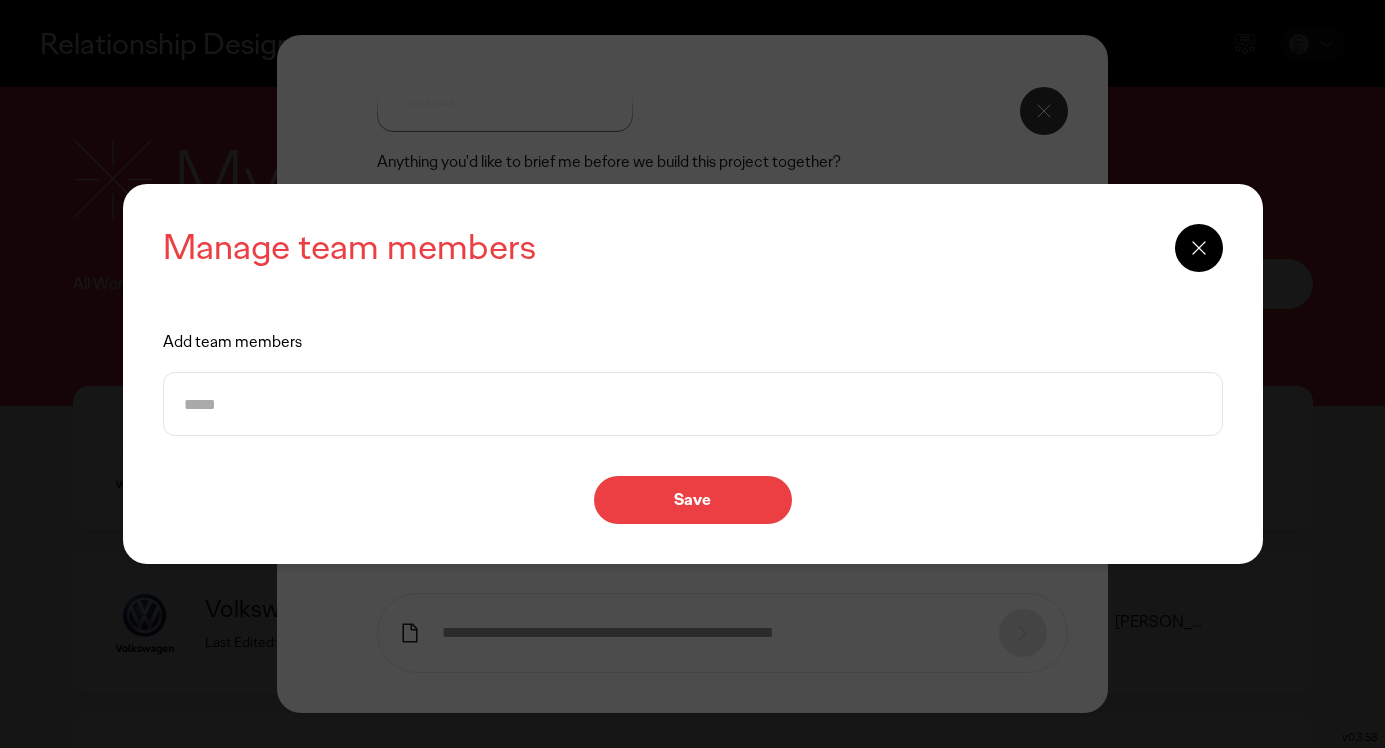 click on "Save" at bounding box center (692, 500) 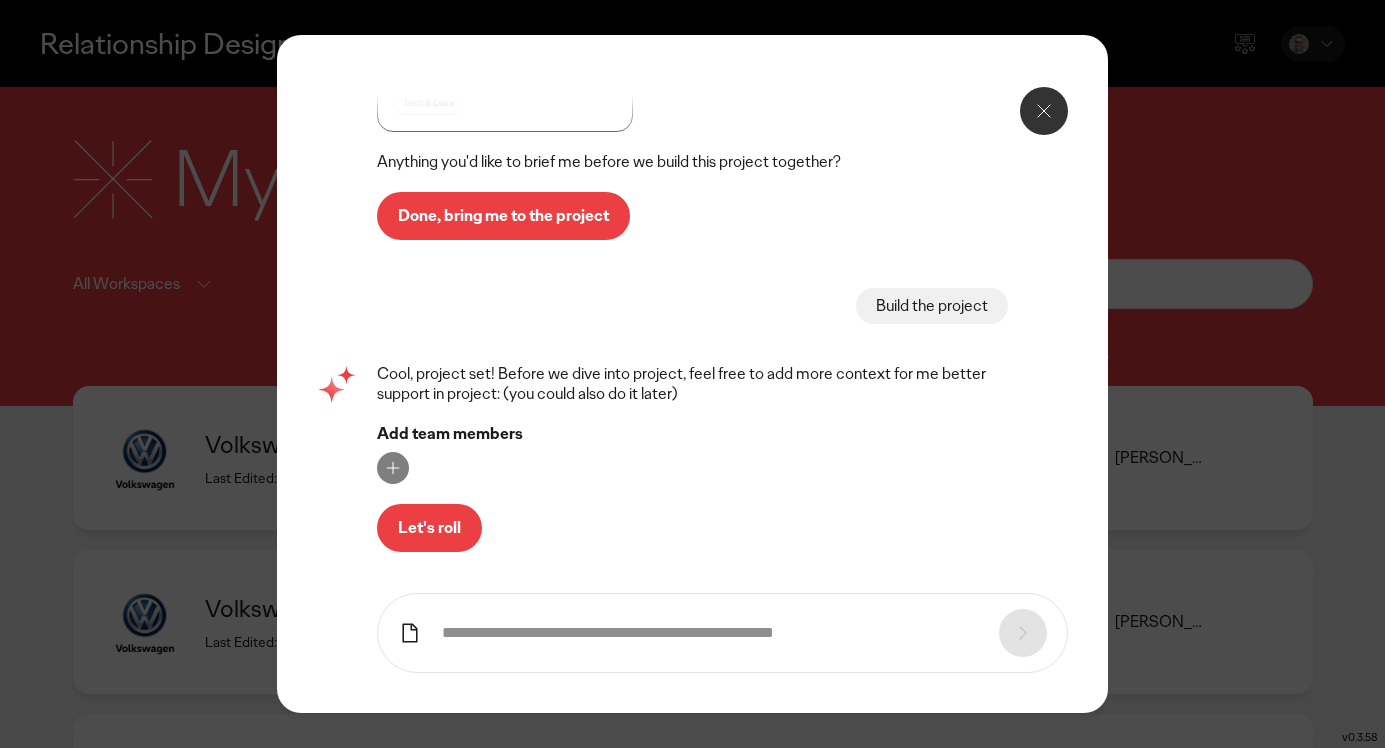click at bounding box center [710, 633] 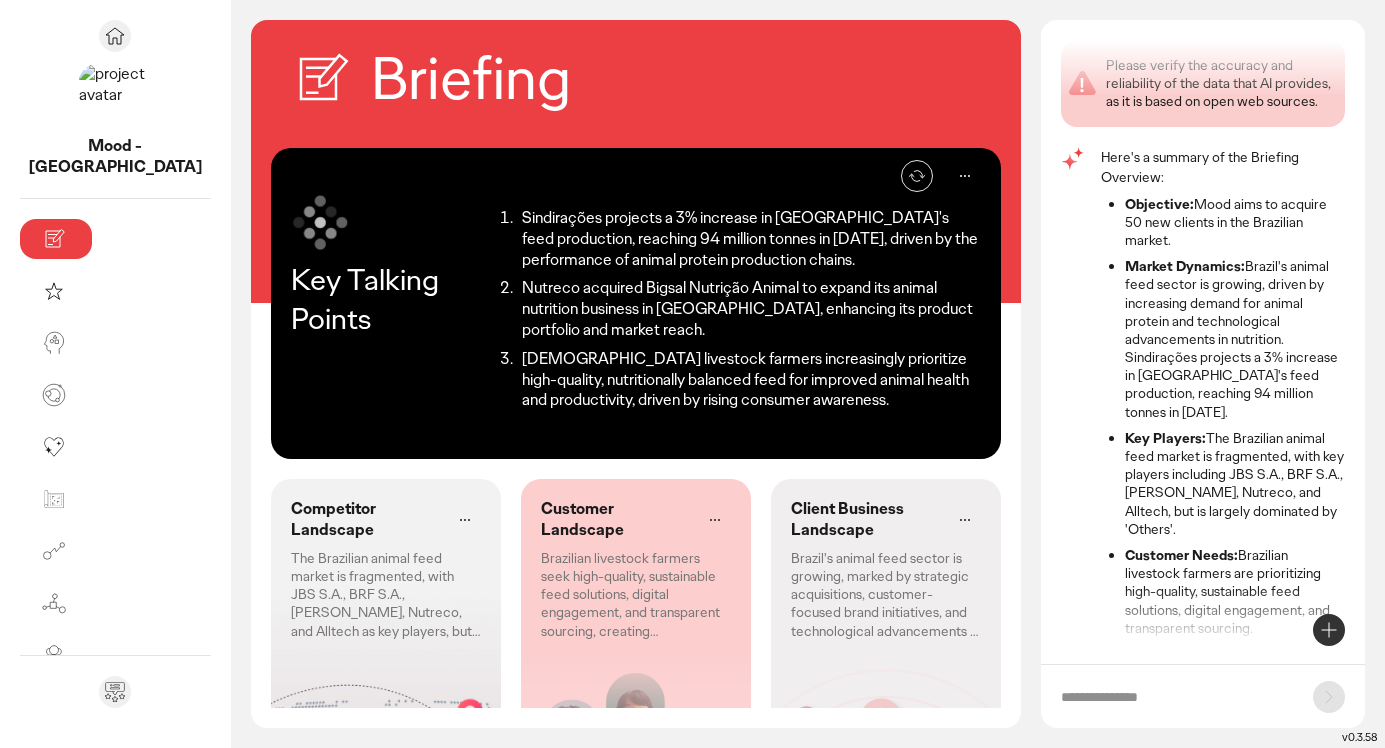 scroll, scrollTop: 173, scrollLeft: 0, axis: vertical 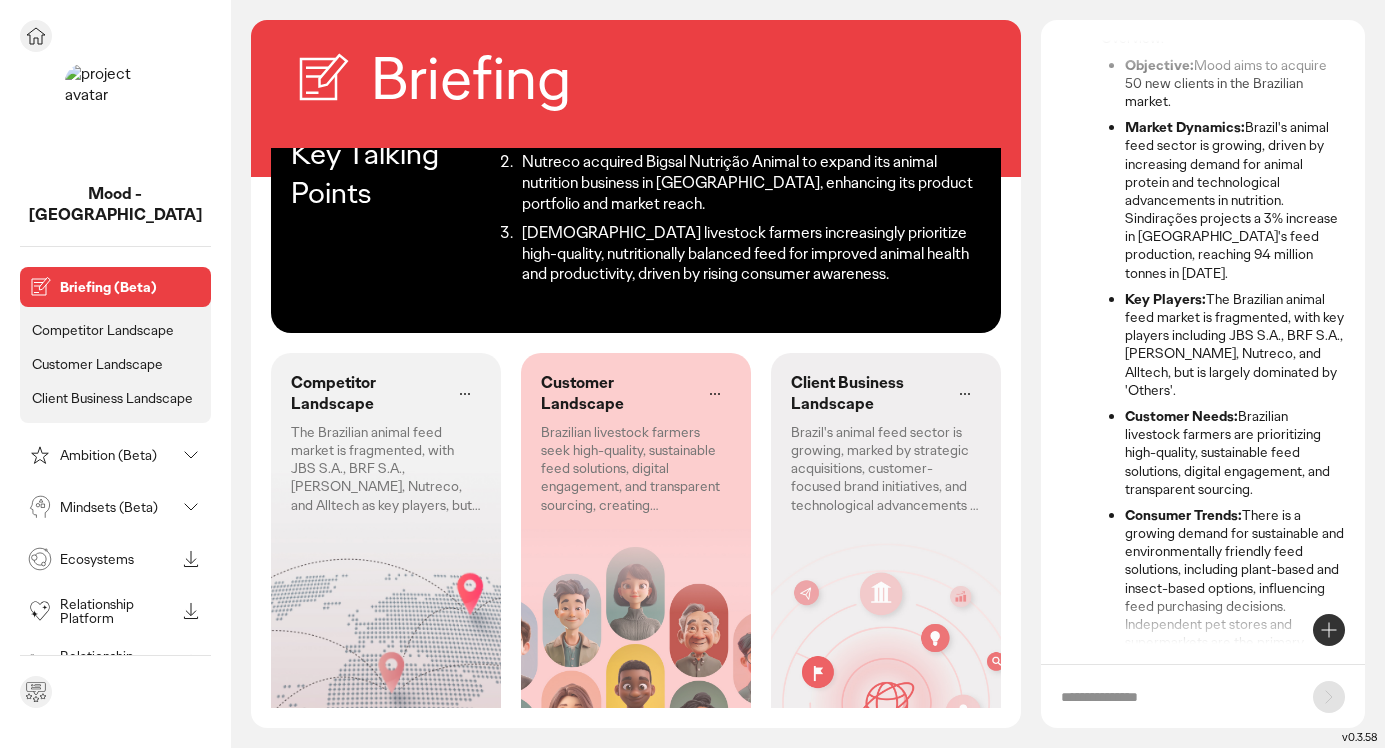 click 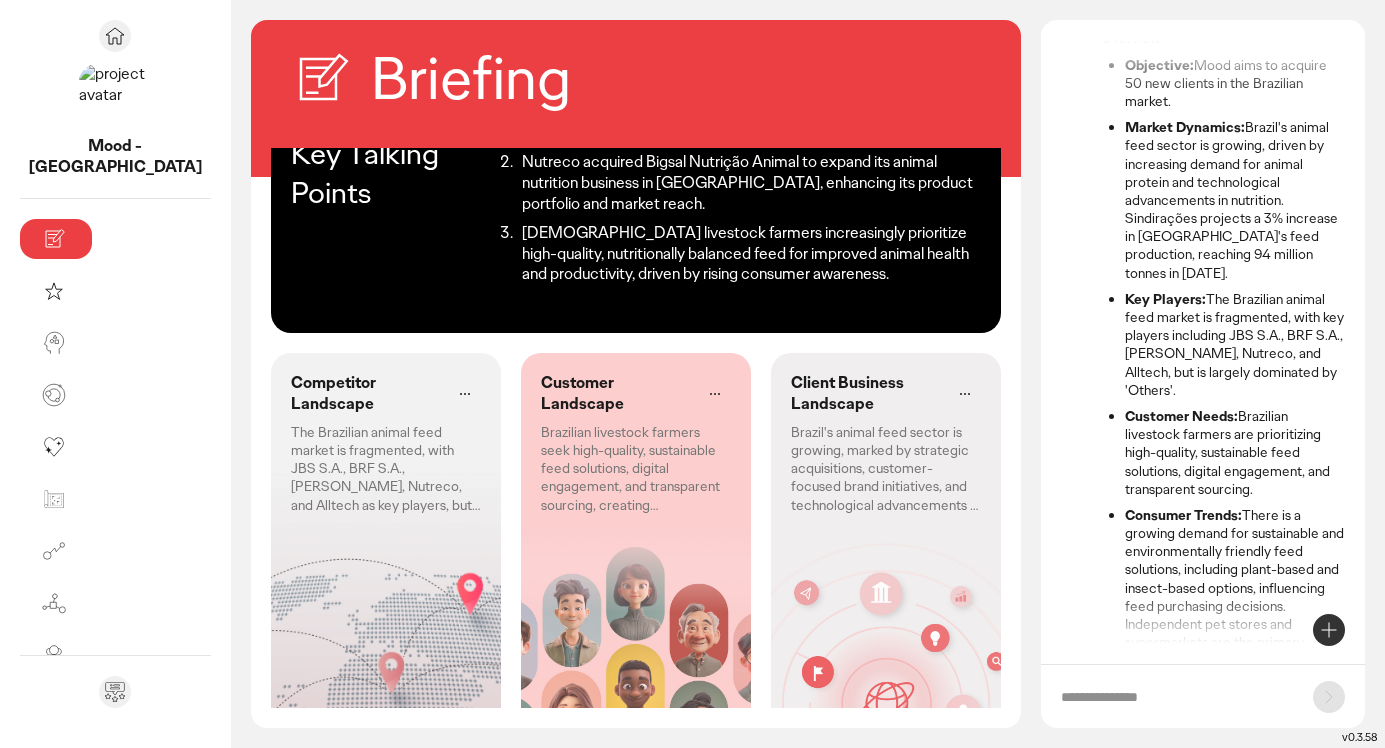 scroll, scrollTop: 0, scrollLeft: 0, axis: both 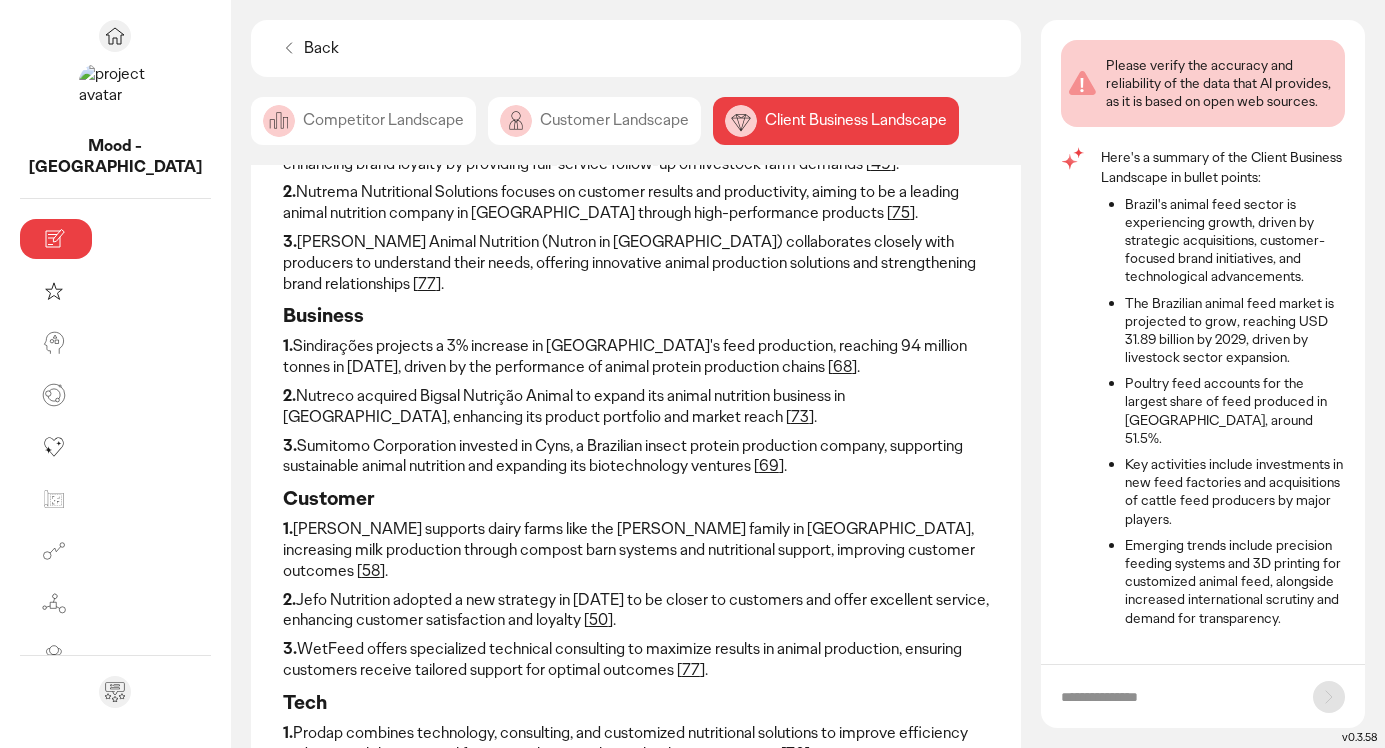 click on "68" at bounding box center (842, 366) 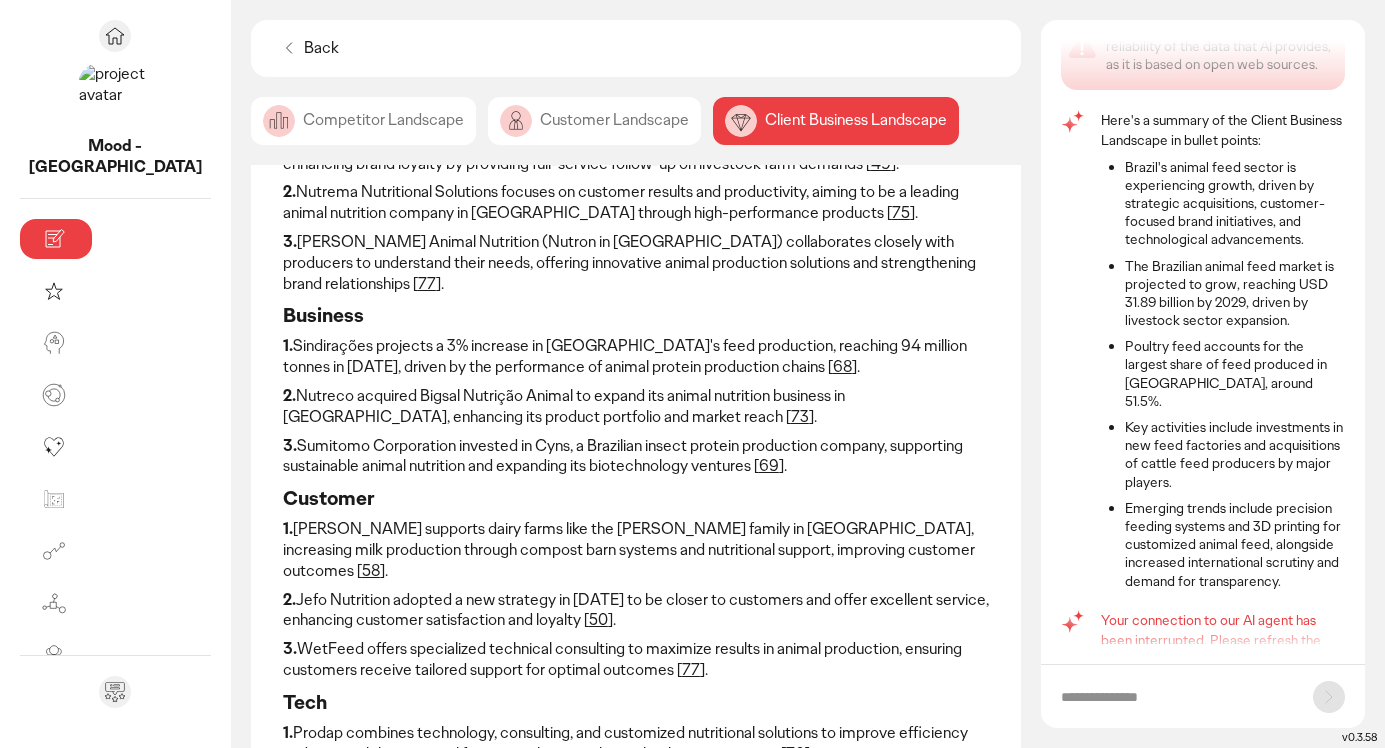 scroll, scrollTop: 73, scrollLeft: 0, axis: vertical 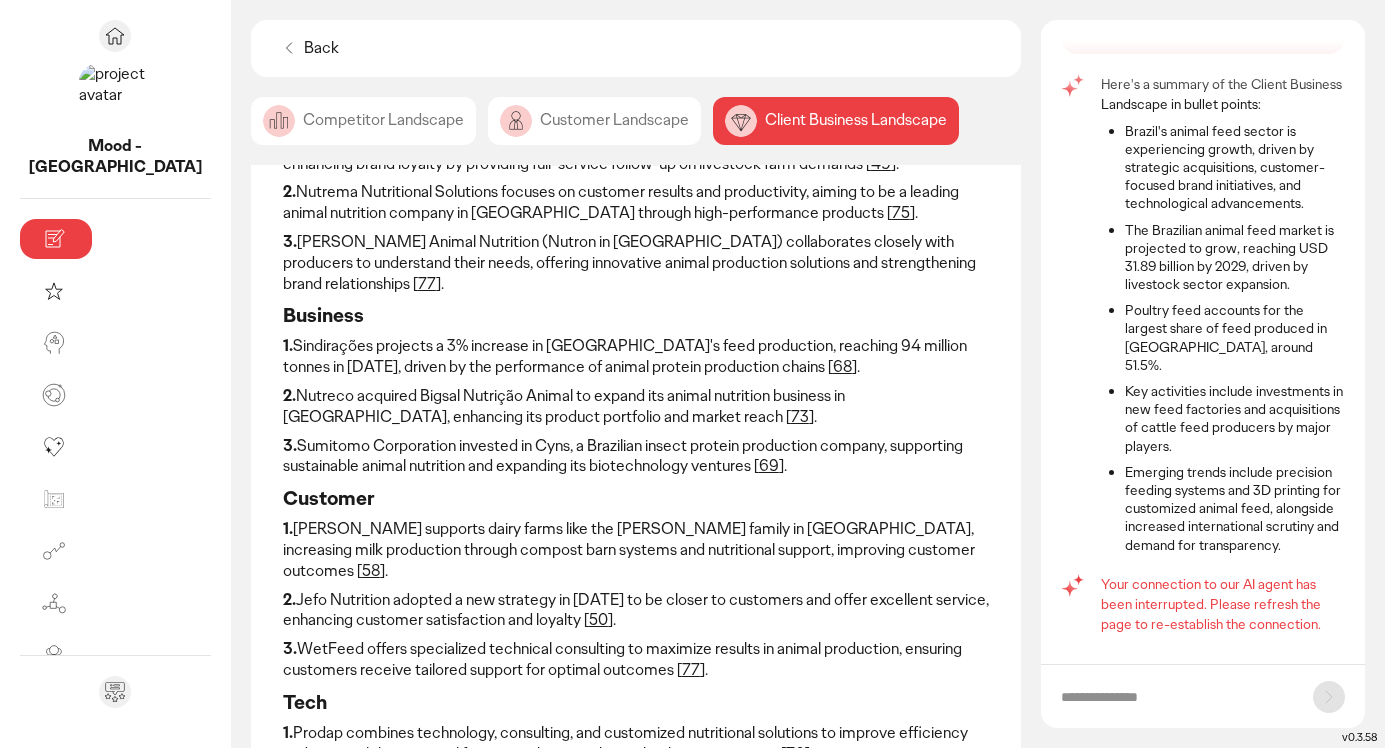 click on "Business" at bounding box center (636, 315) 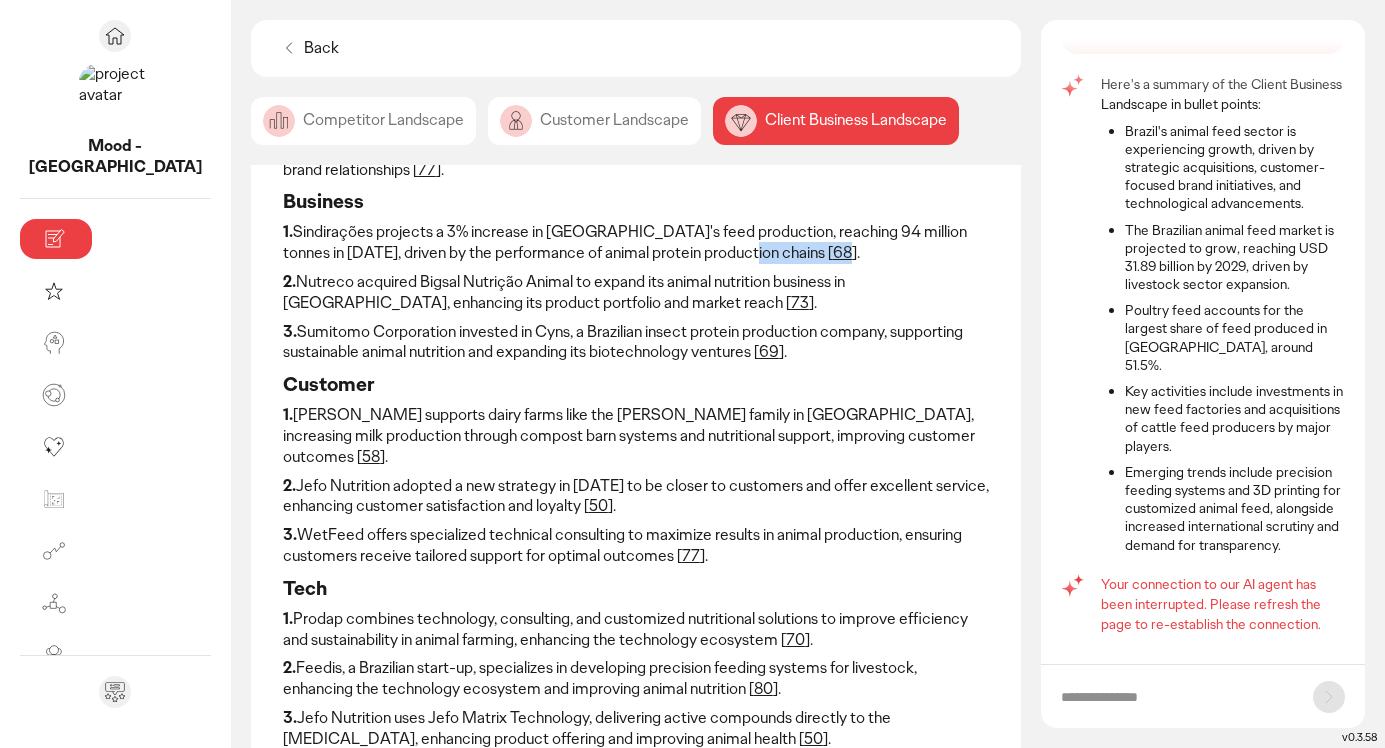 scroll, scrollTop: 294, scrollLeft: 0, axis: vertical 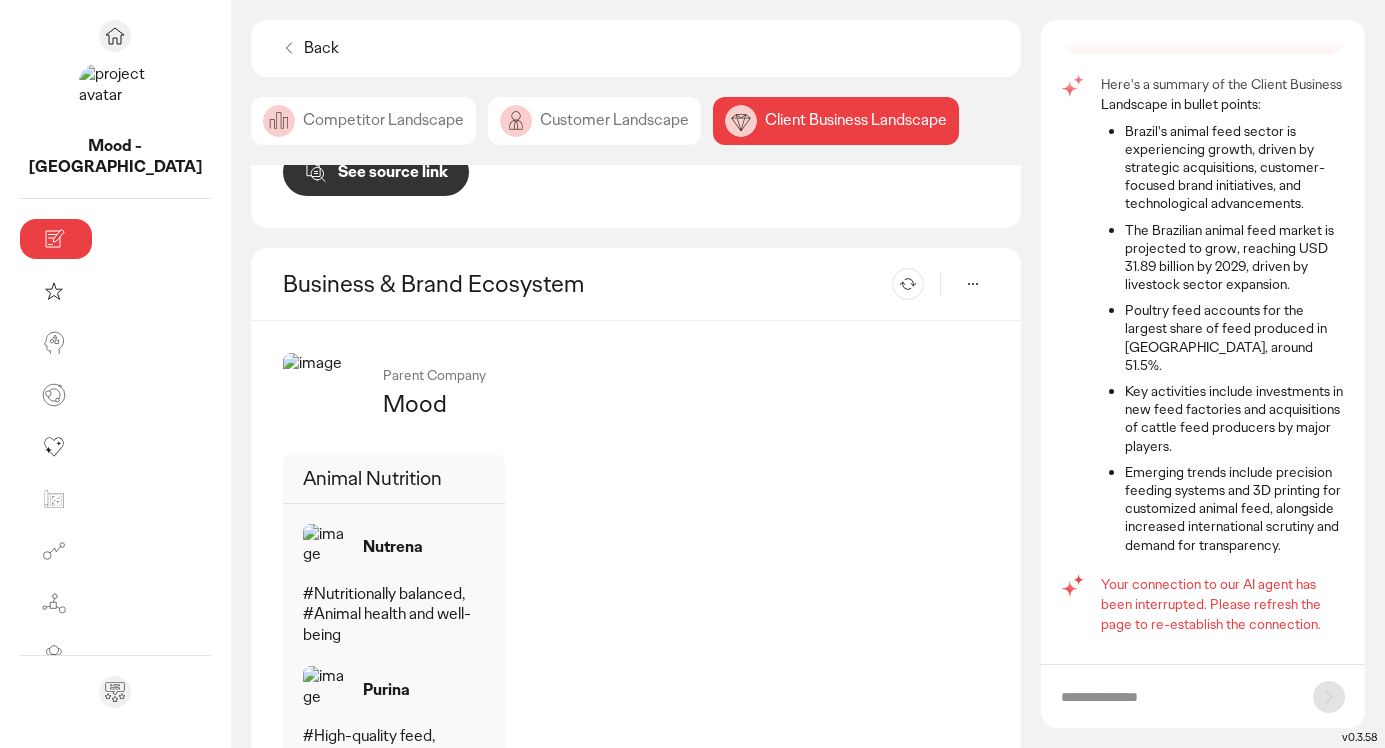 click 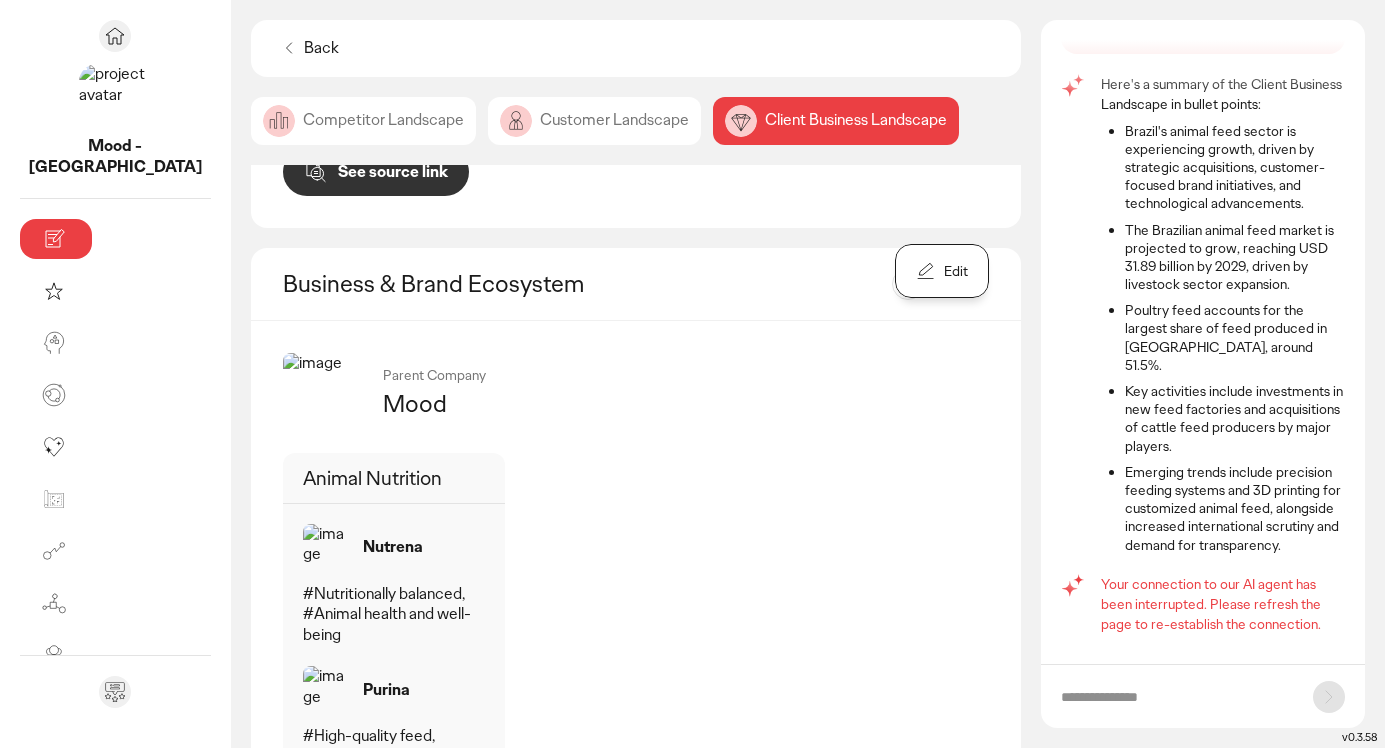 click on "Edit" 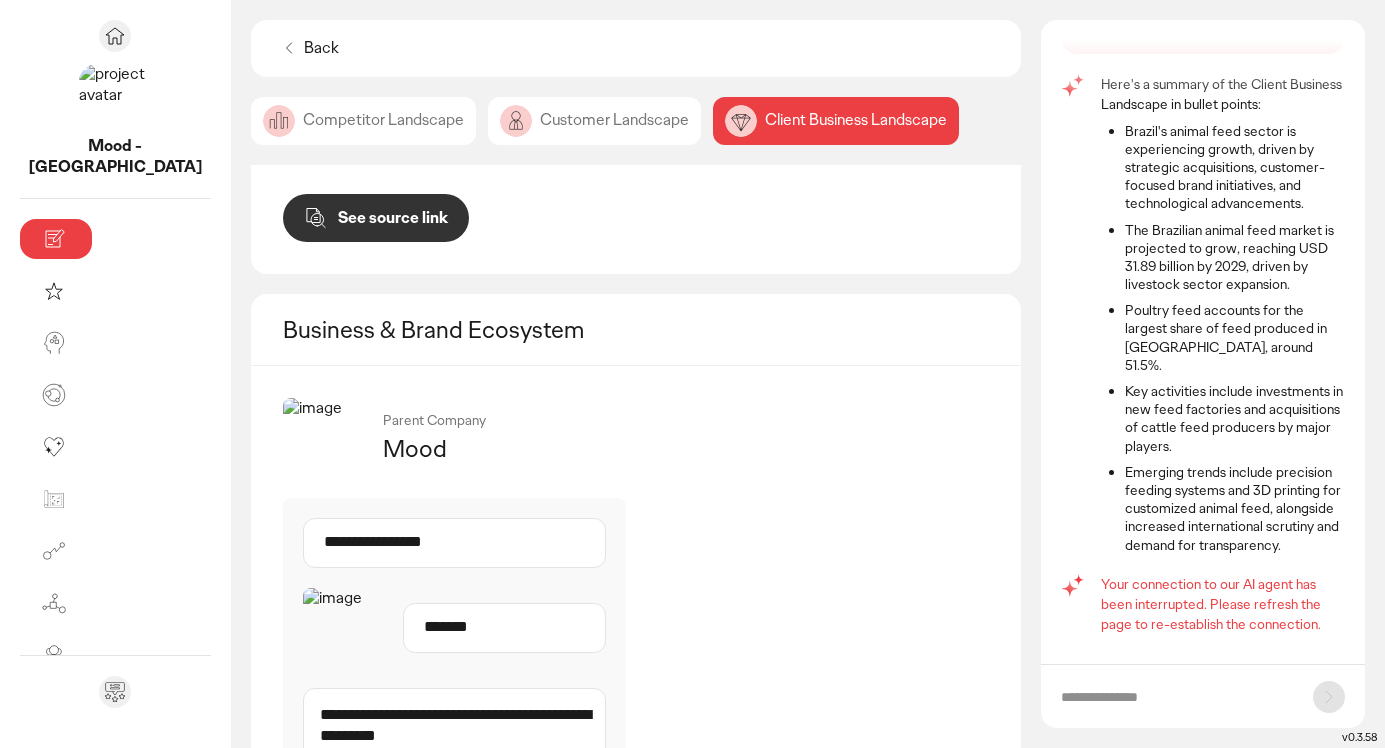 scroll, scrollTop: 876, scrollLeft: 0, axis: vertical 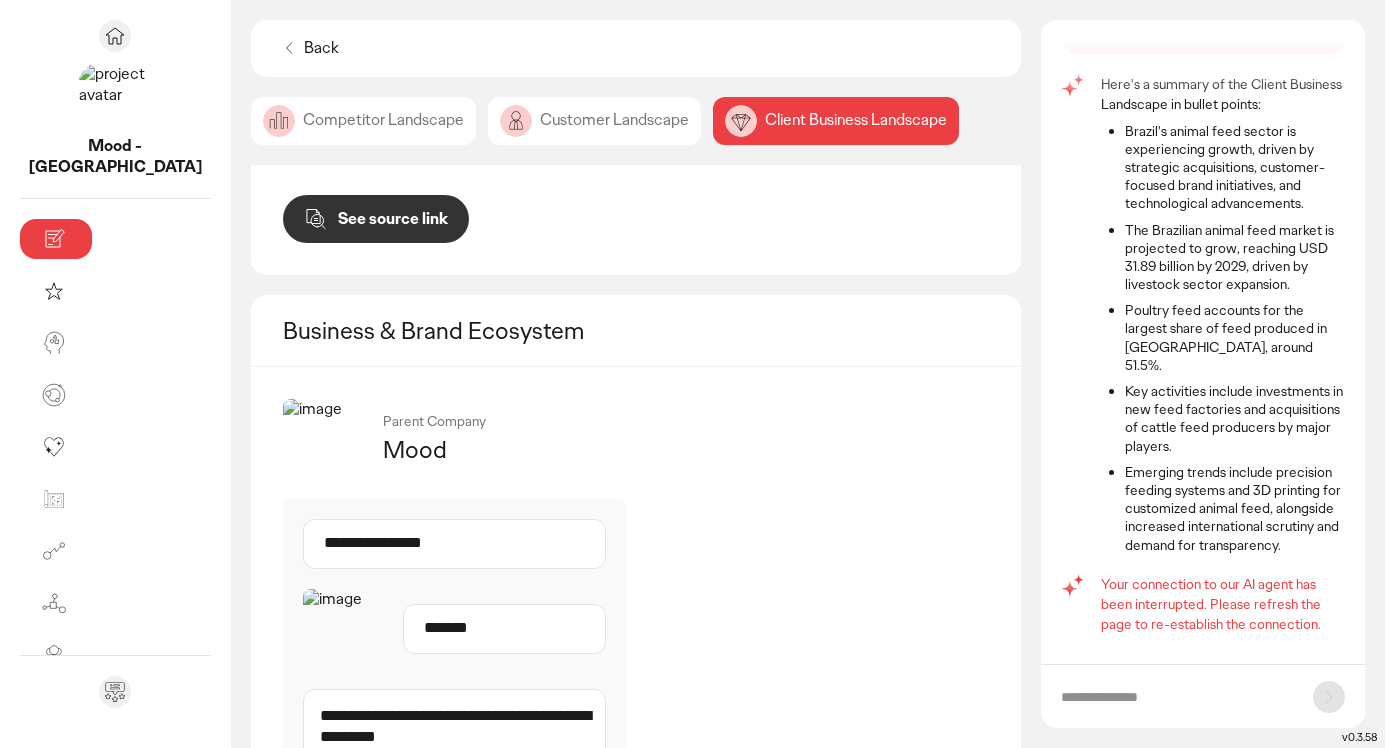 click on "**********" at bounding box center (454, 544) 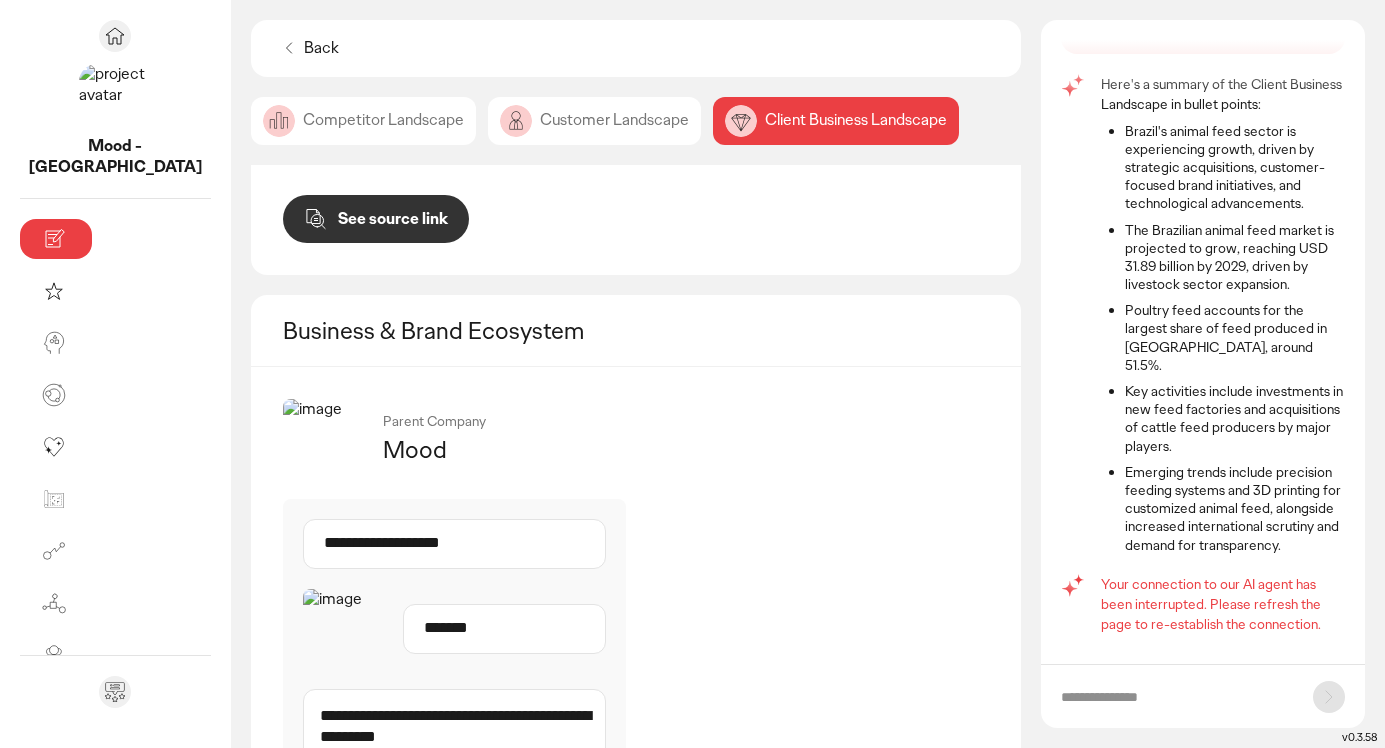 type on "**********" 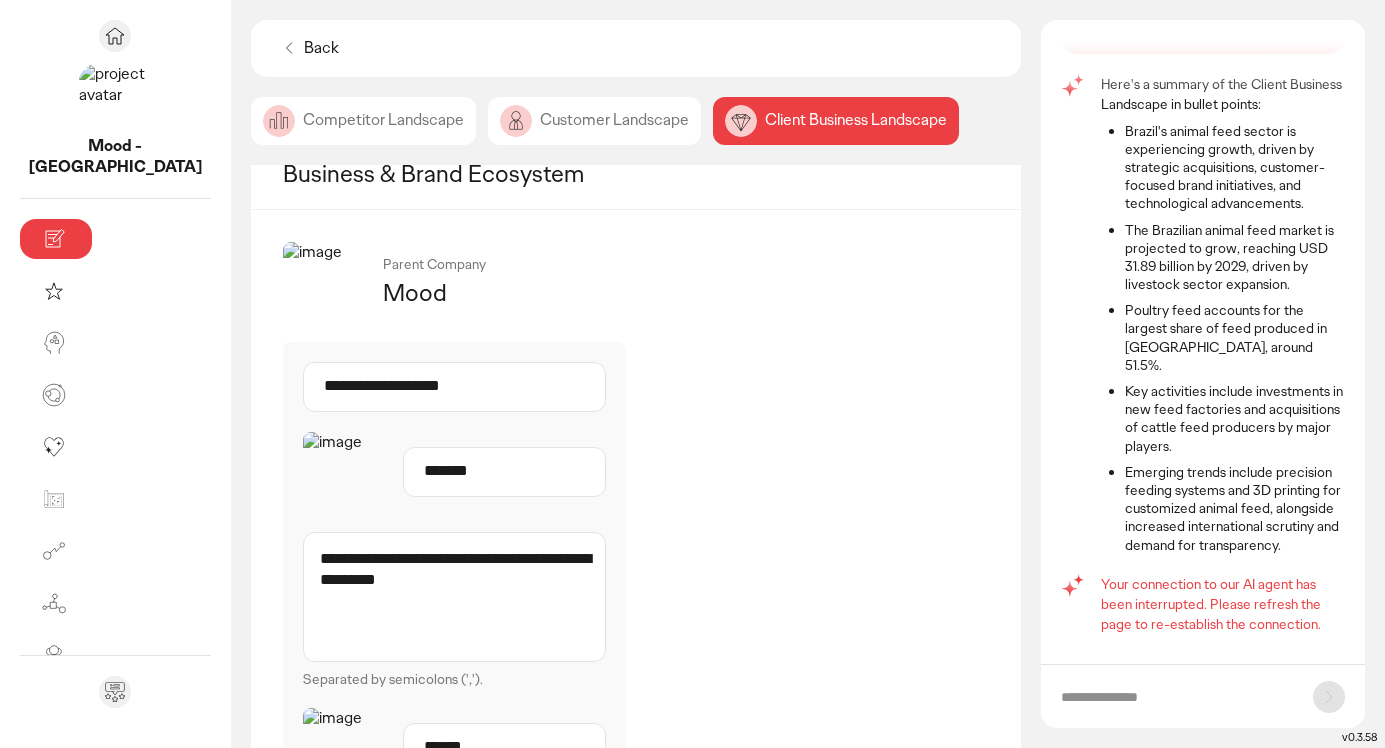 scroll, scrollTop: 1032, scrollLeft: 0, axis: vertical 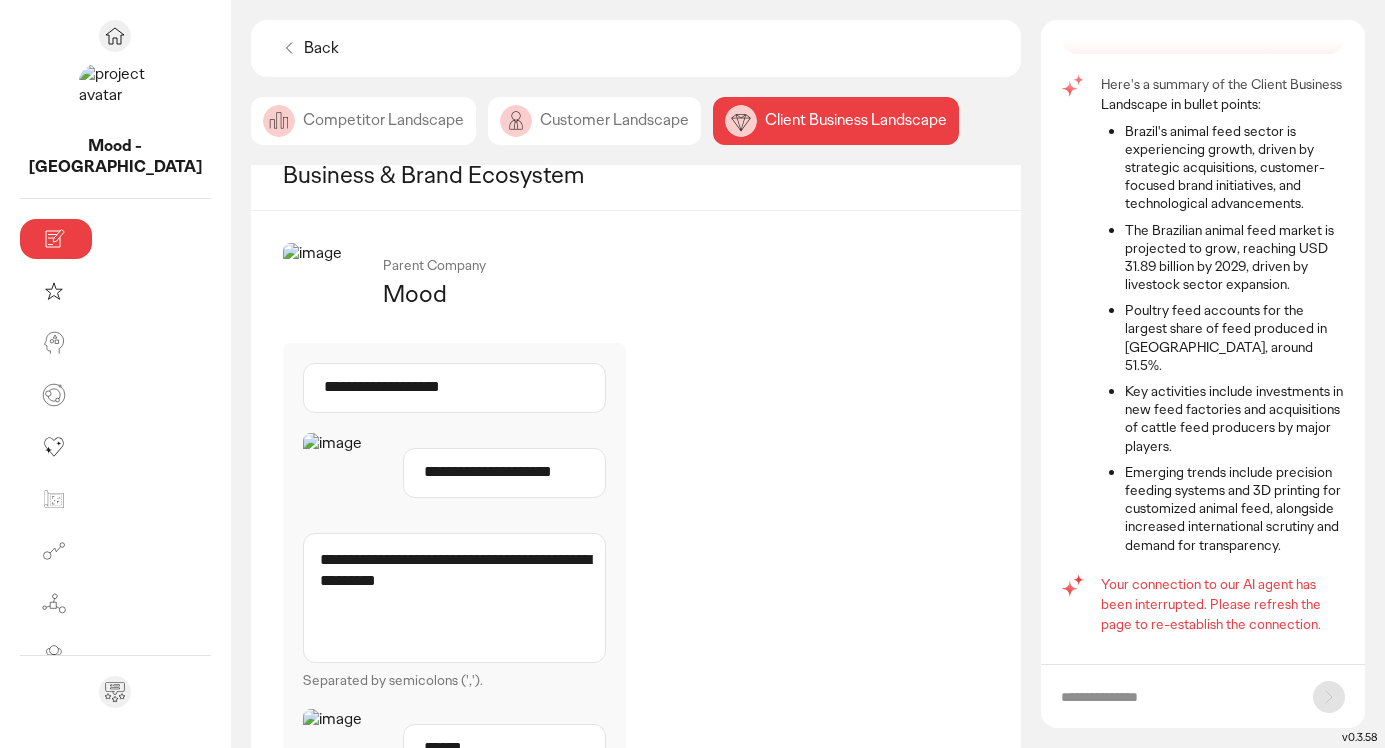 type on "**********" 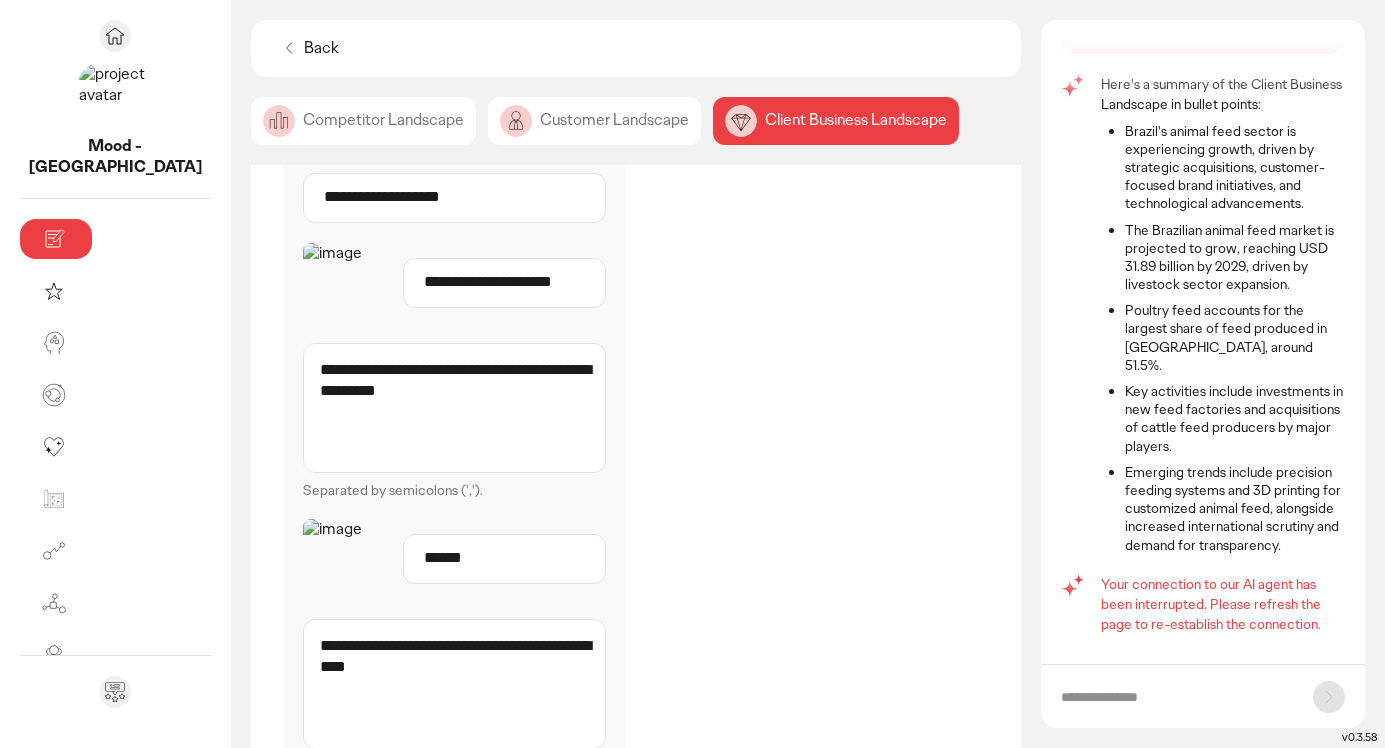 scroll, scrollTop: 1232, scrollLeft: 0, axis: vertical 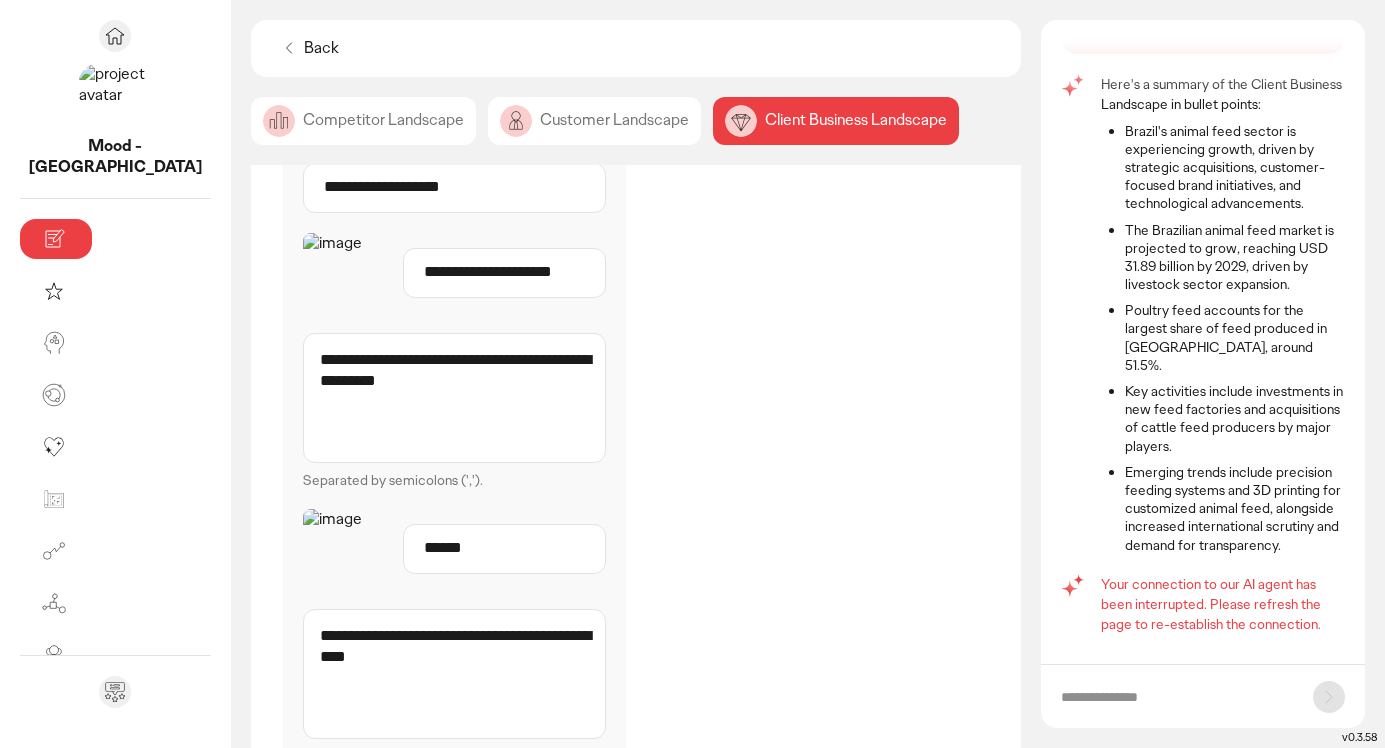 click on "******" at bounding box center [504, 549] 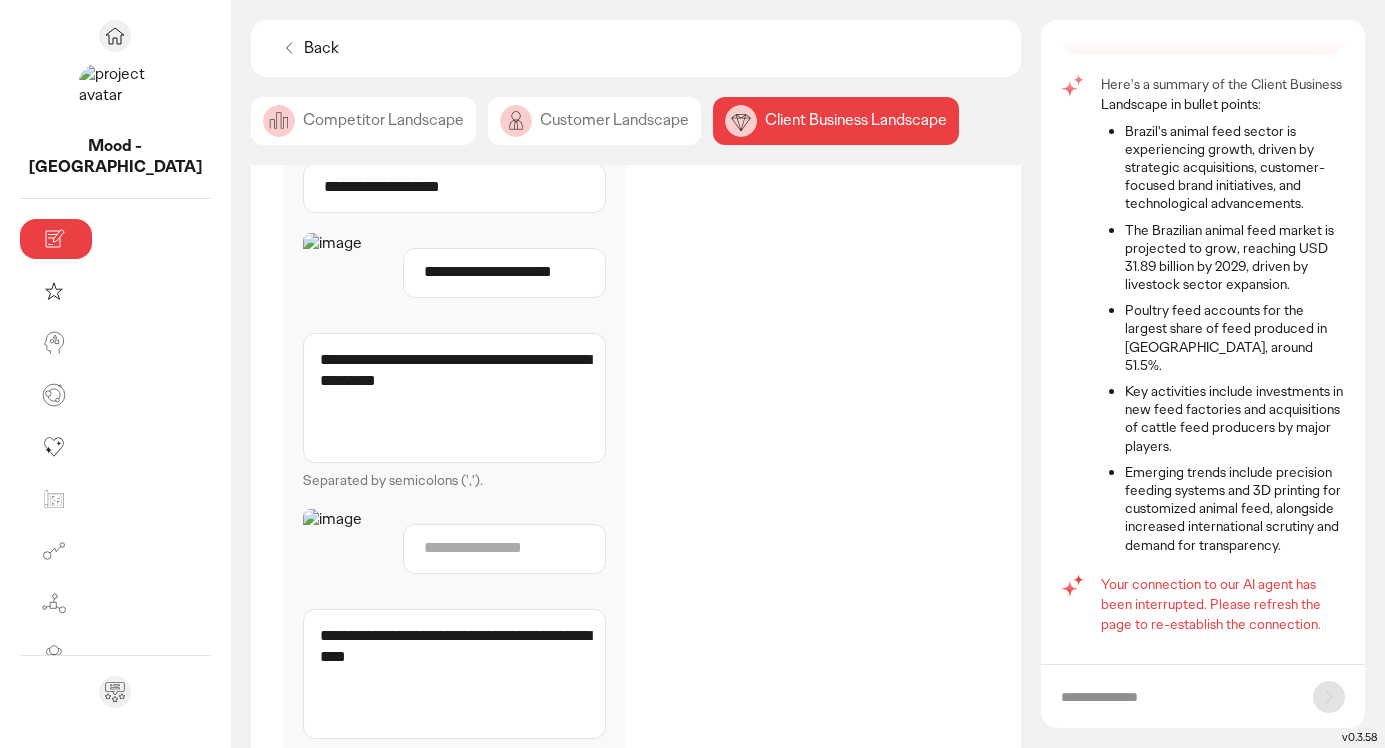 type 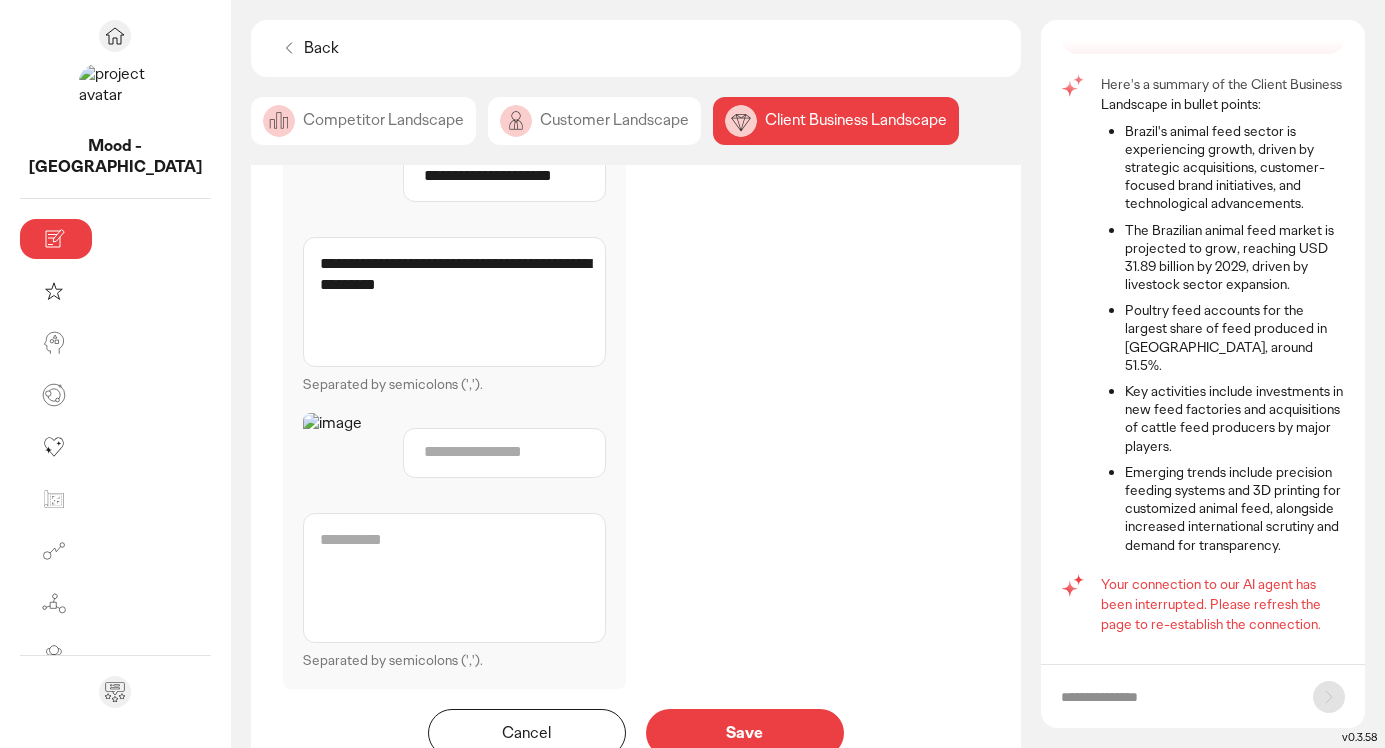 scroll, scrollTop: 1327, scrollLeft: 0, axis: vertical 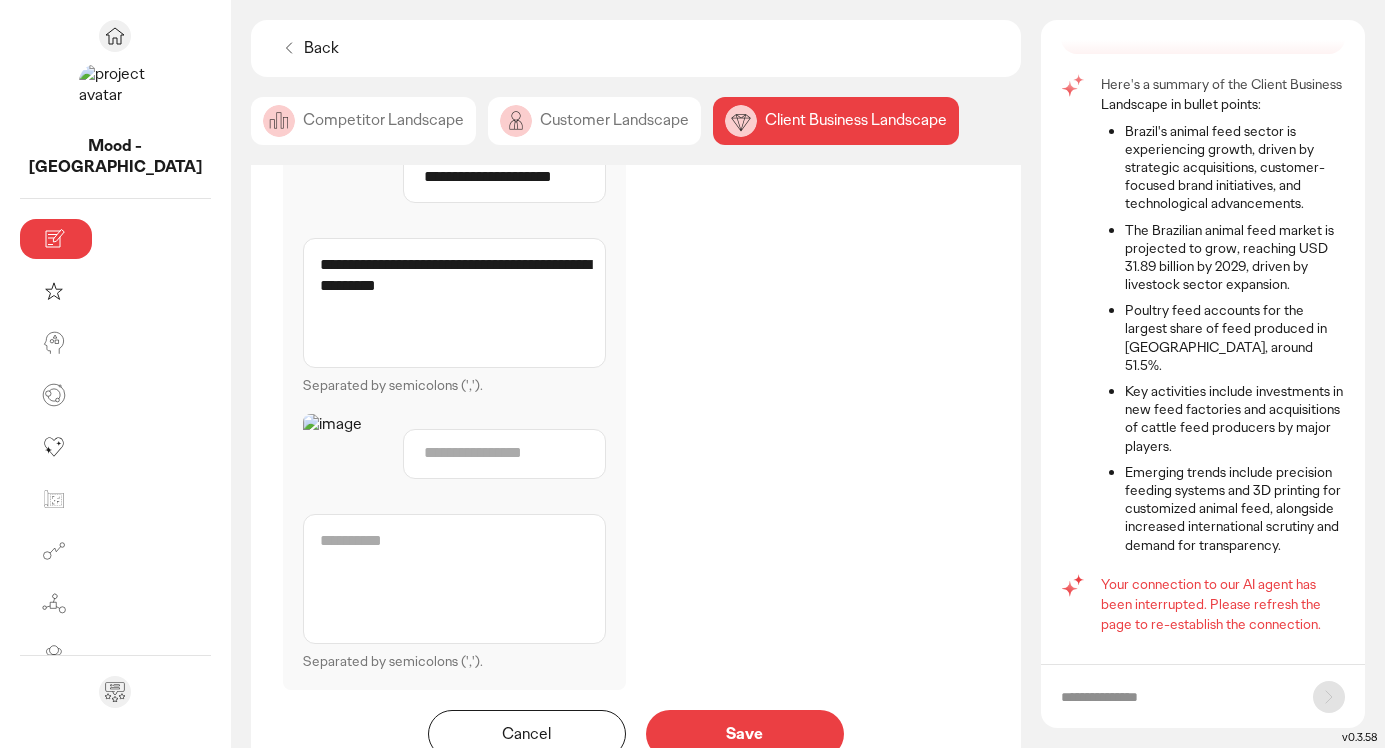 type 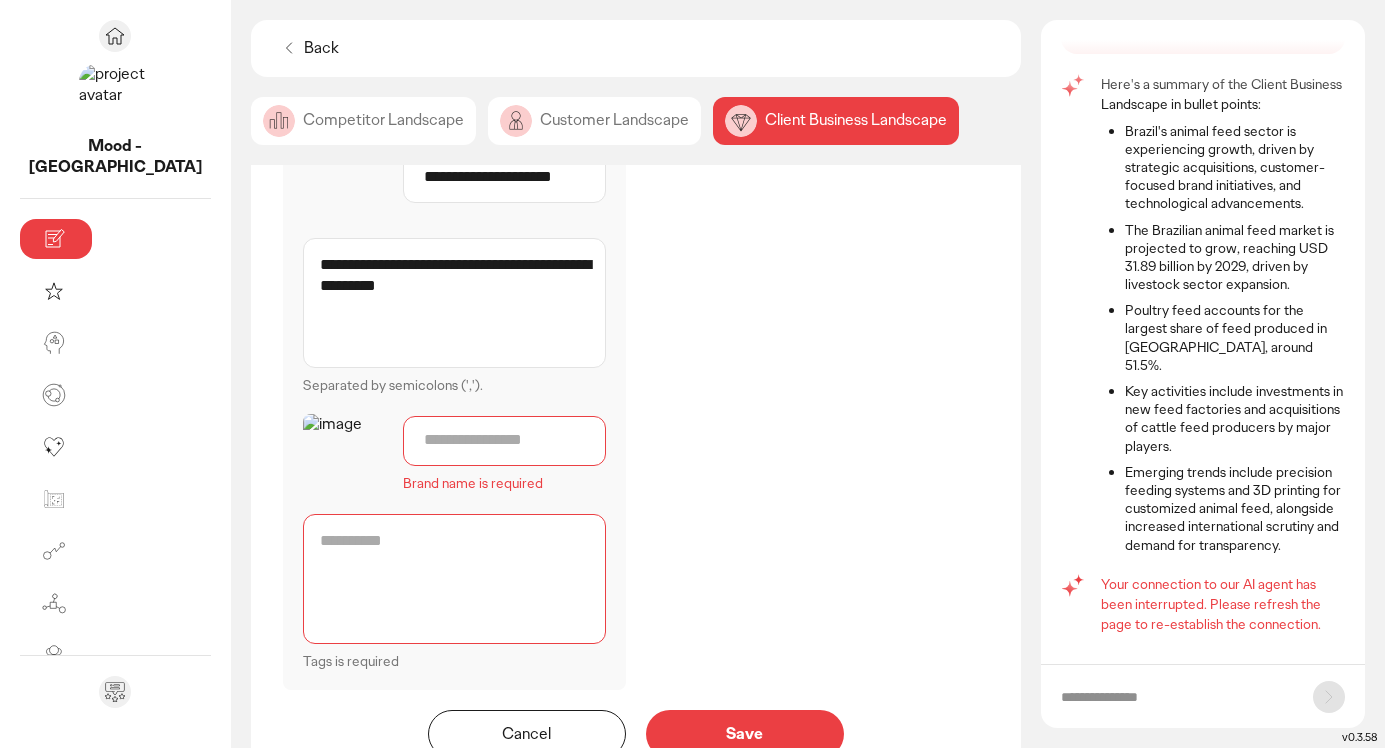 click at bounding box center (504, 441) 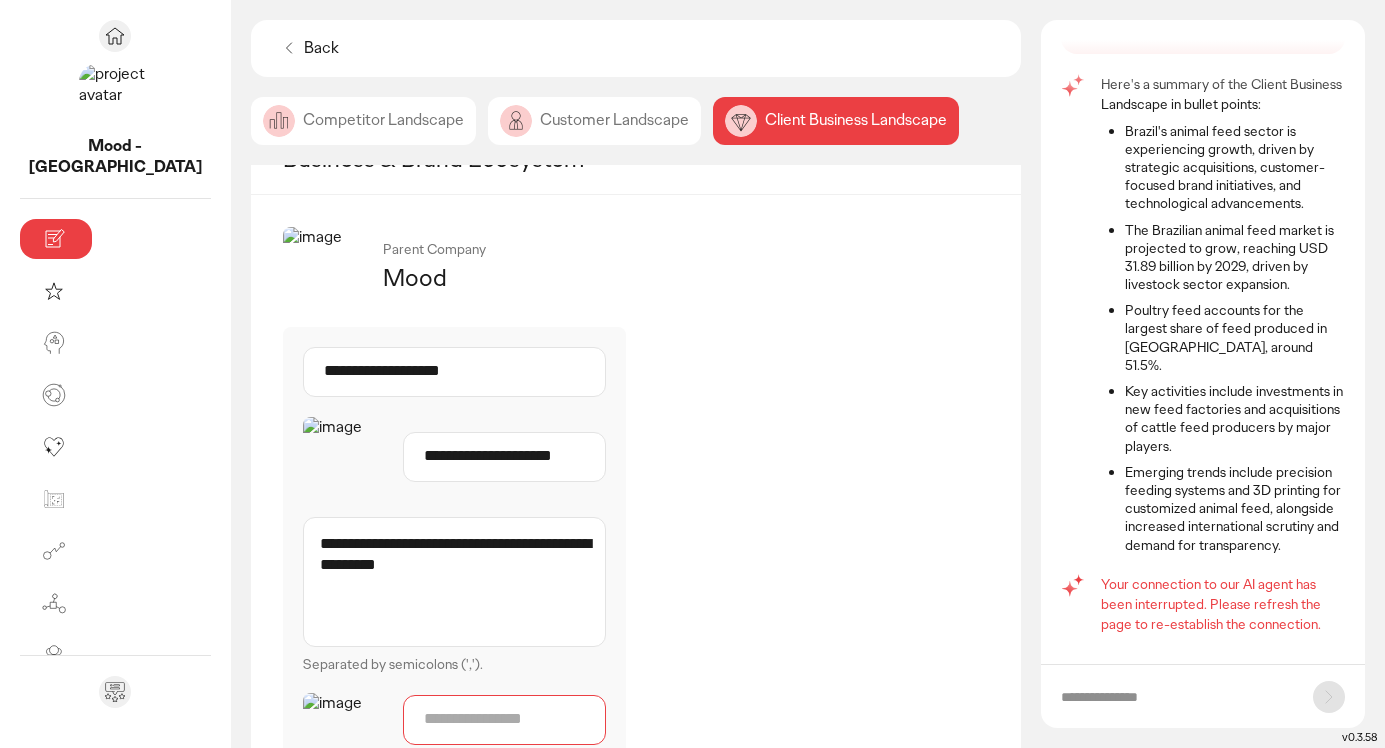 scroll, scrollTop: 1045, scrollLeft: 0, axis: vertical 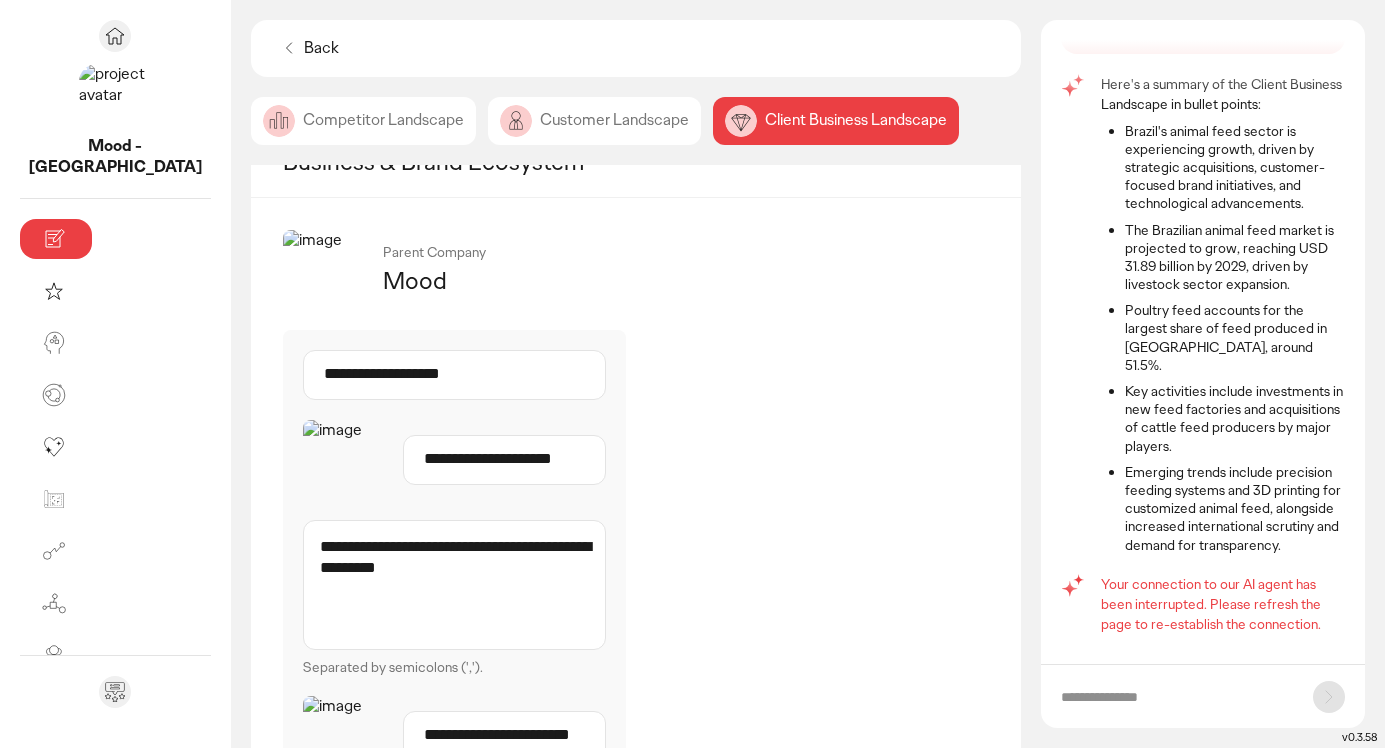 type on "**********" 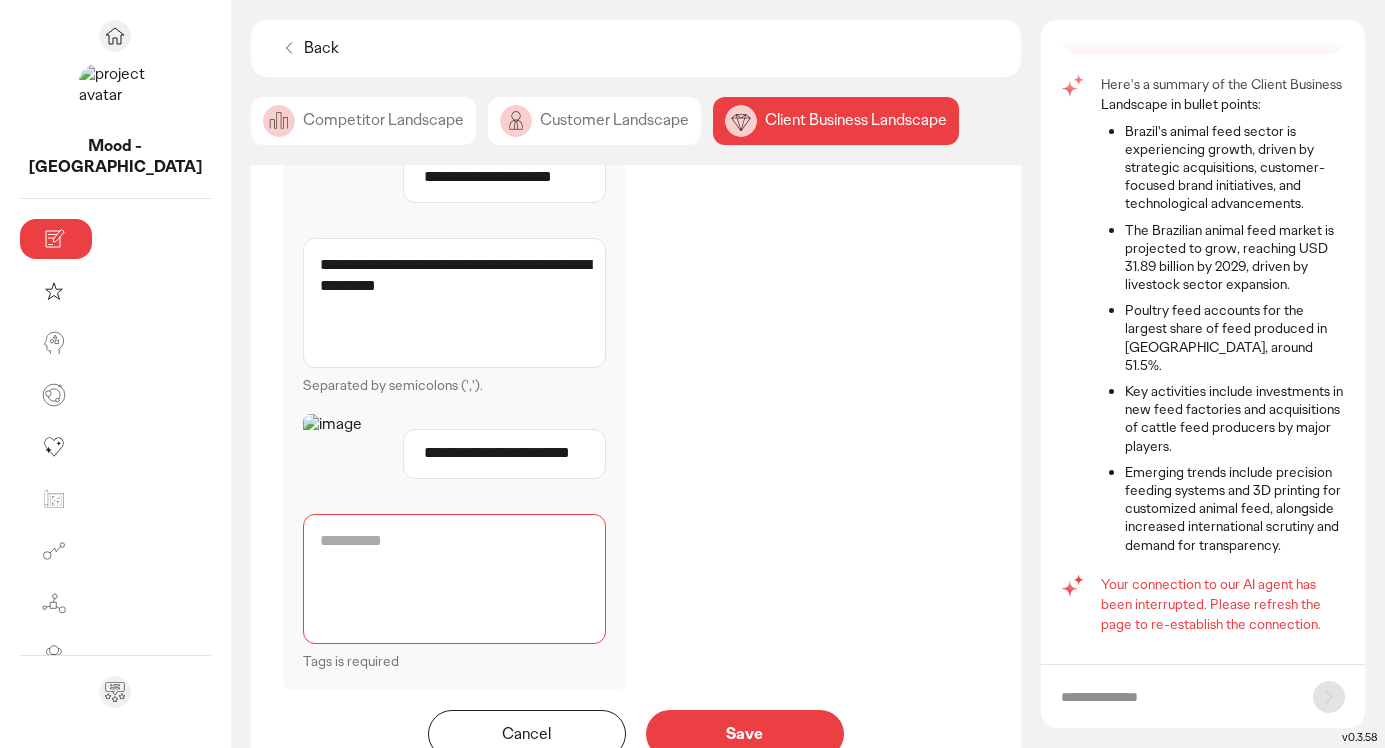 scroll, scrollTop: 0, scrollLeft: 0, axis: both 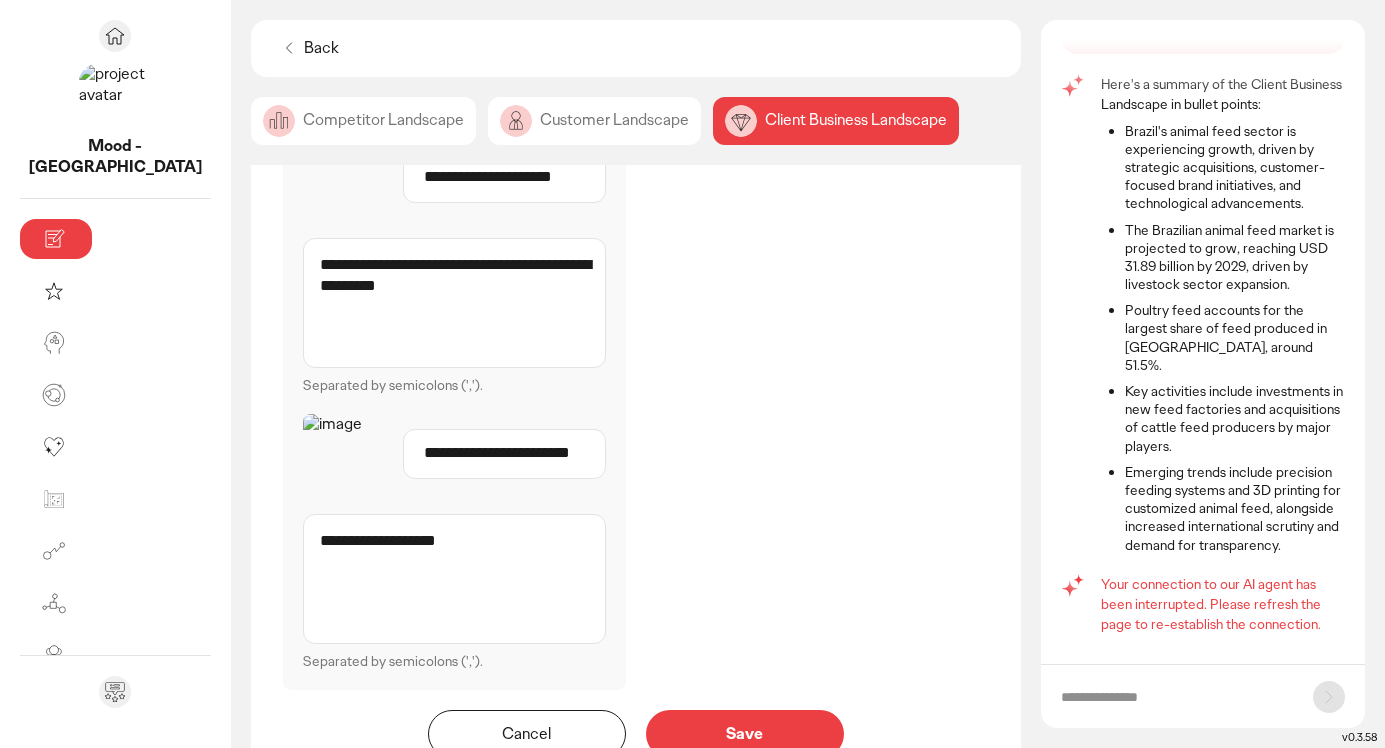 type on "**********" 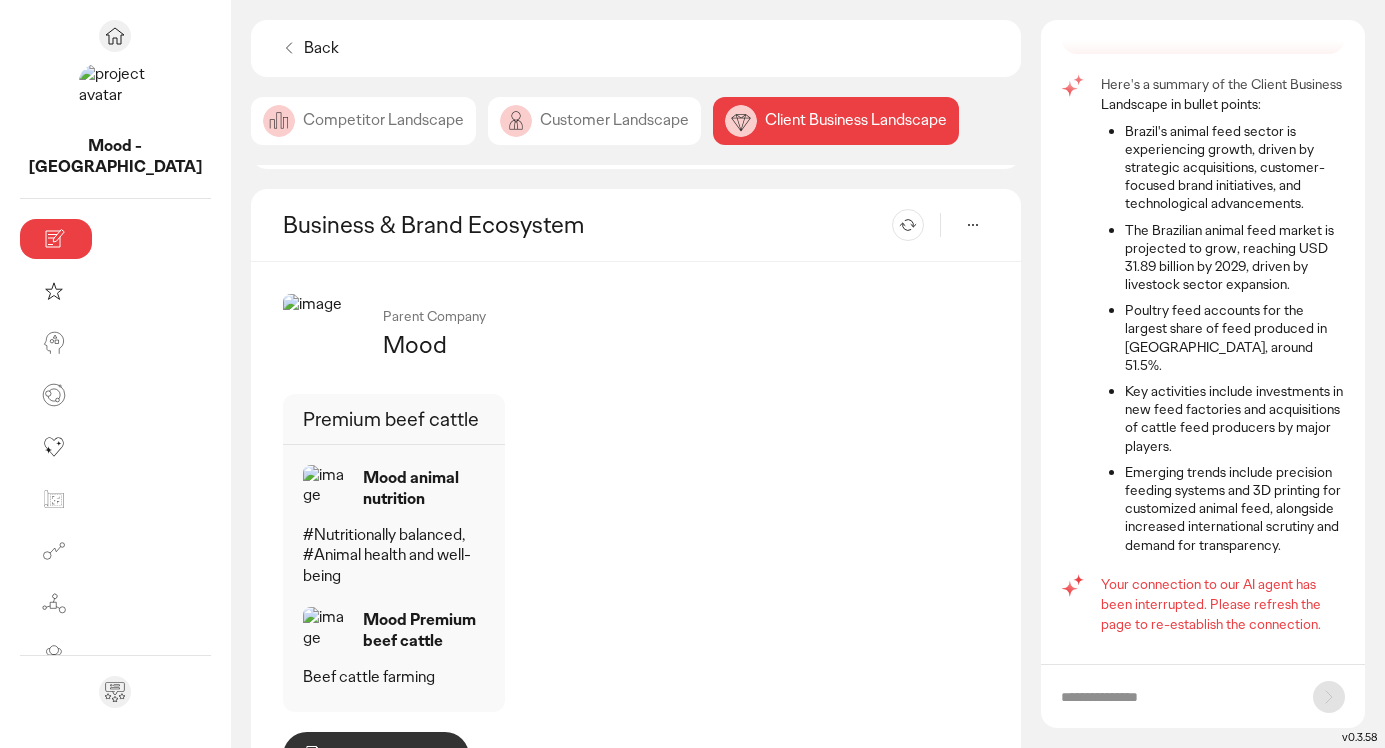 scroll, scrollTop: 981, scrollLeft: 0, axis: vertical 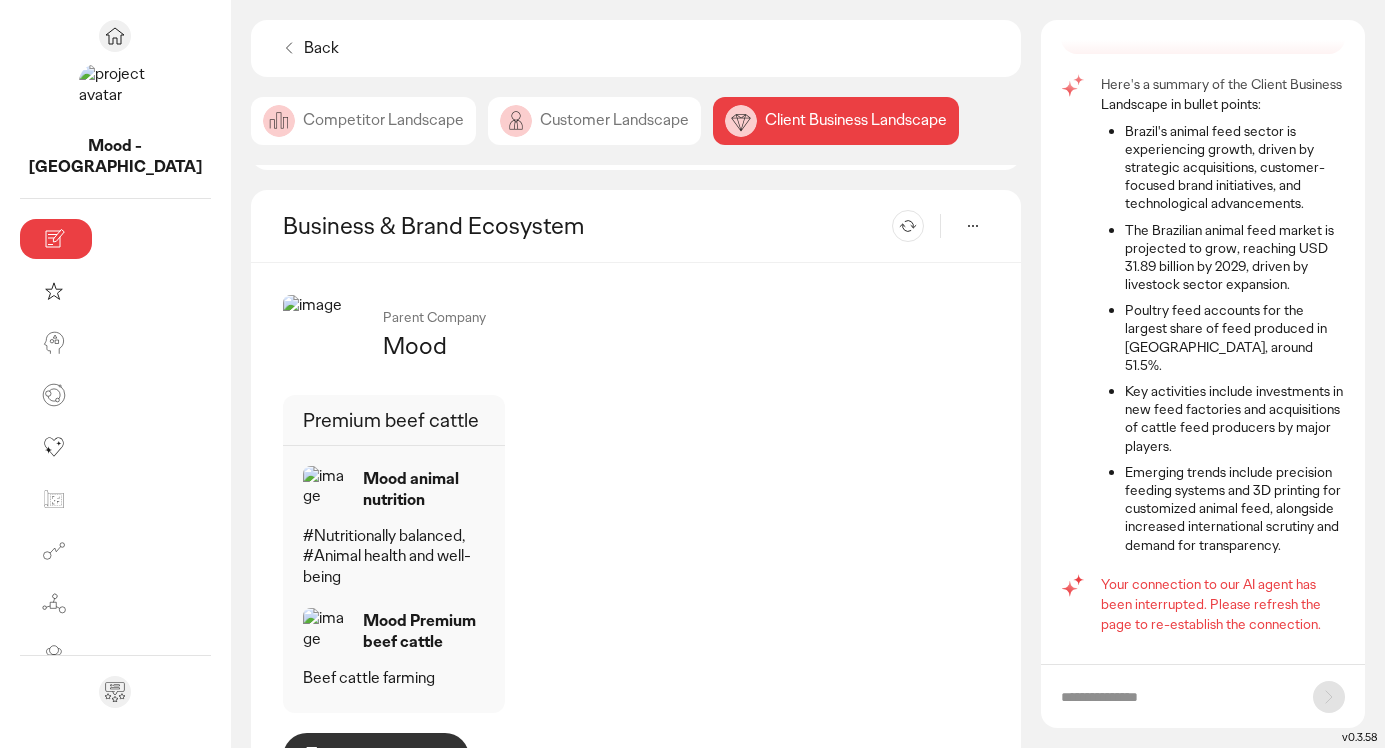 click 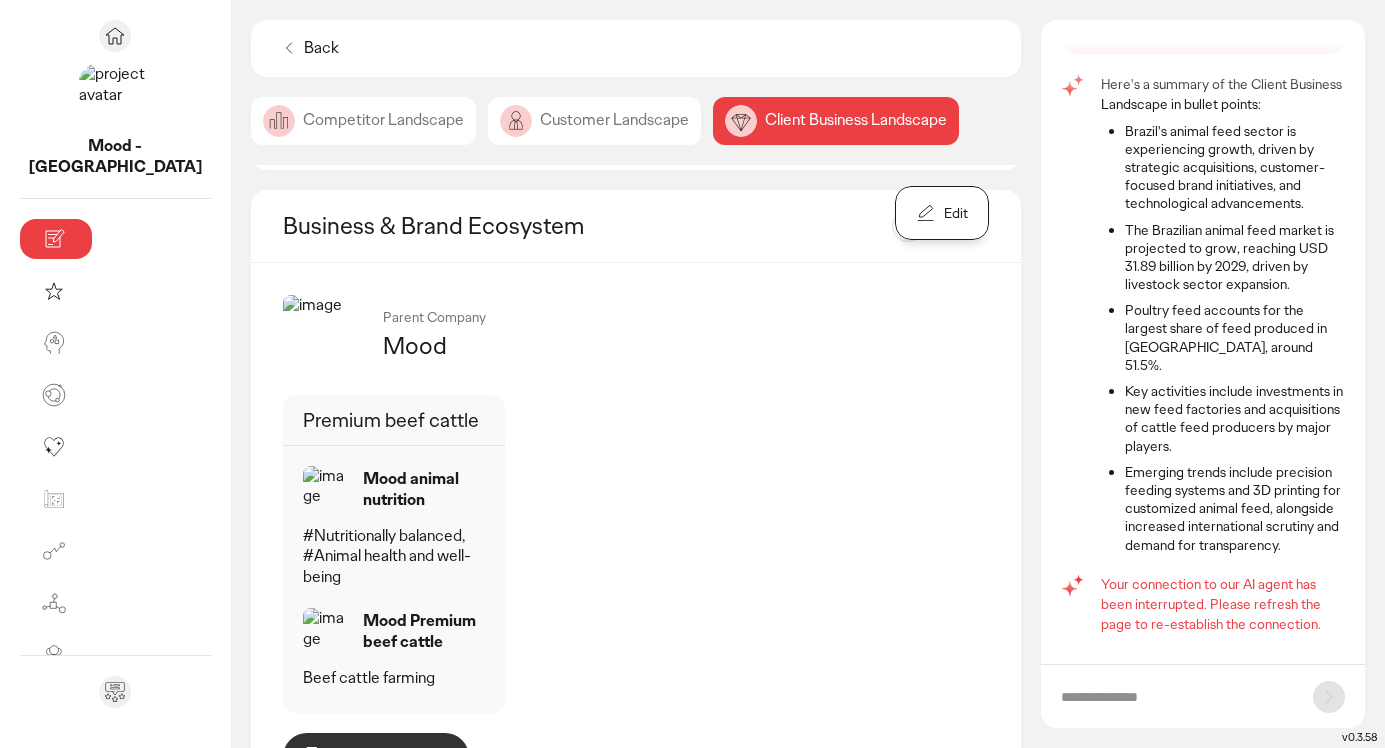 click on "Edit" 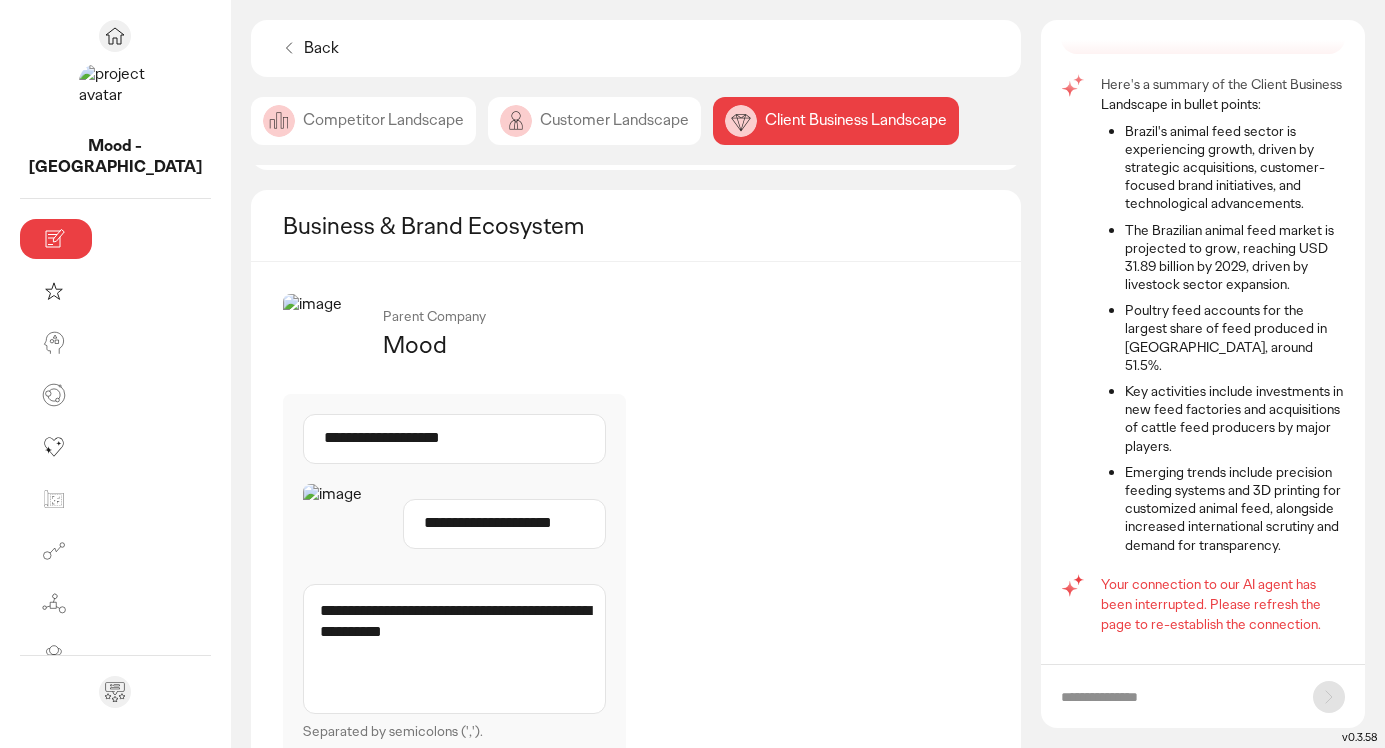 click 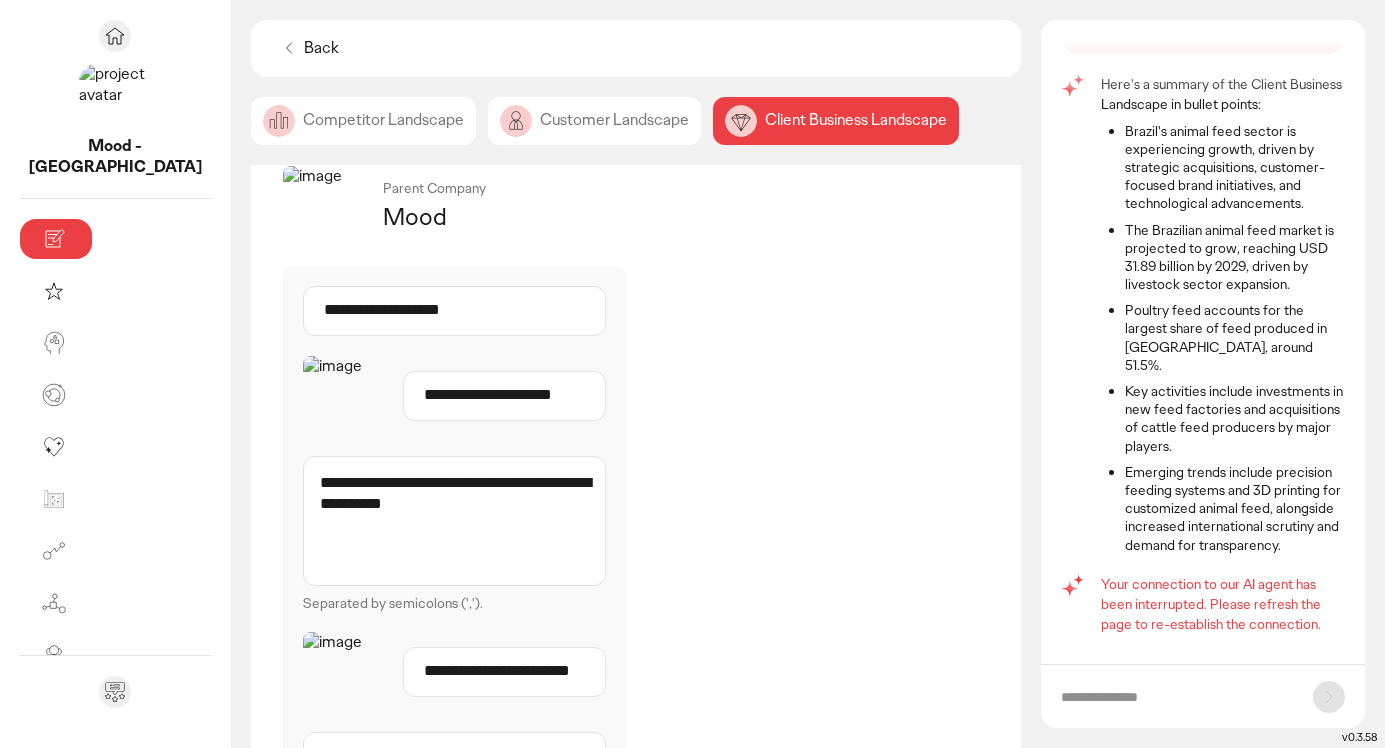 scroll, scrollTop: 1117, scrollLeft: 0, axis: vertical 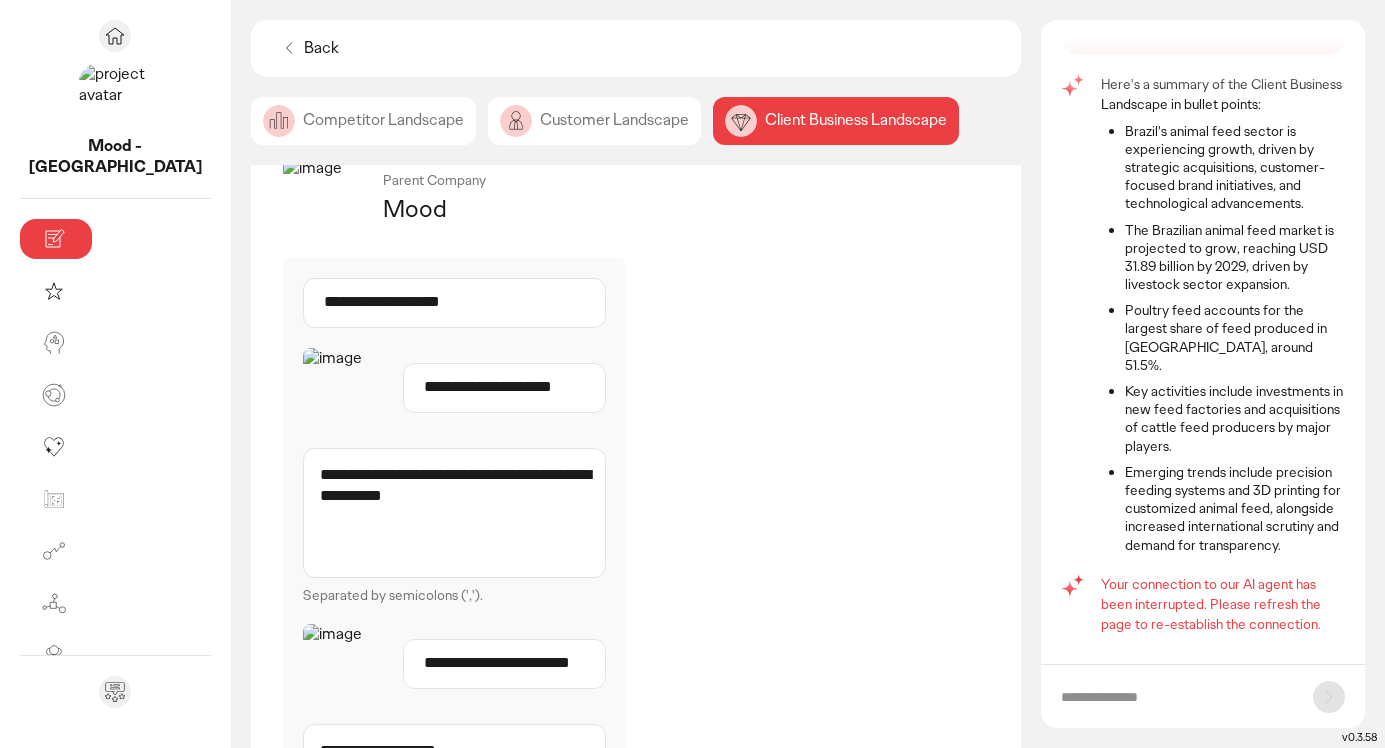 click on "**********" at bounding box center [454, 513] 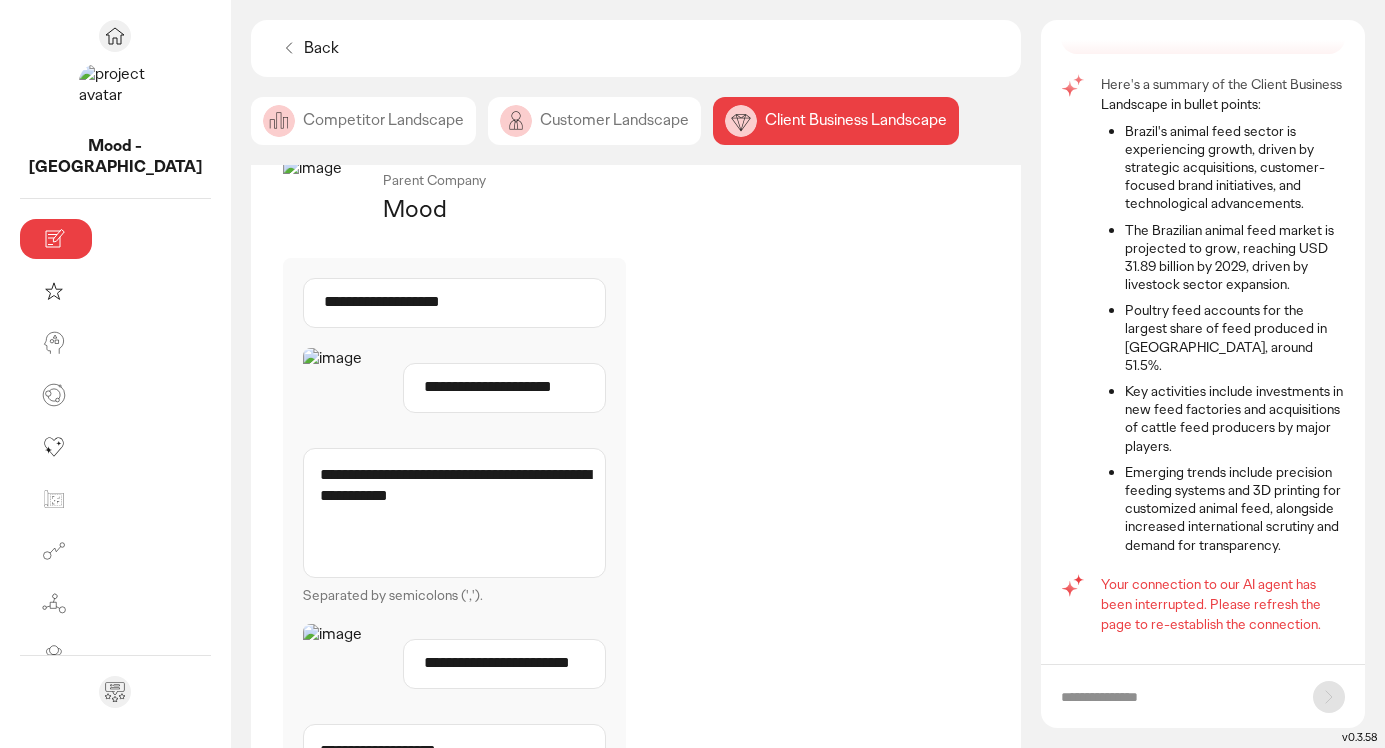 paste on "**********" 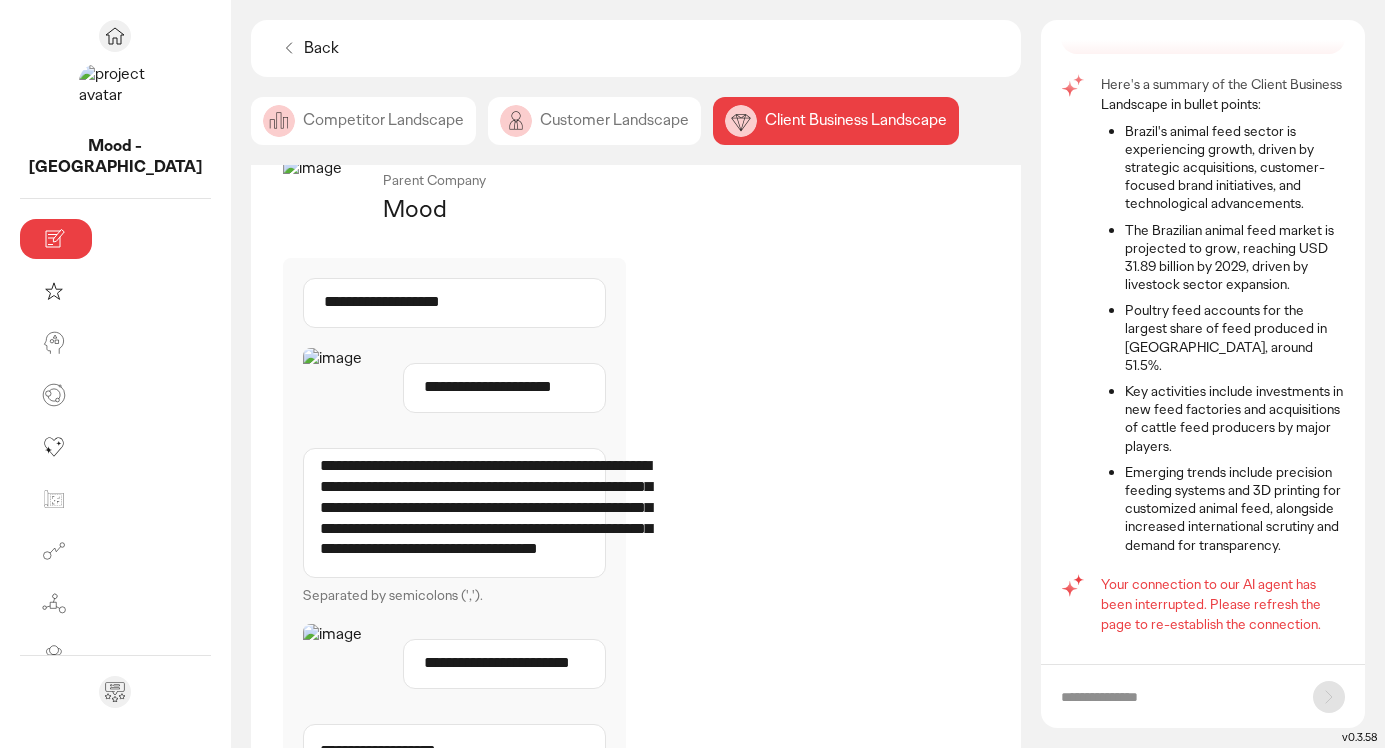 scroll, scrollTop: 0, scrollLeft: 0, axis: both 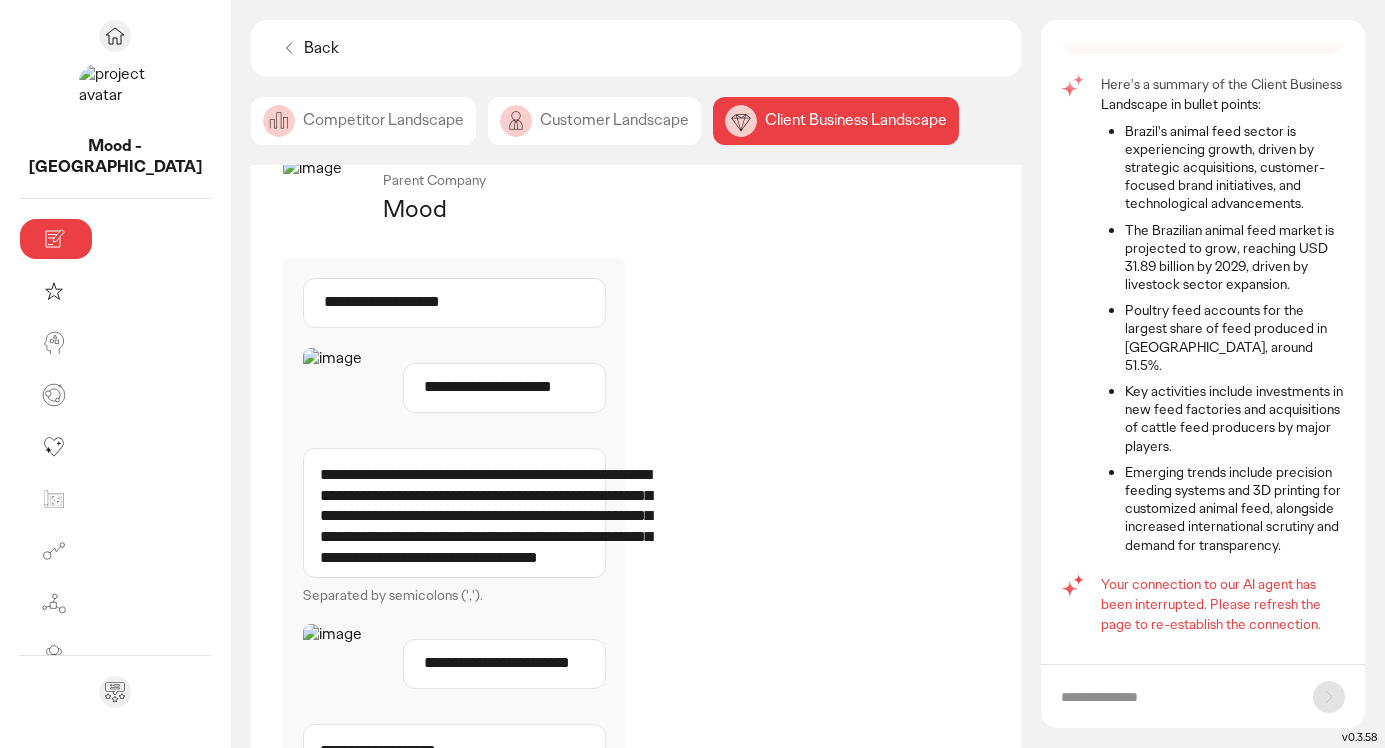 type on "**********" 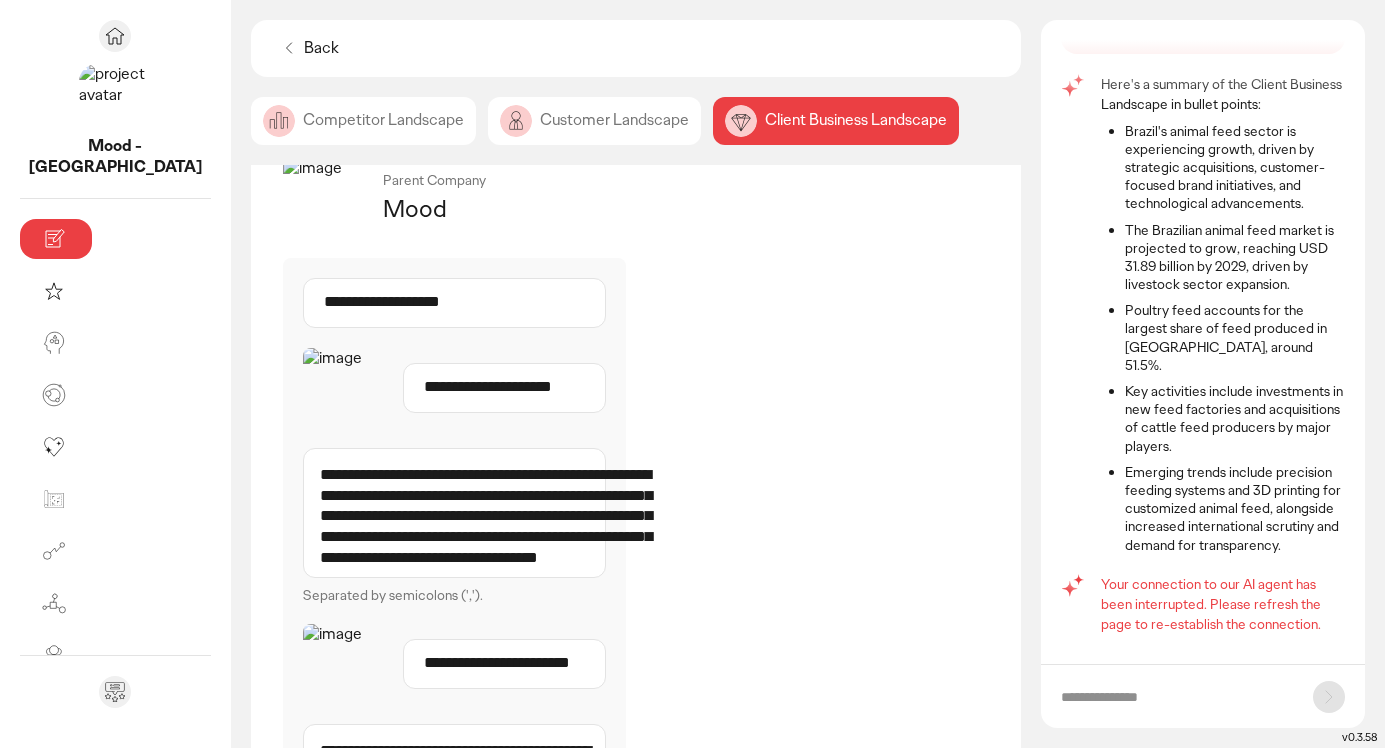 type on "**********" 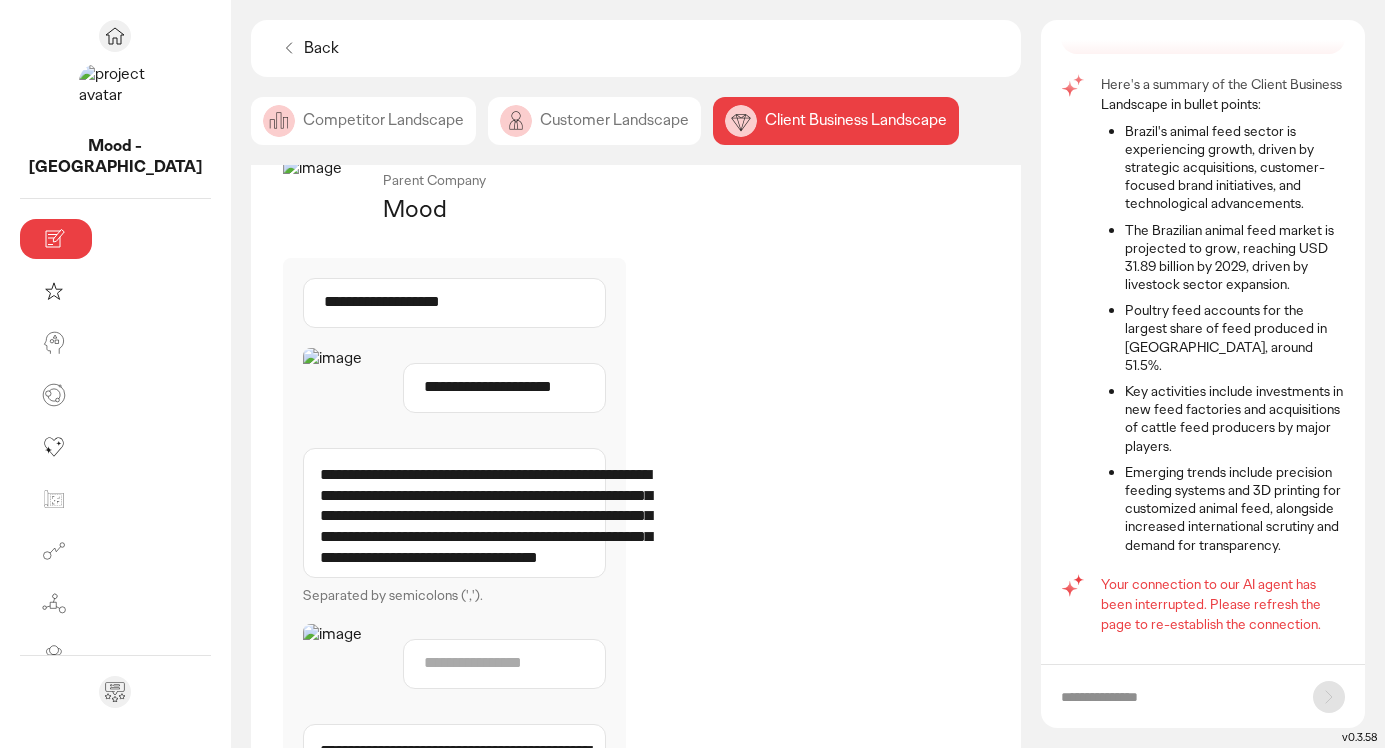 type 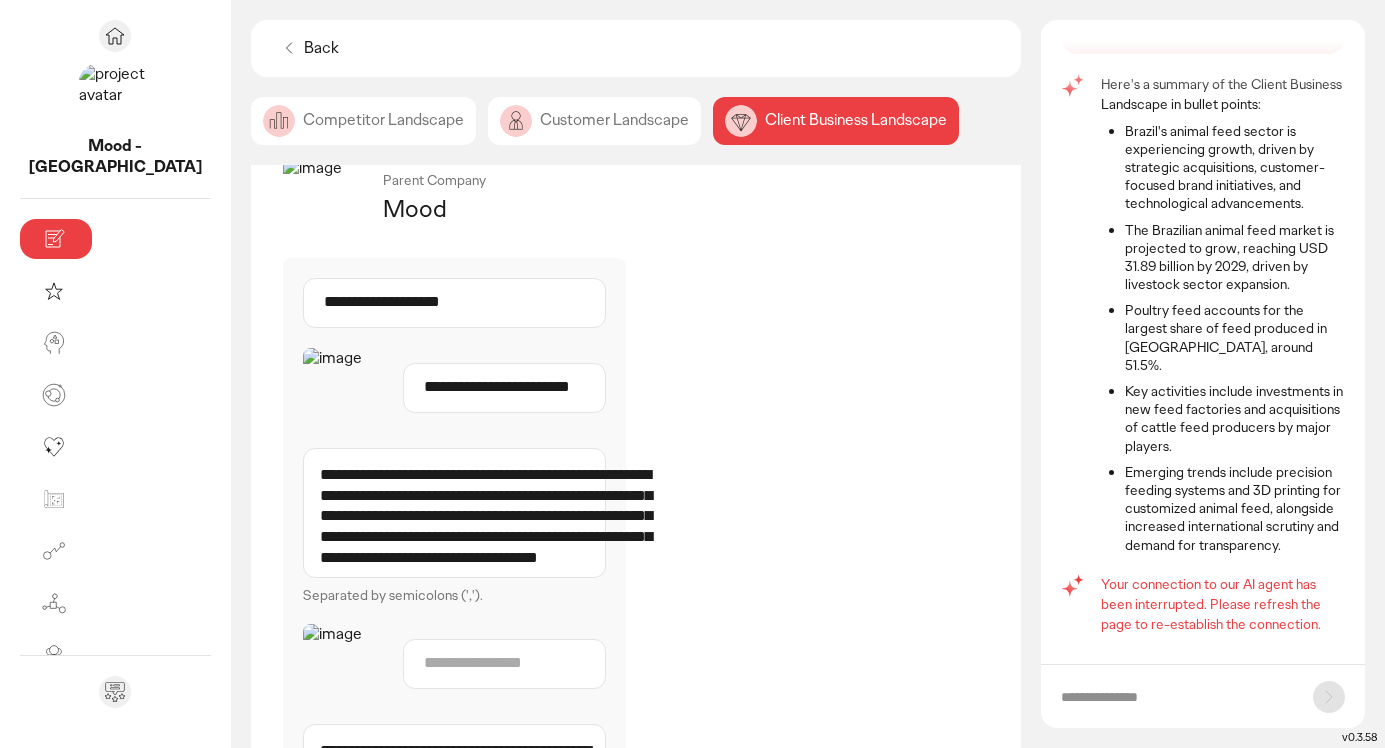type on "**********" 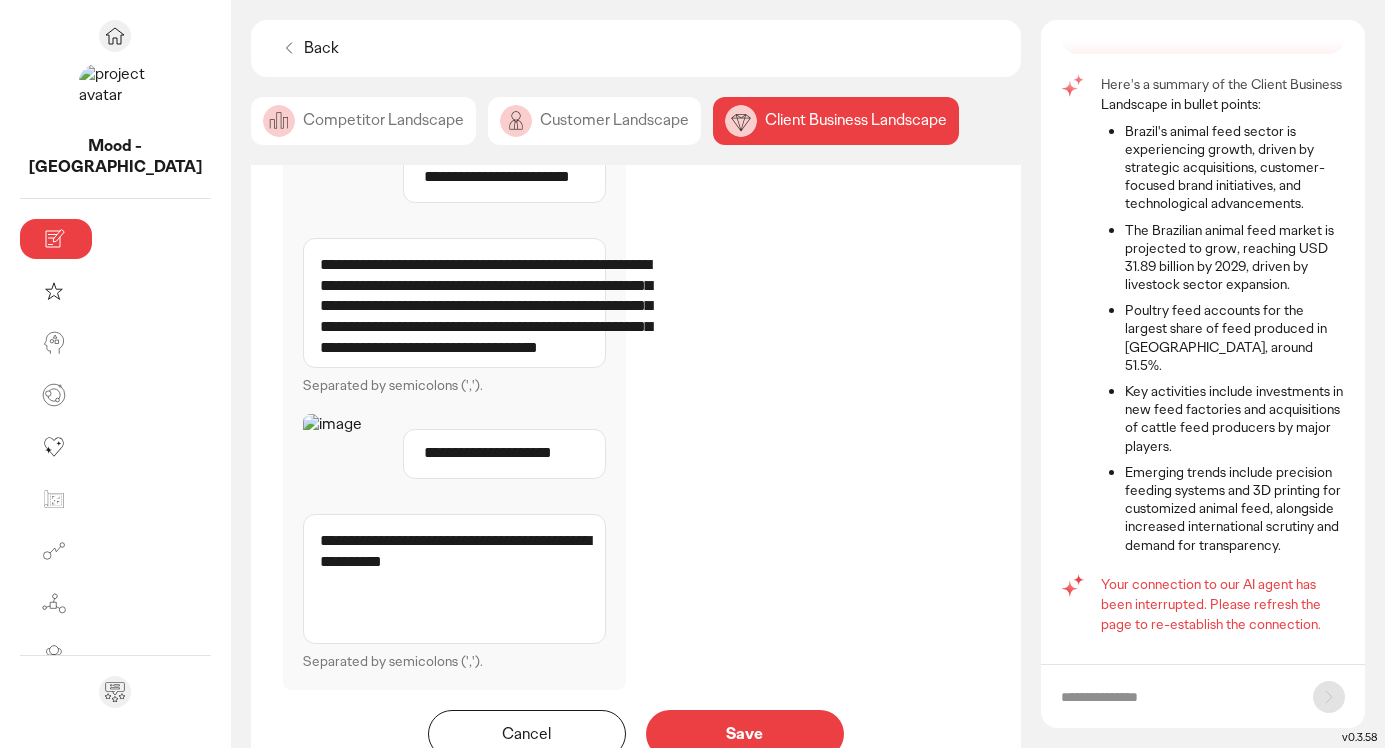 type on "**********" 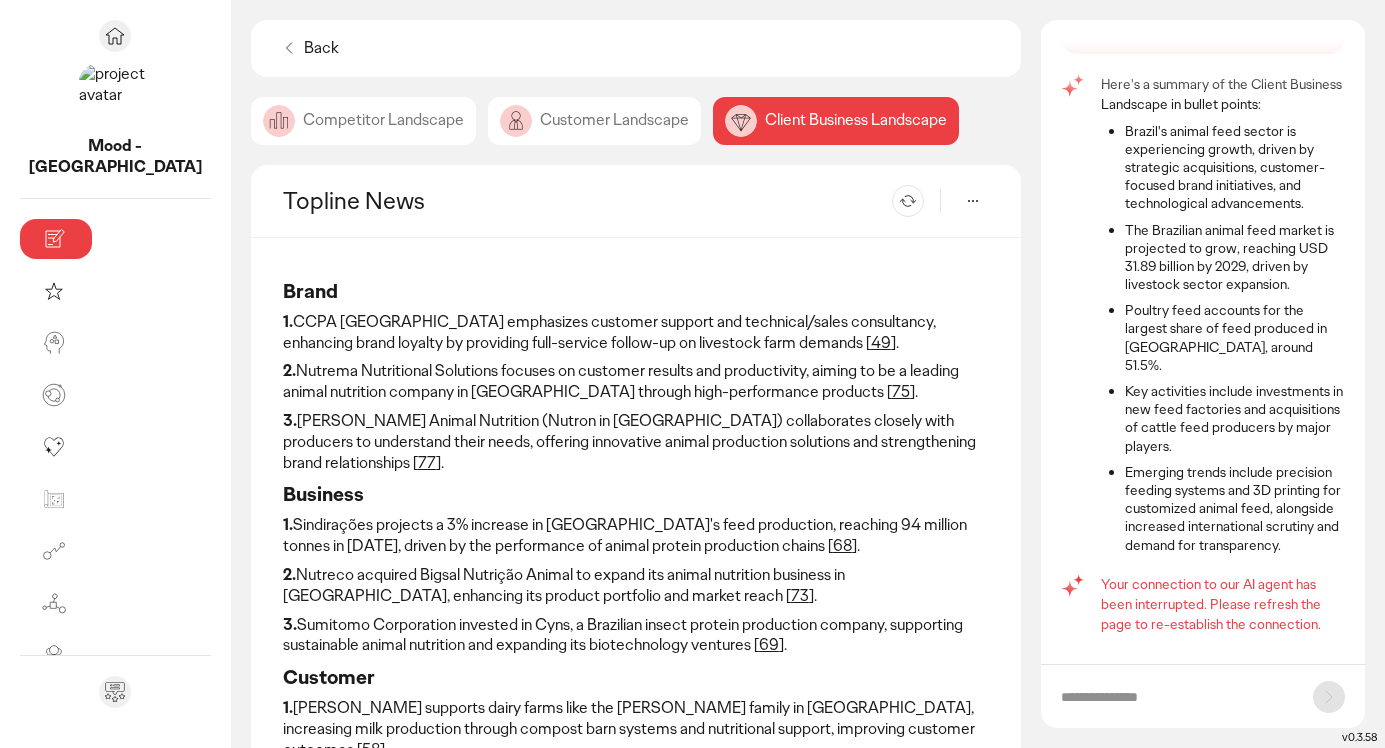 scroll, scrollTop: 0, scrollLeft: 0, axis: both 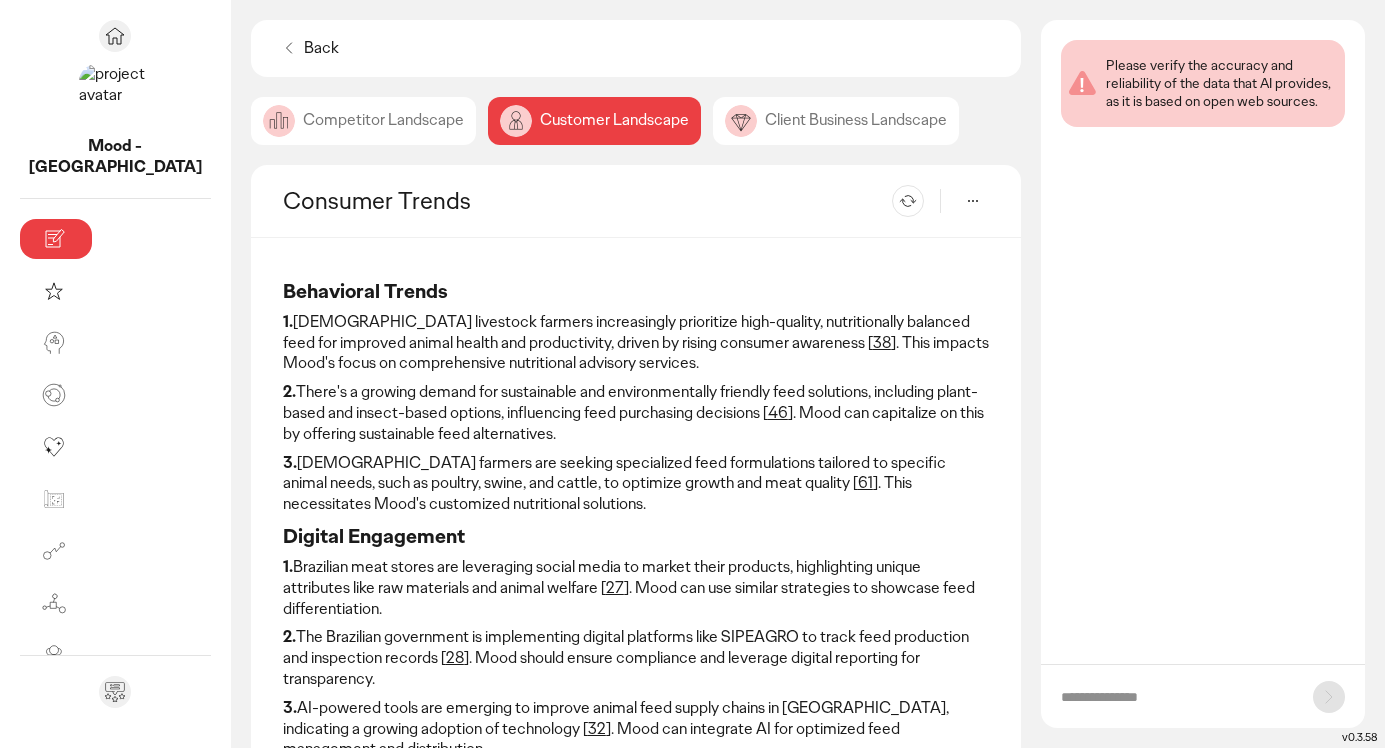 click on "Competitor Landscape" 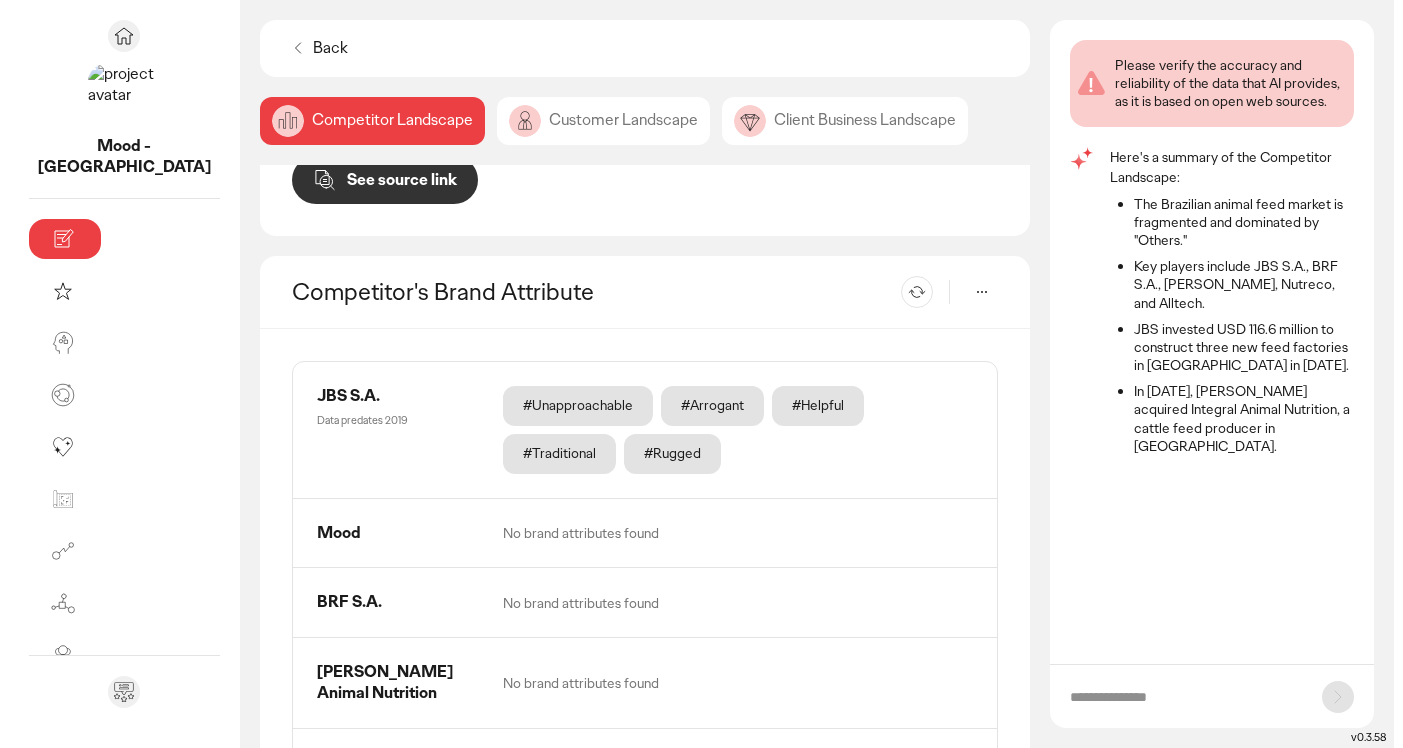 scroll, scrollTop: 891, scrollLeft: 0, axis: vertical 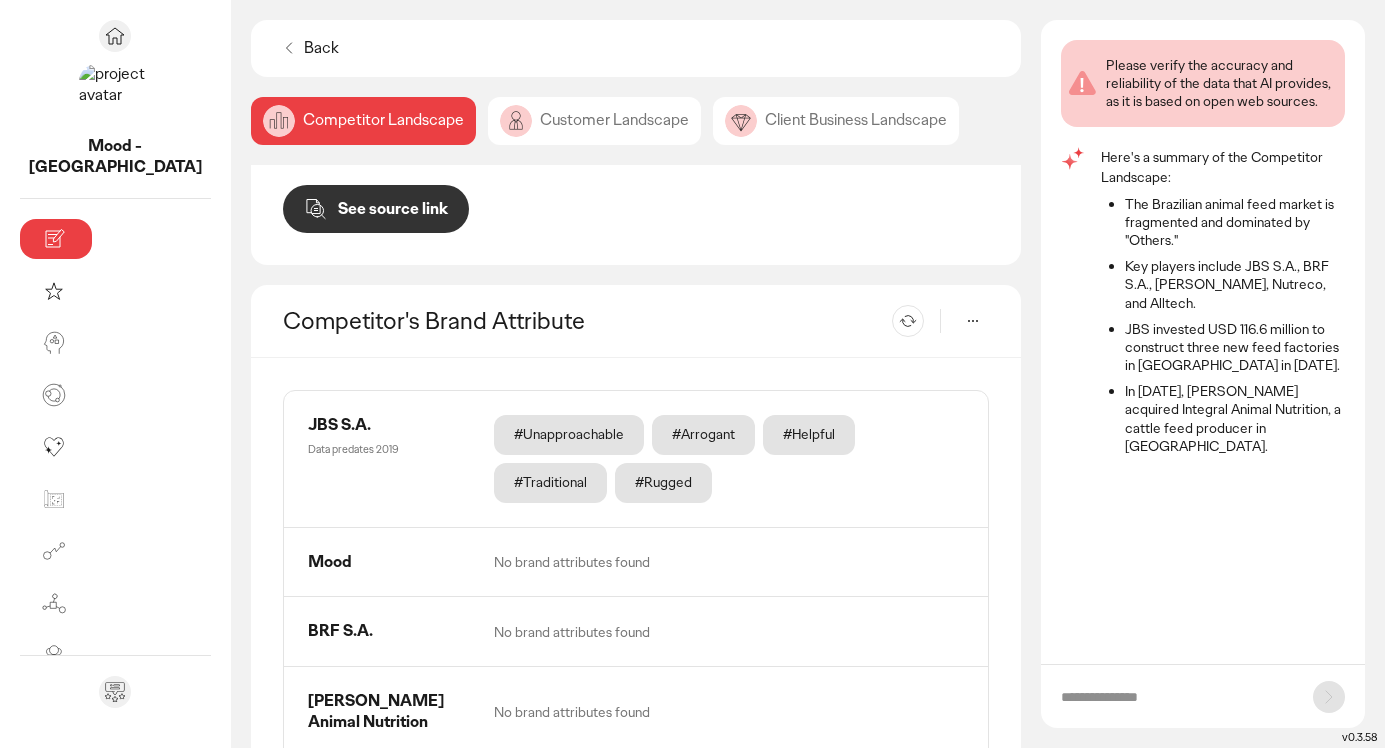 click 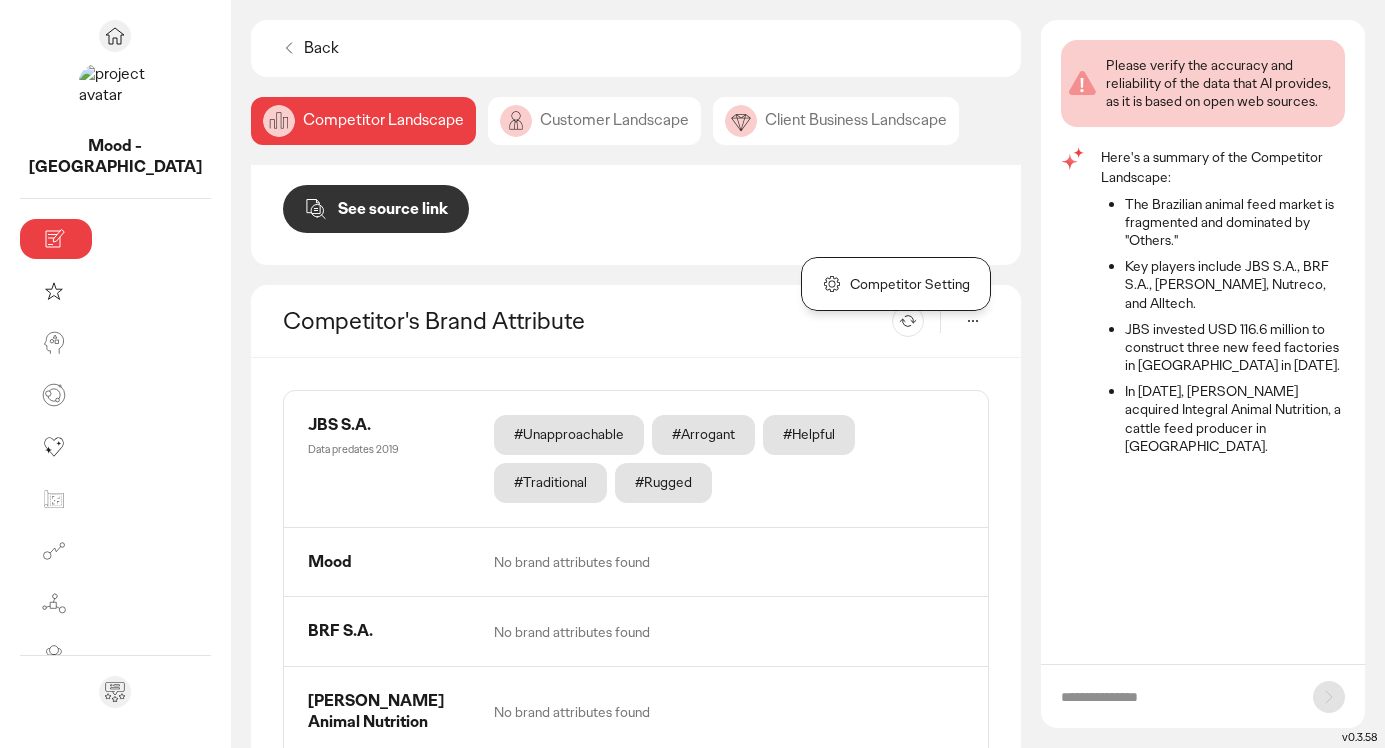 click on "Competitor Setting" 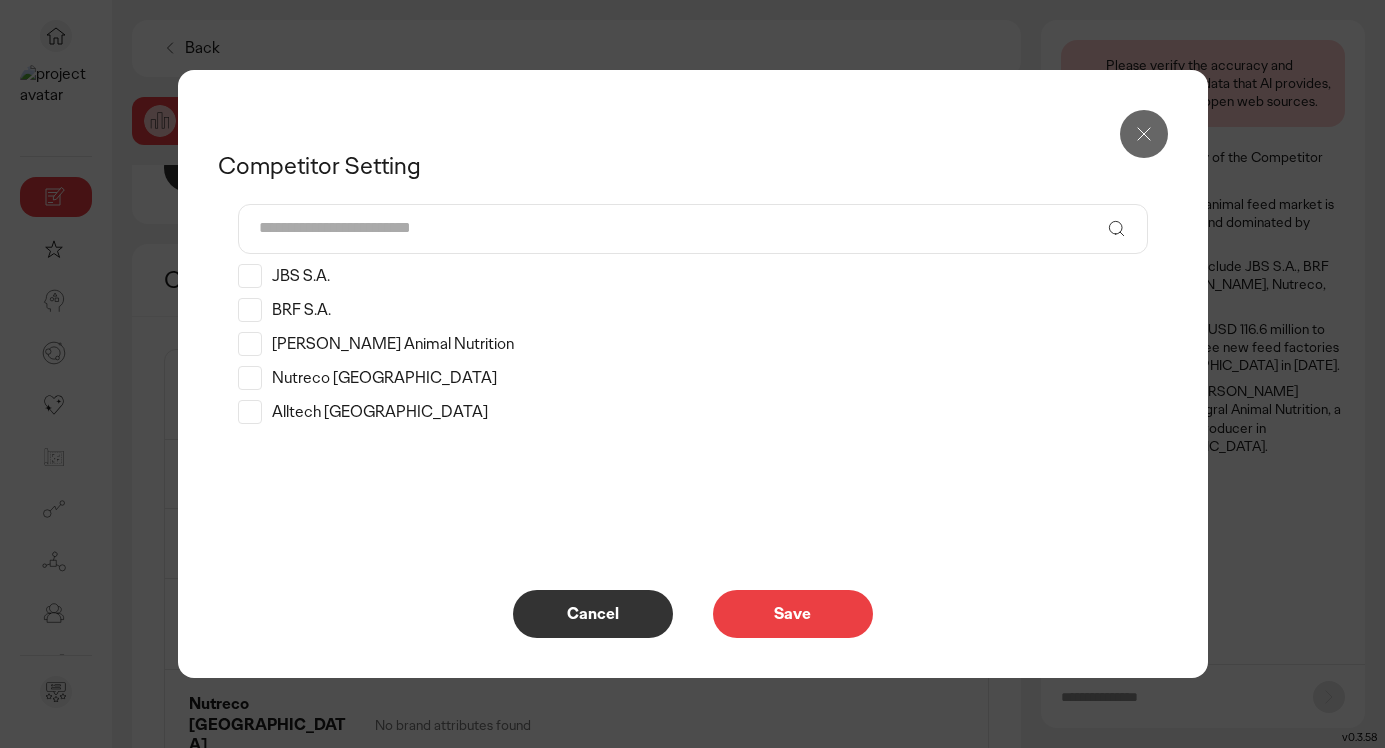 click at bounding box center (679, 229) 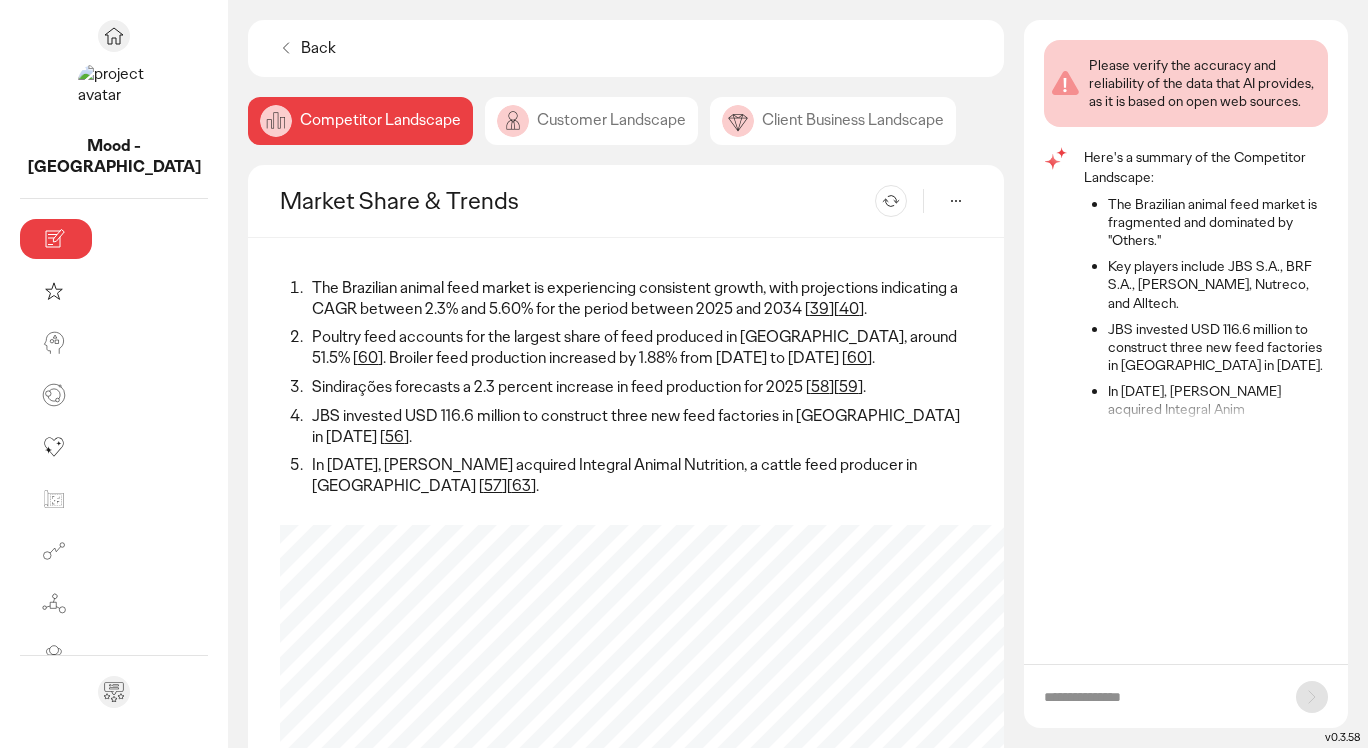 click 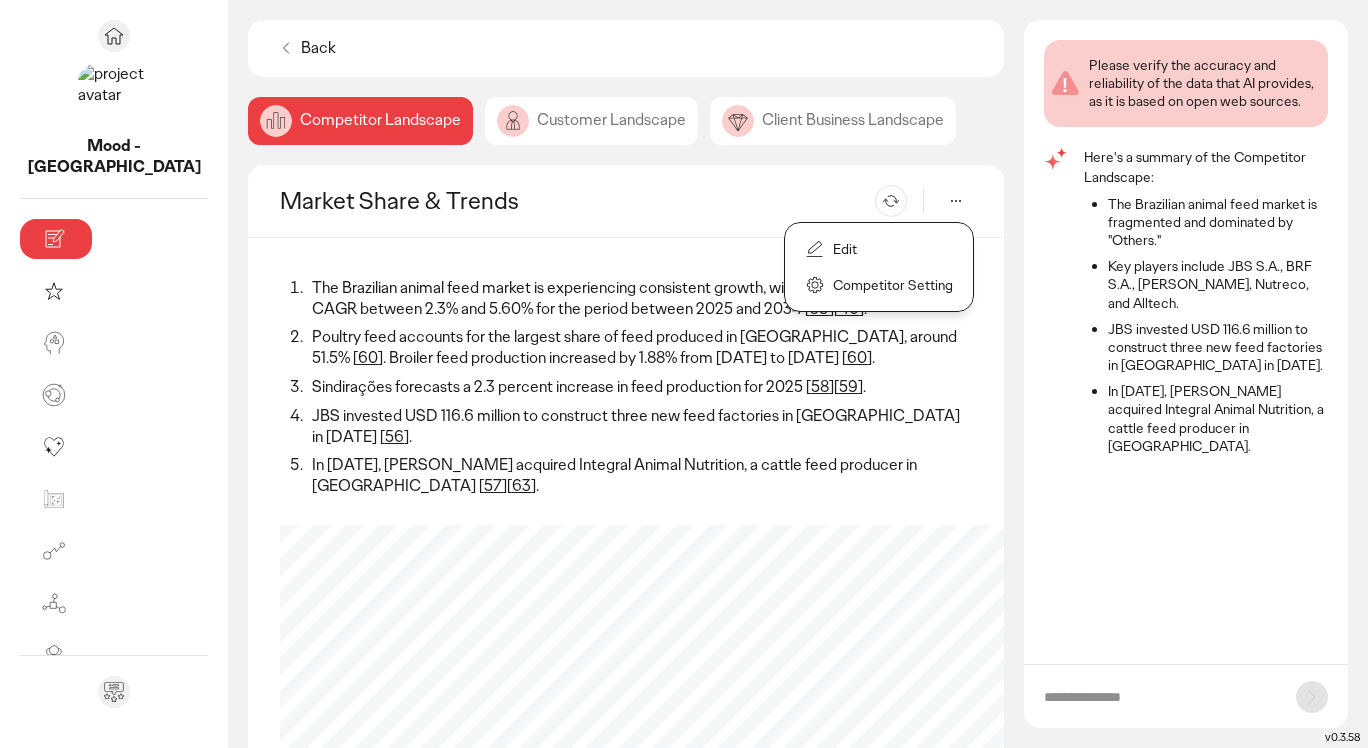 click on "Competitor Setting" 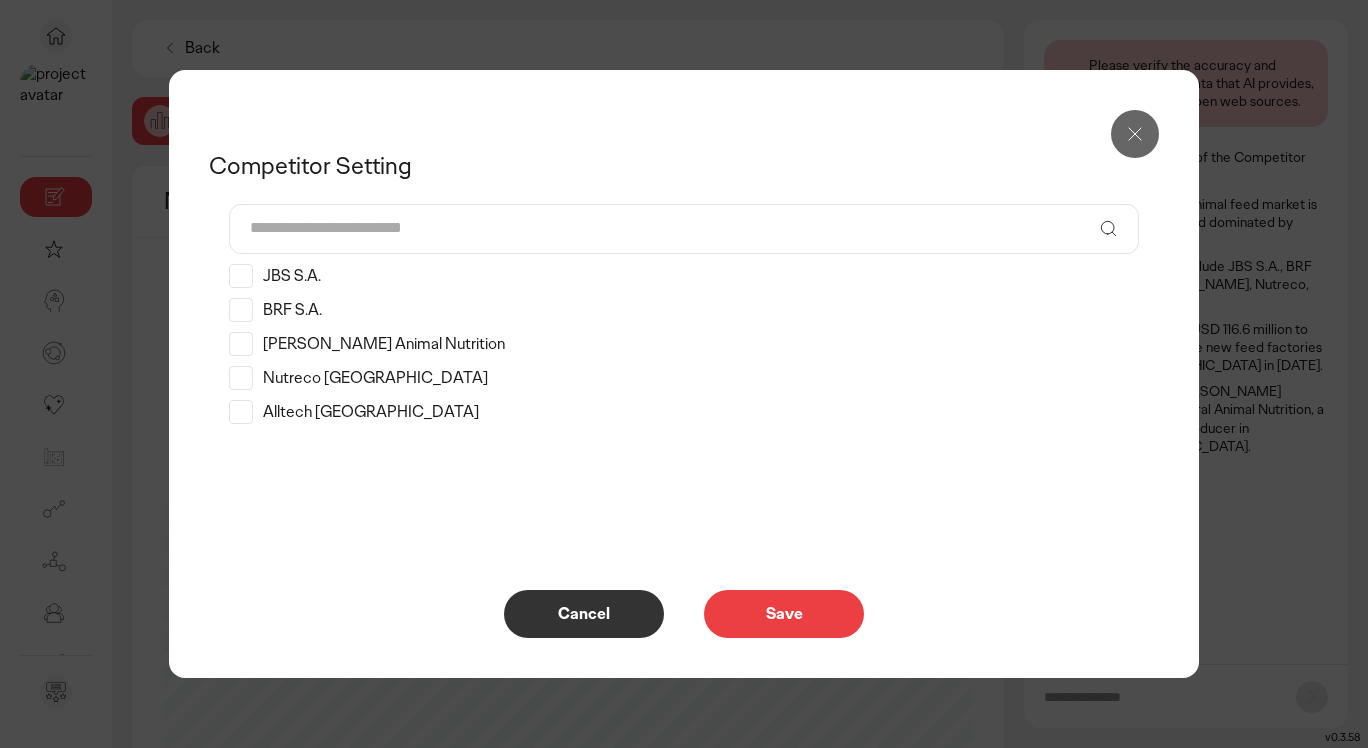 click 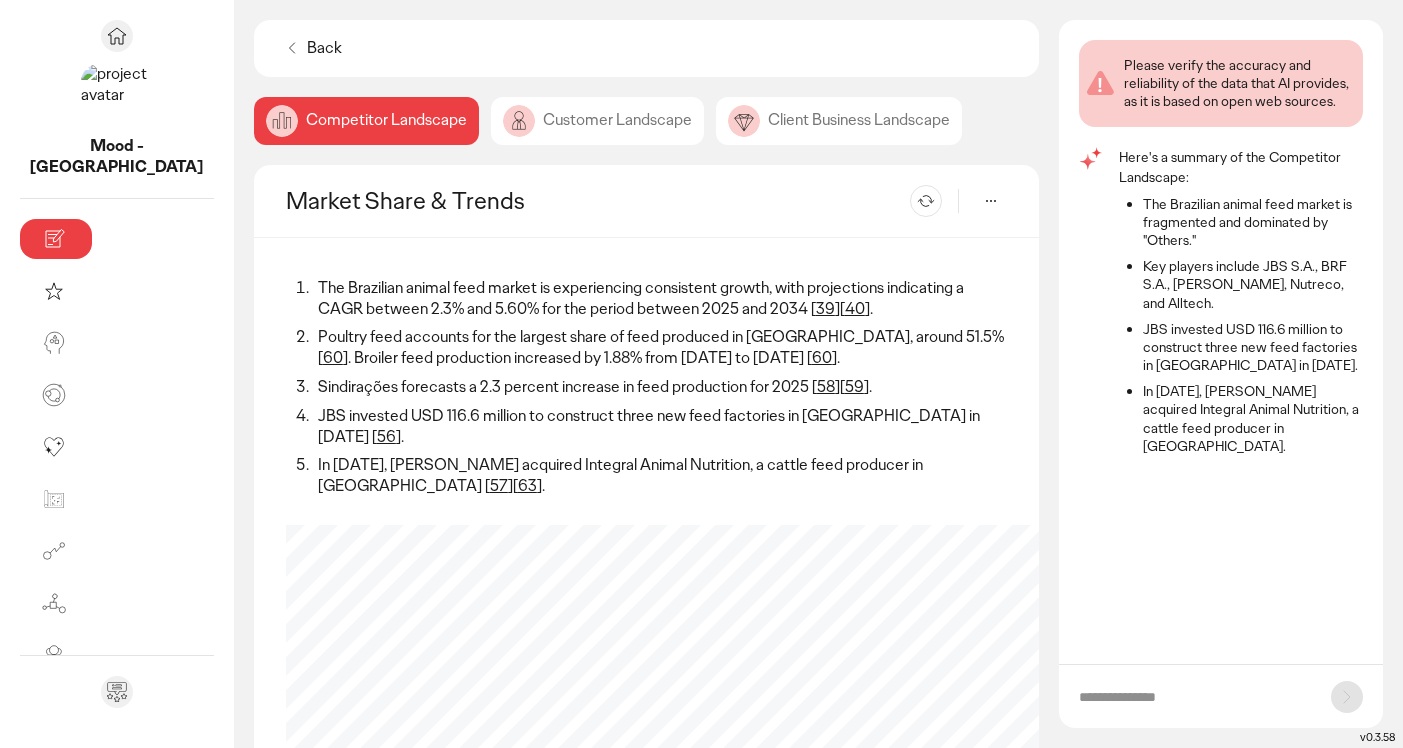 click on "Competitor Landscape" 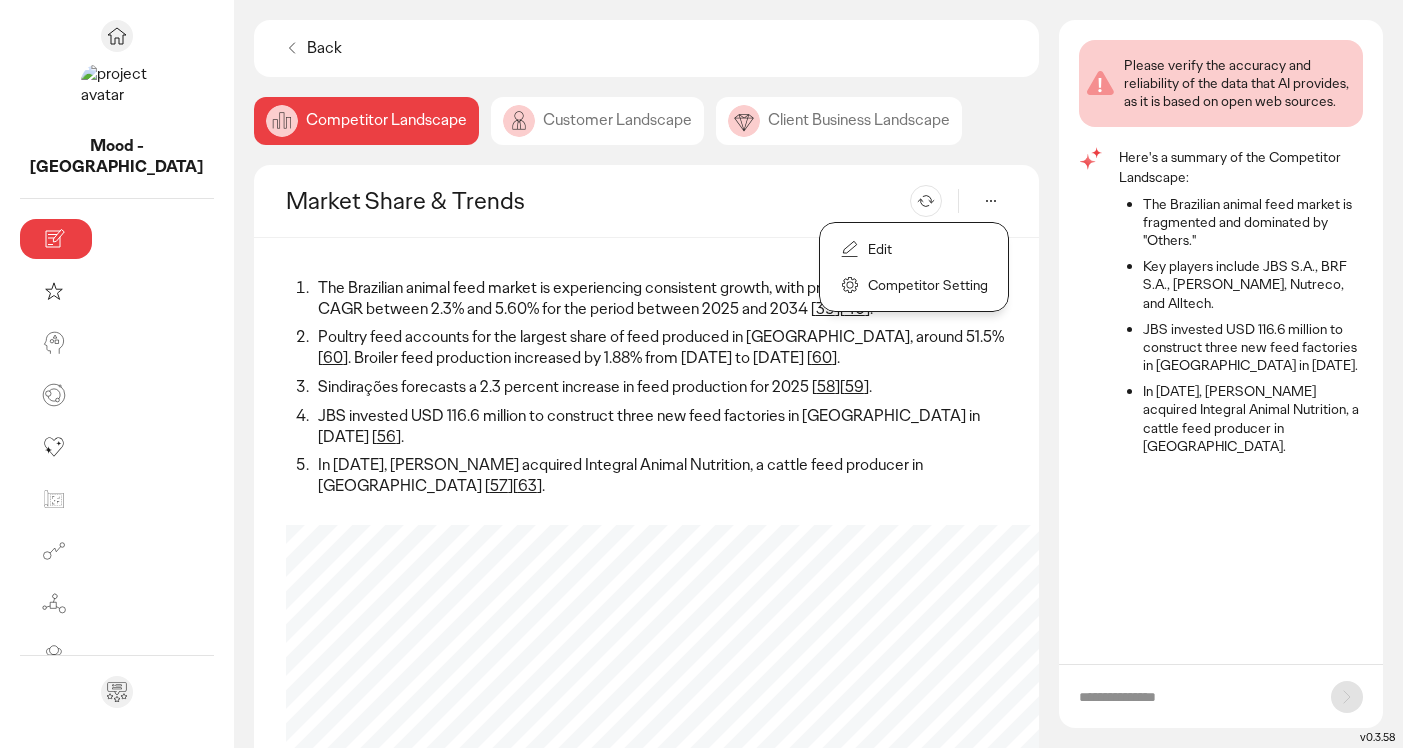 drag, startPoint x: 920, startPoint y: 186, endPoint x: 1015, endPoint y: 174, distance: 95.7549 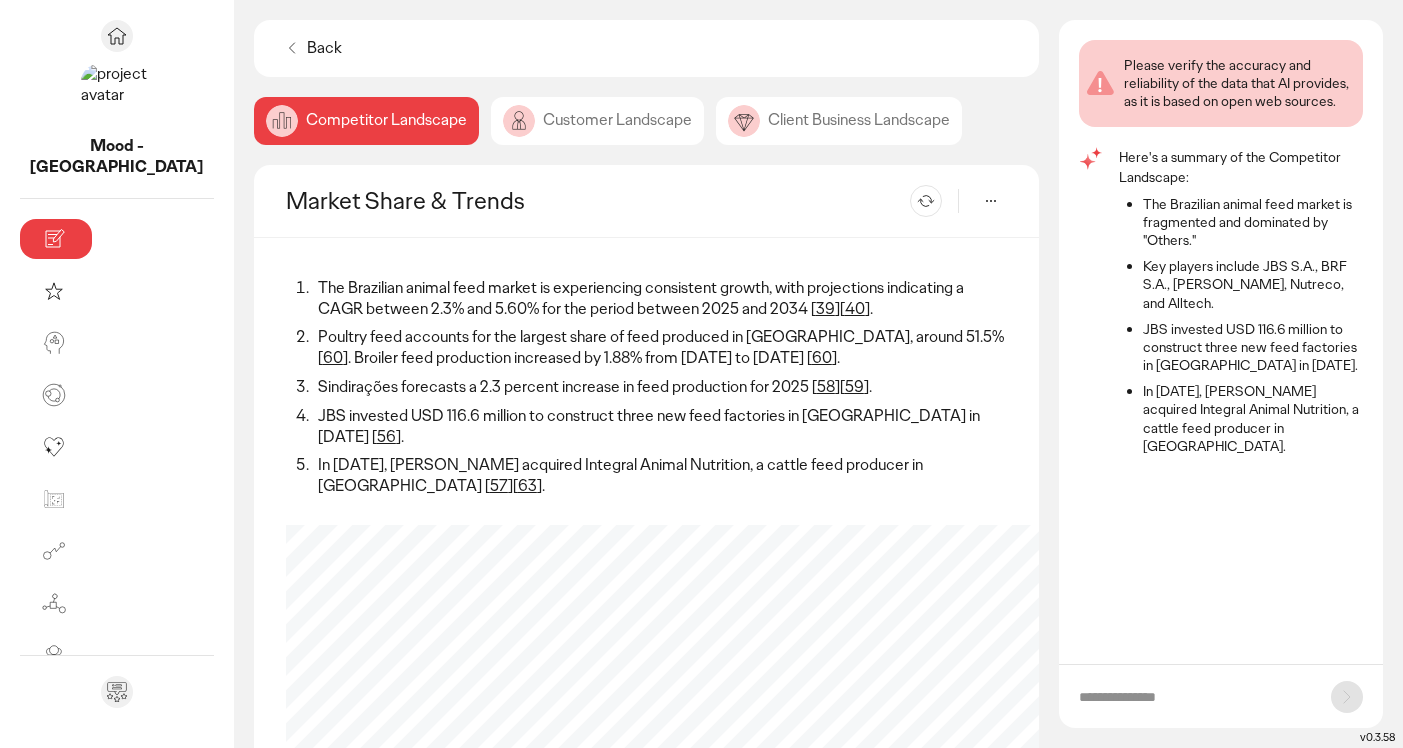 click 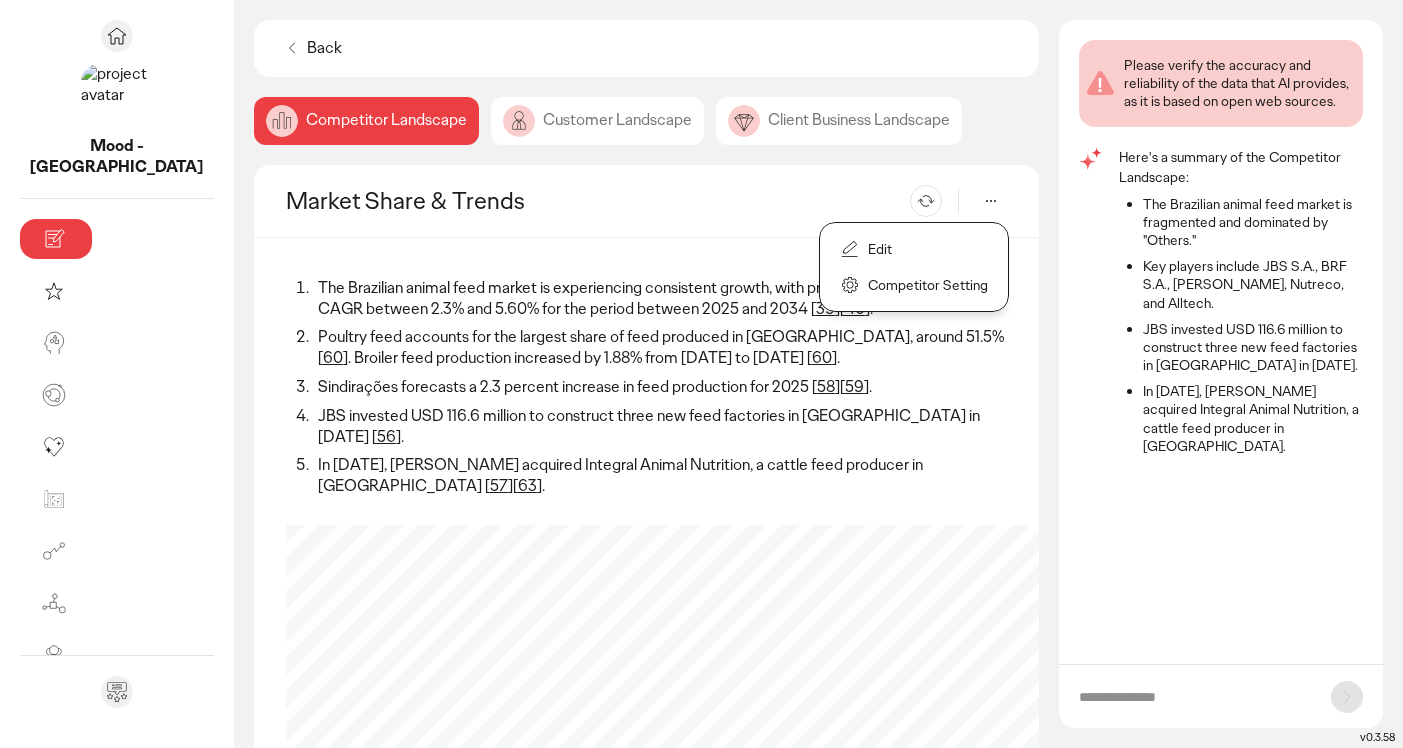 click on "Competitor Setting" 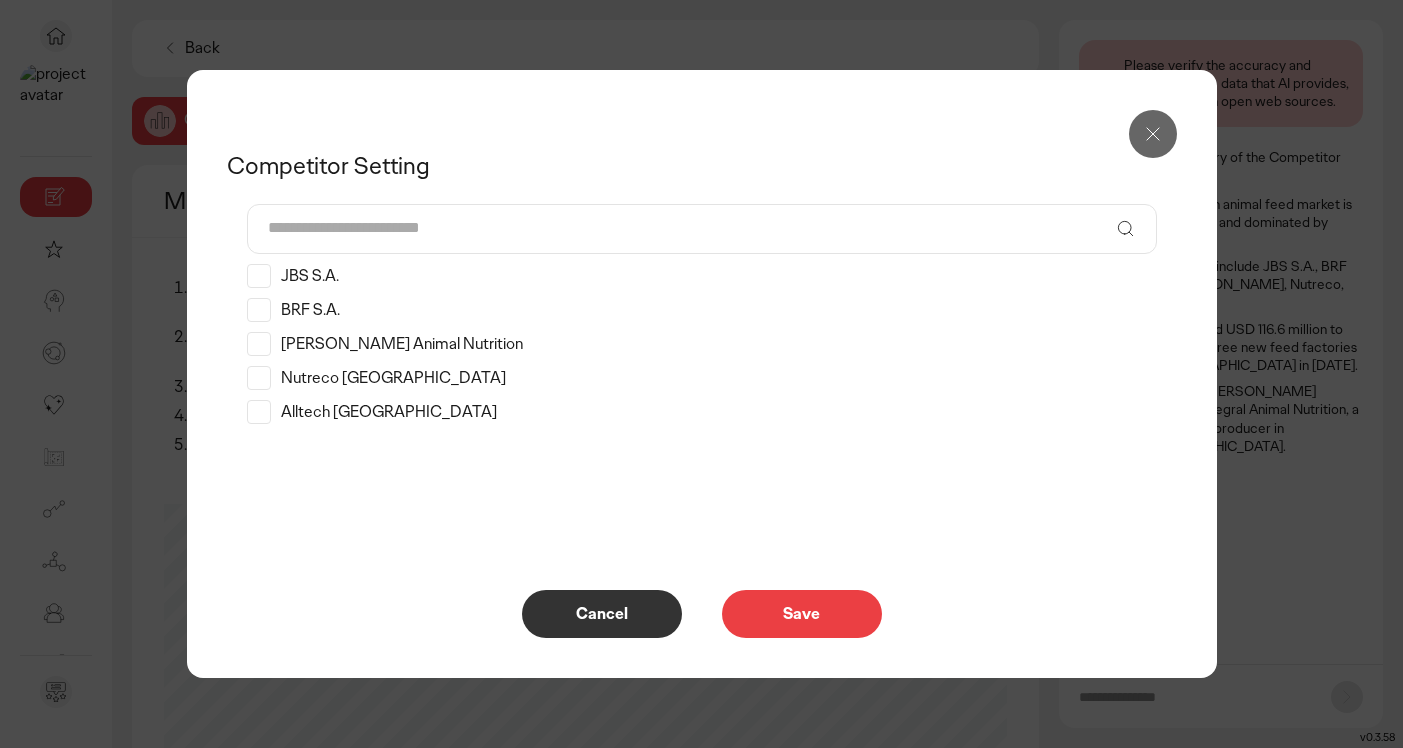 click at bounding box center [688, 229] 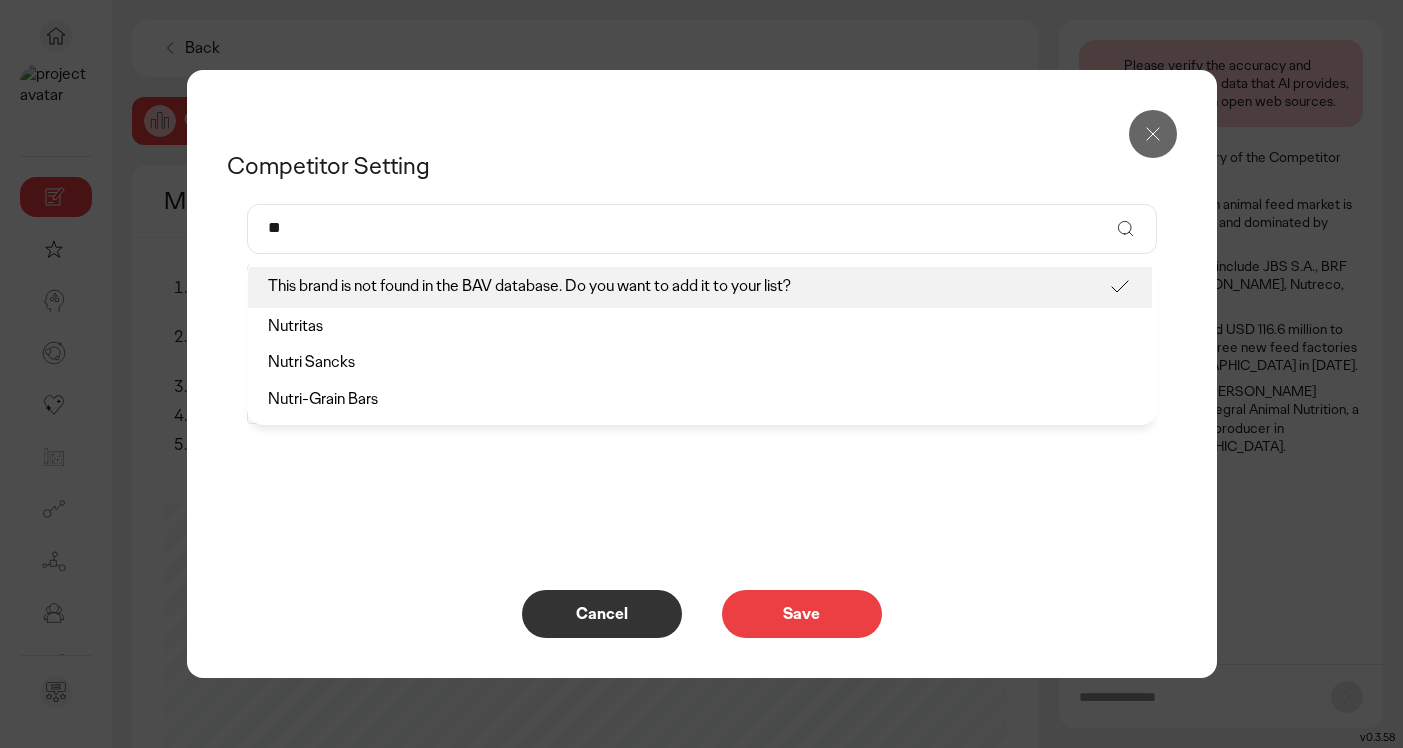 type on "*" 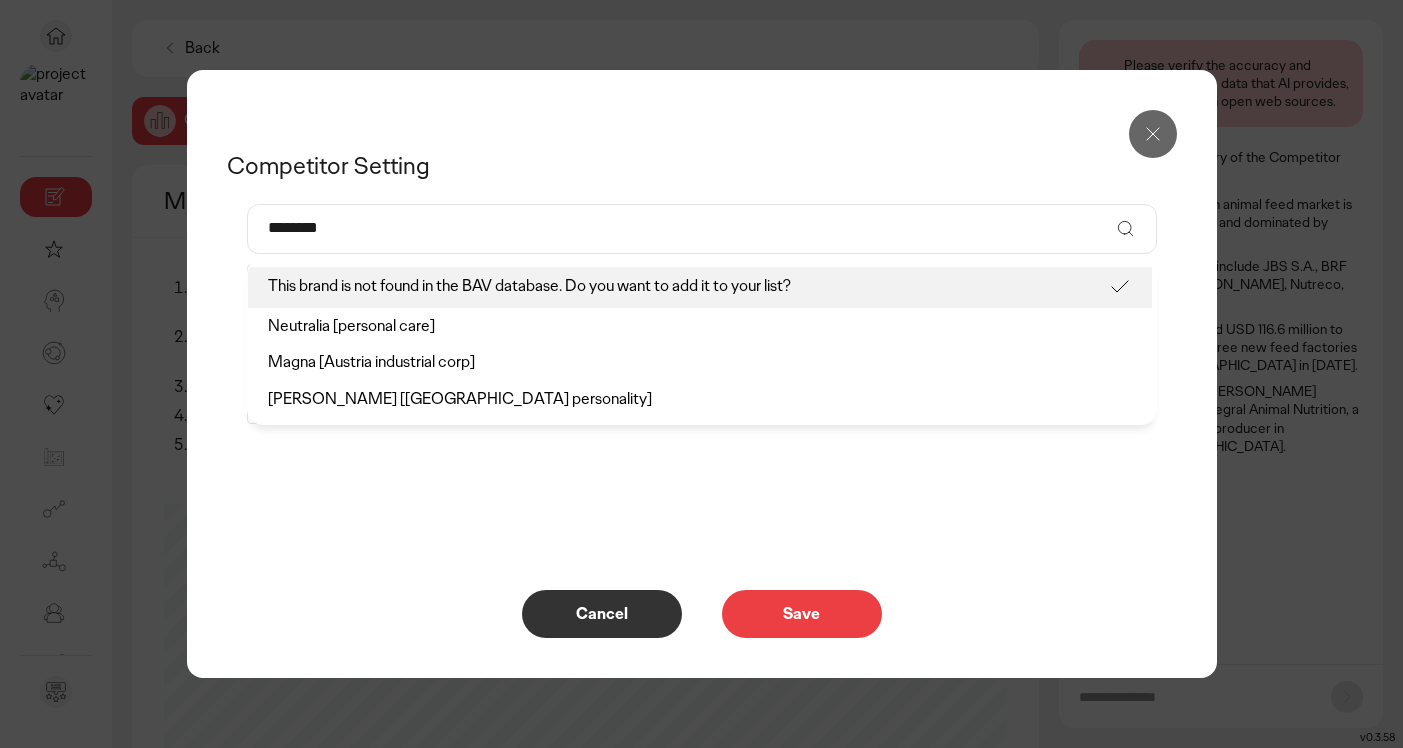 type on "********" 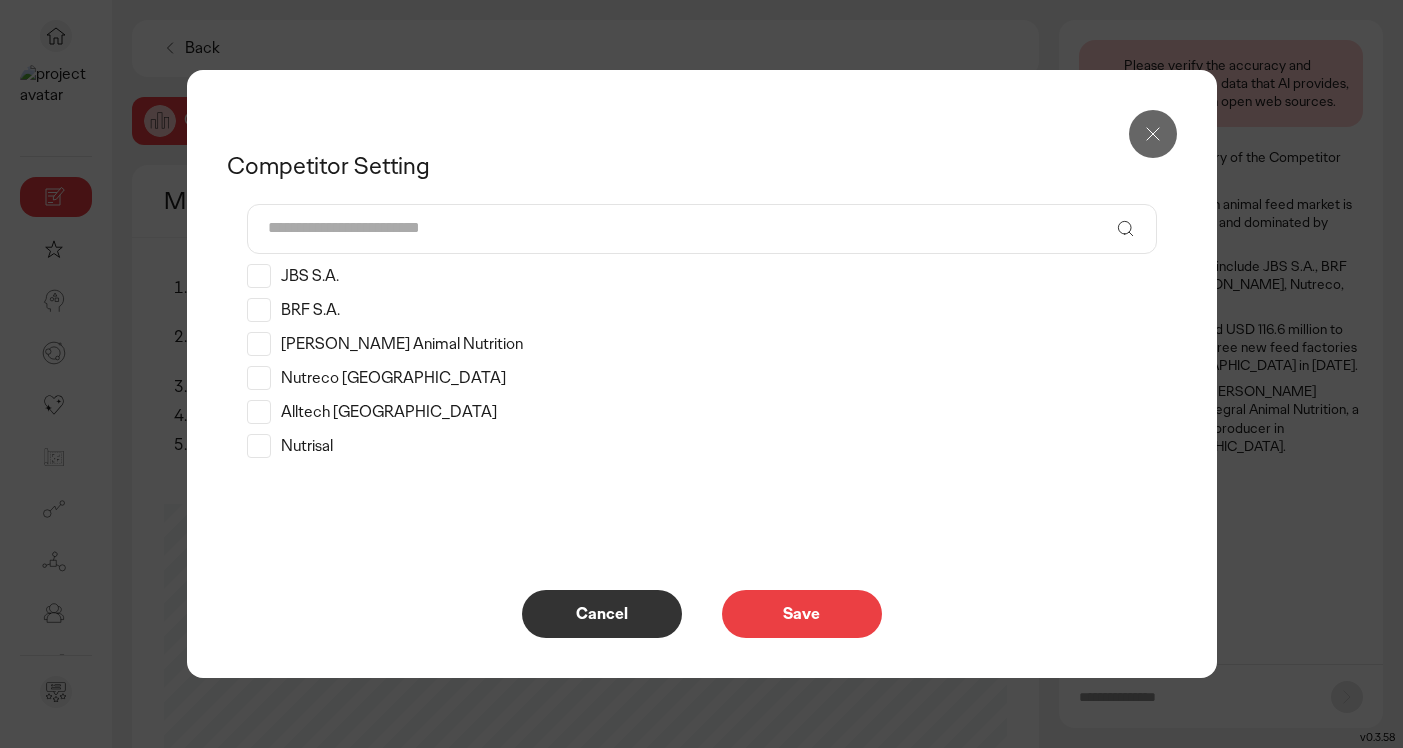 click 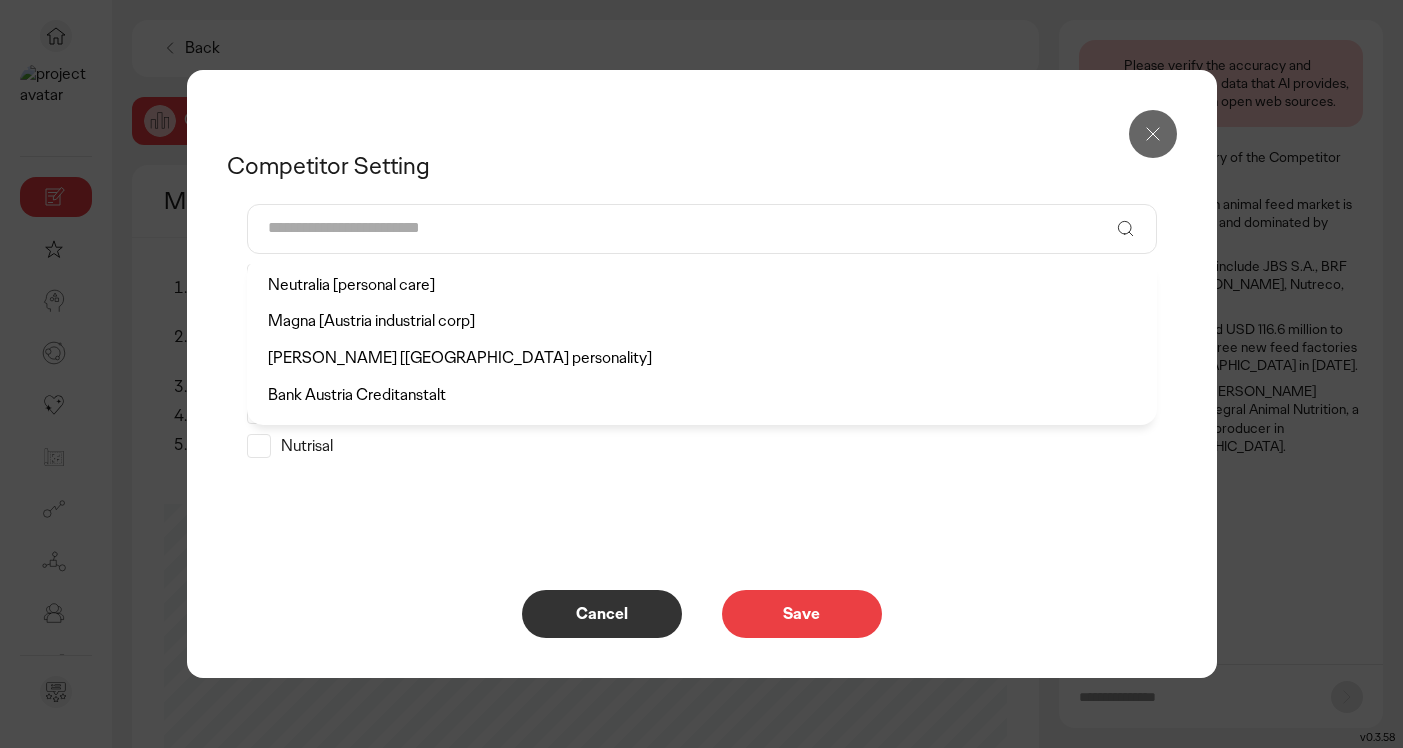 click at bounding box center (688, 229) 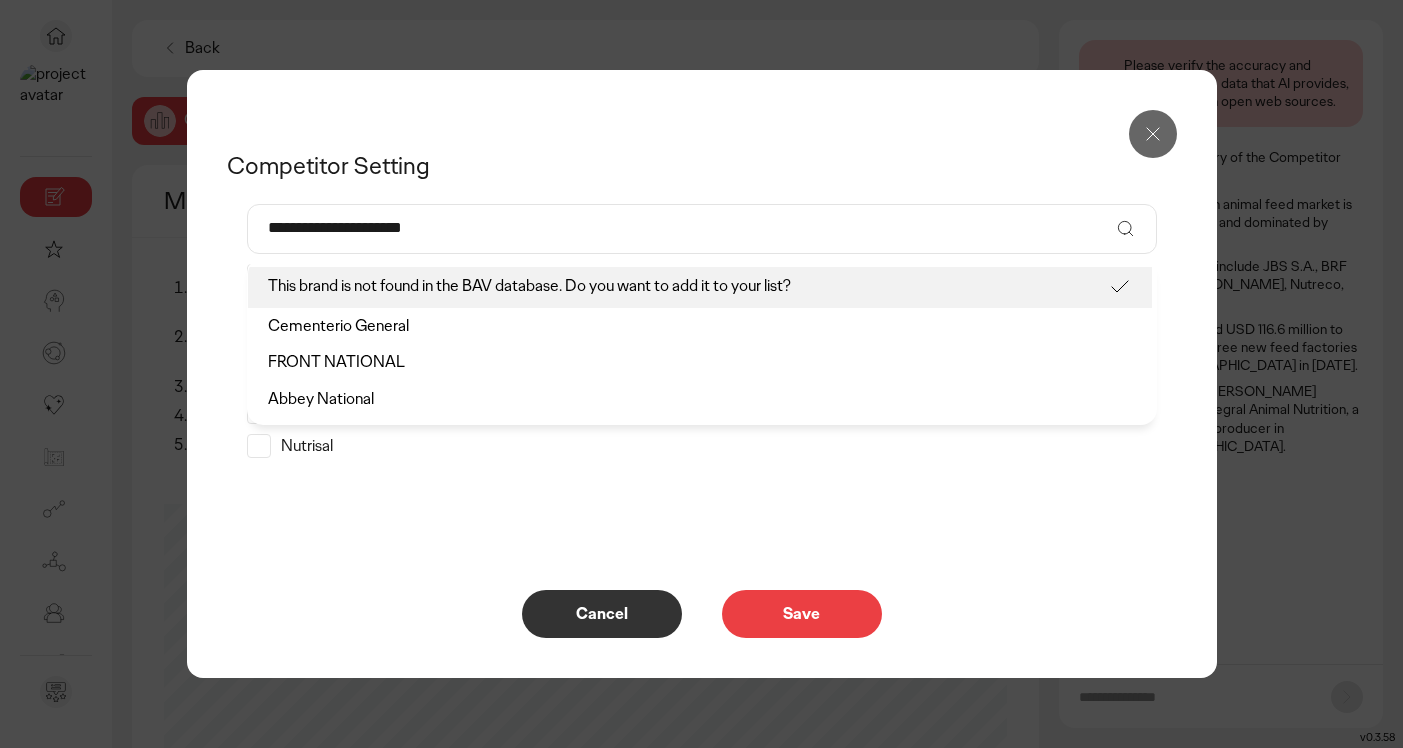 type on "**********" 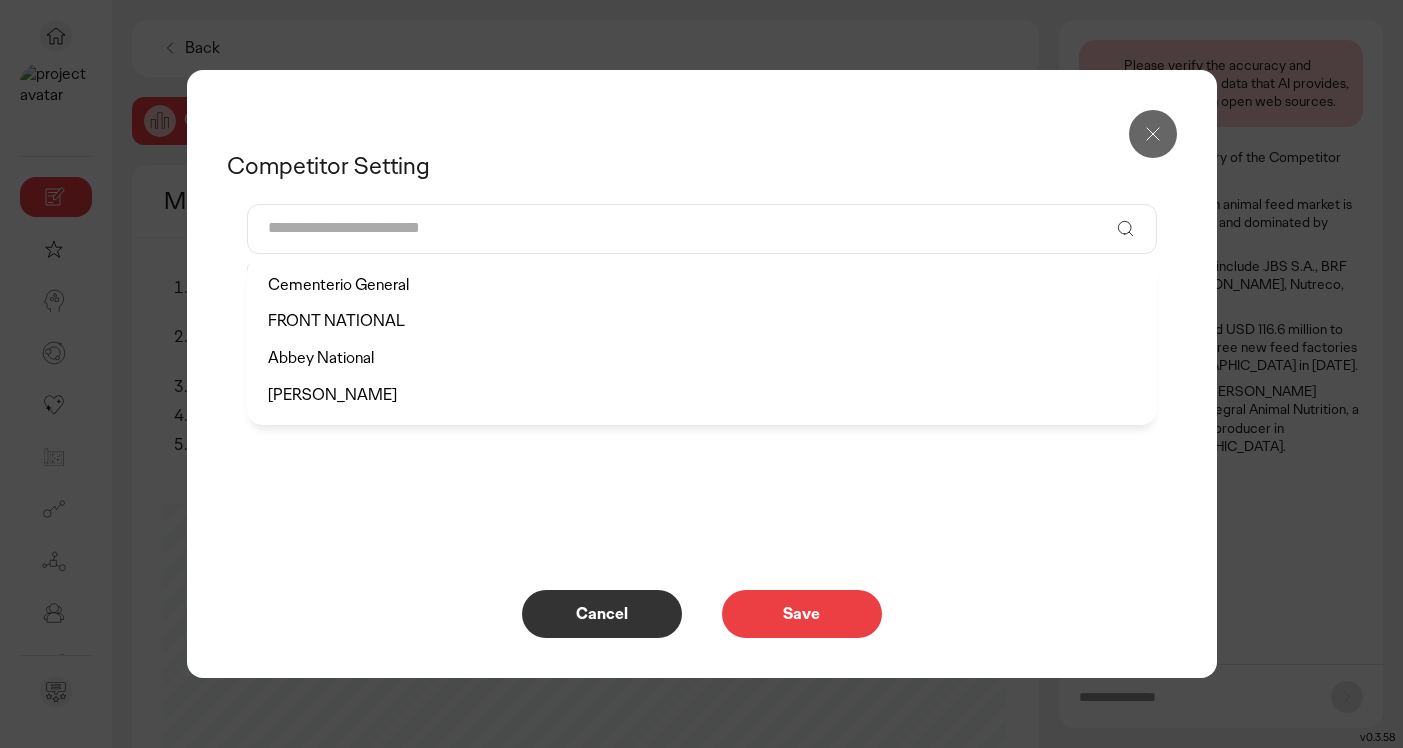 click at bounding box center (688, 229) 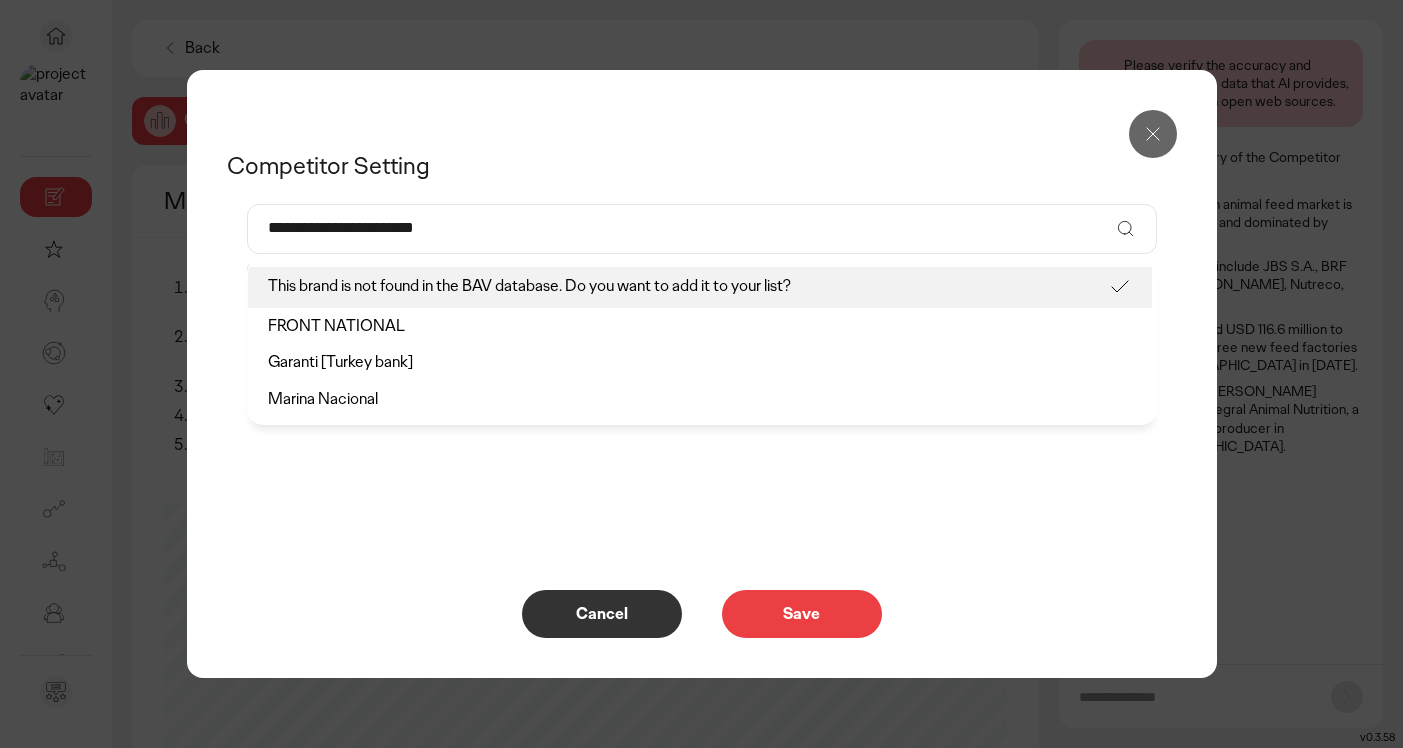 type on "**********" 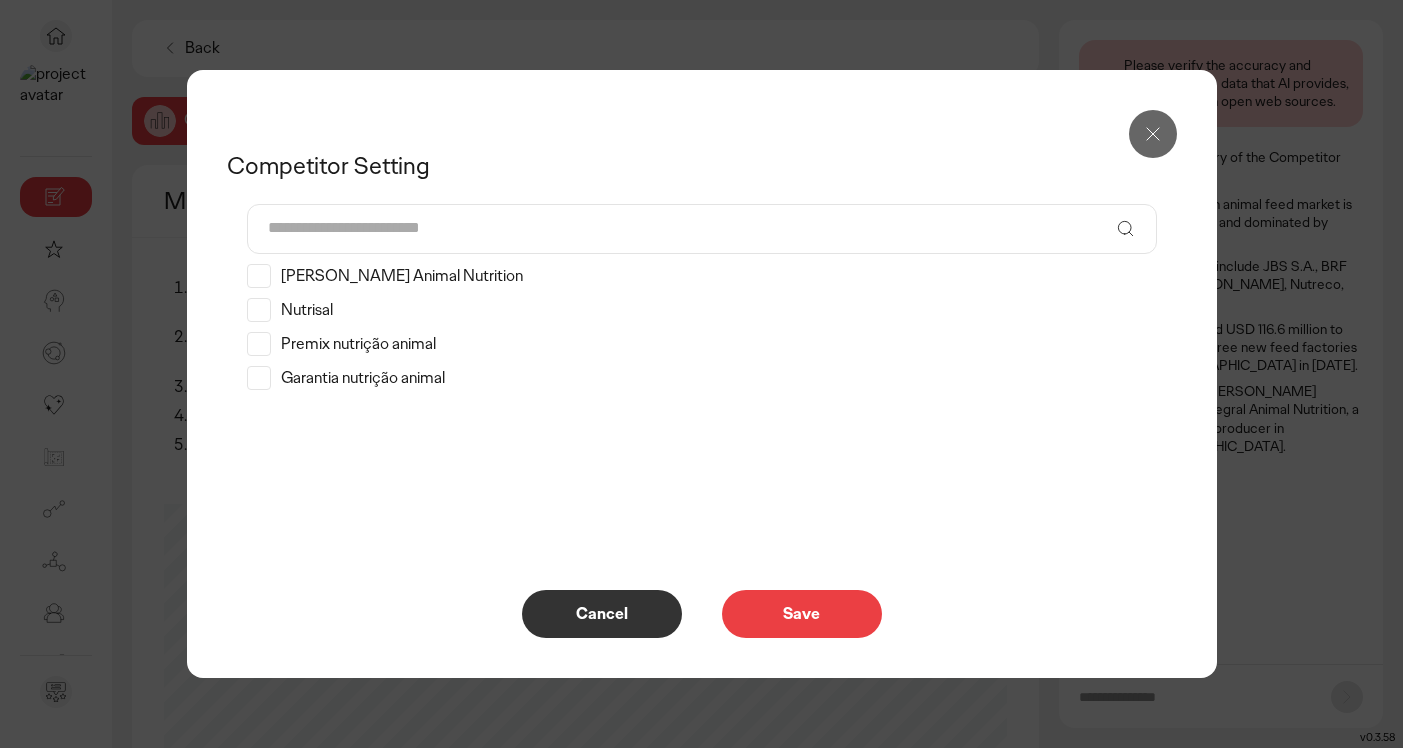 click at bounding box center (688, 229) 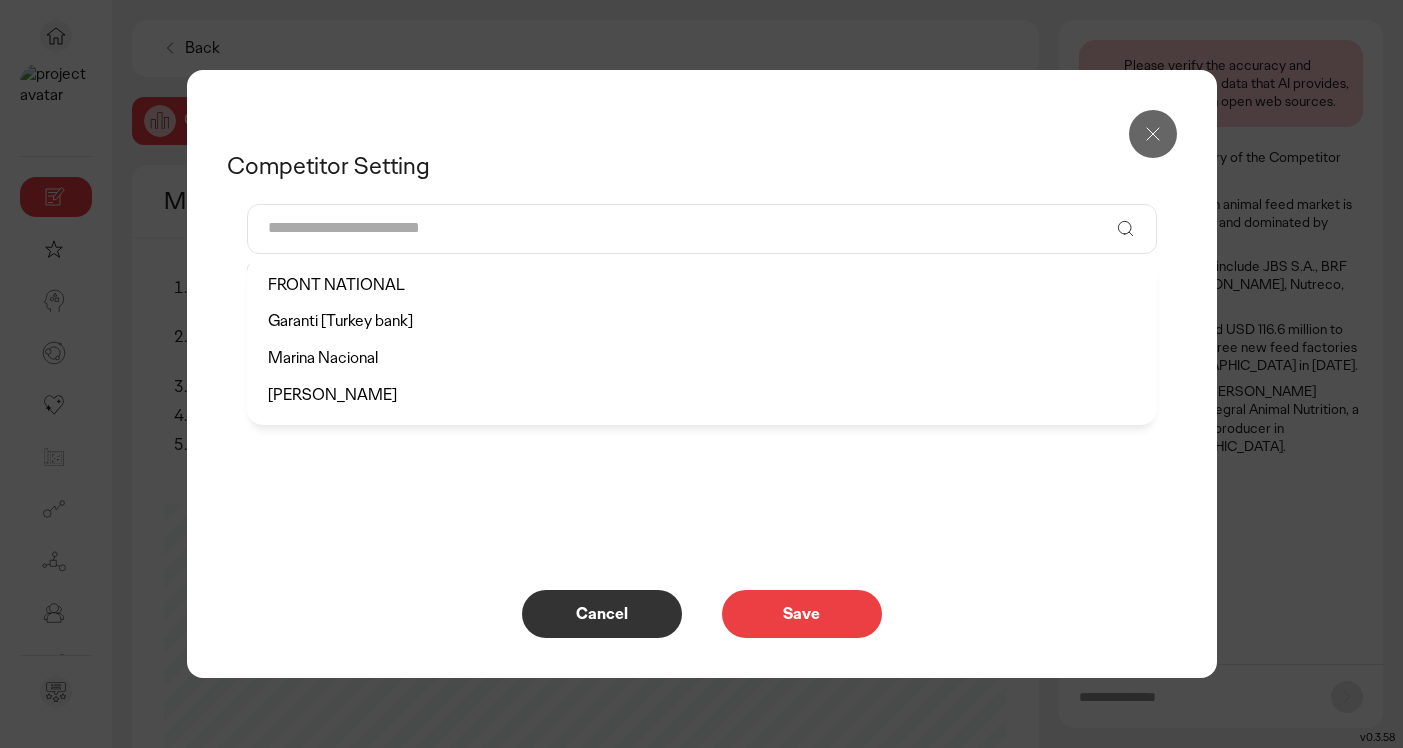 click at bounding box center [688, 229] 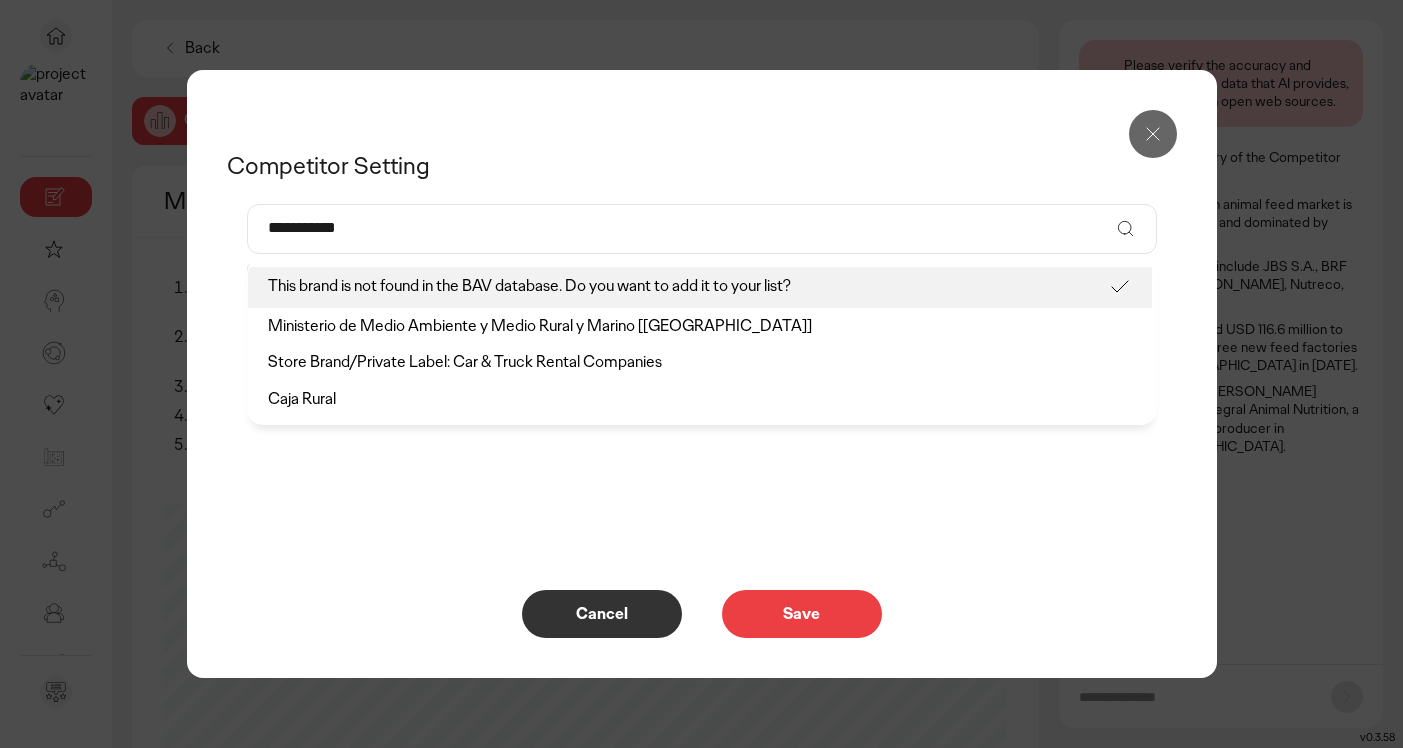 type on "**********" 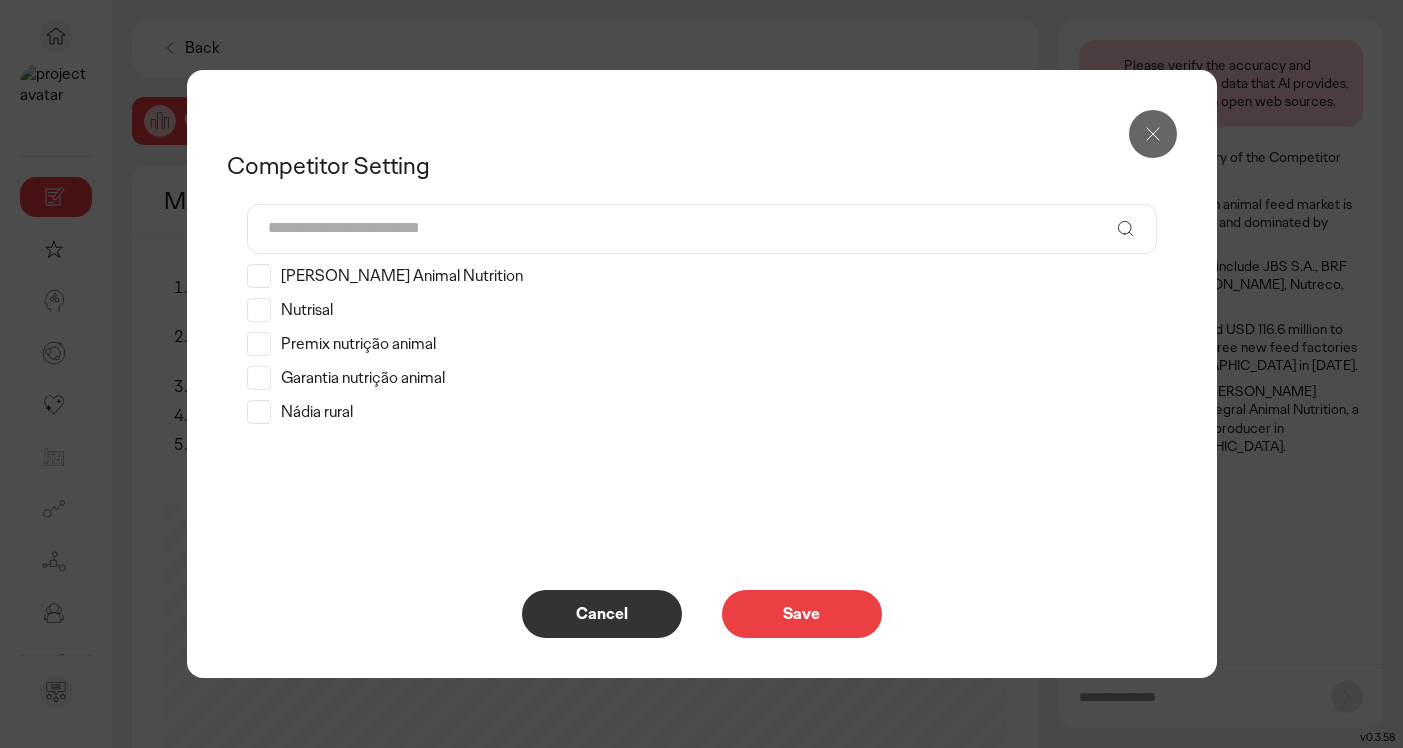 click at bounding box center (688, 229) 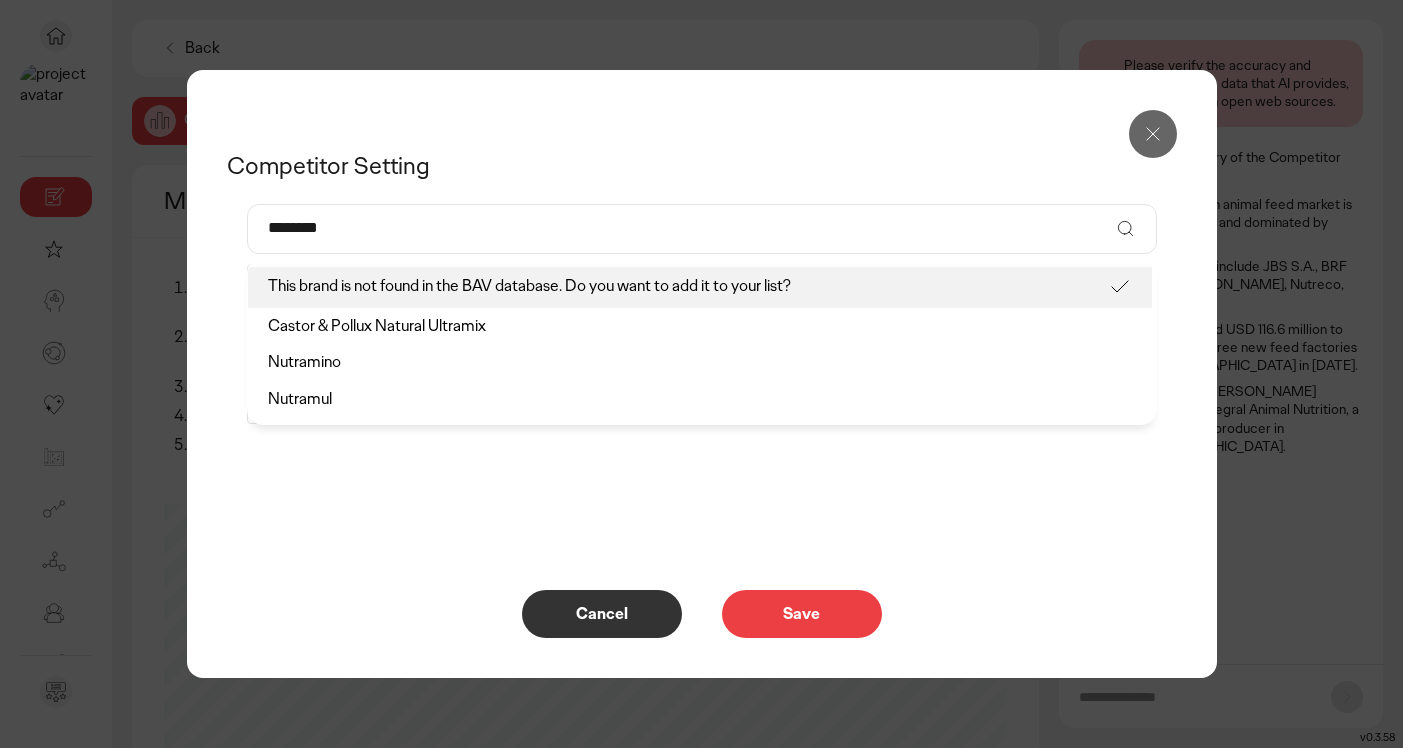 type on "********" 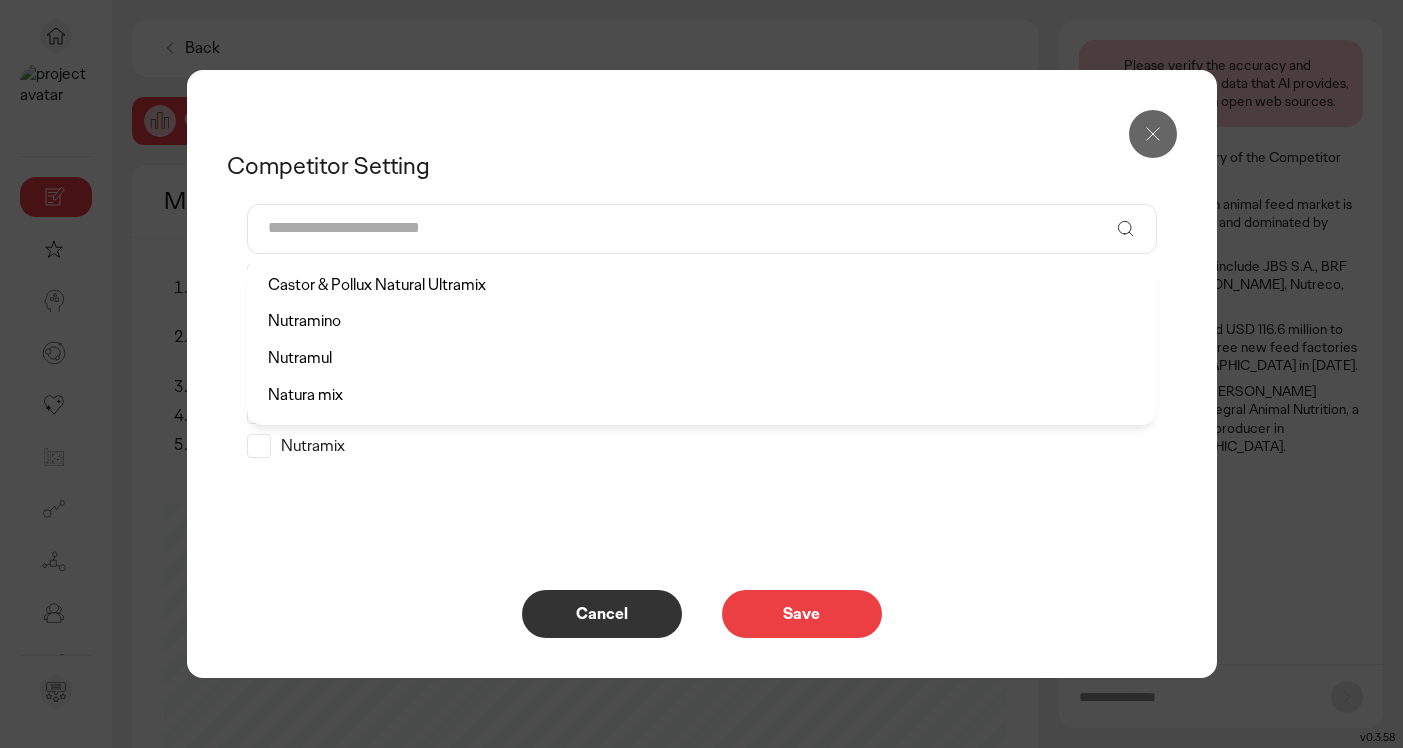 click at bounding box center (688, 229) 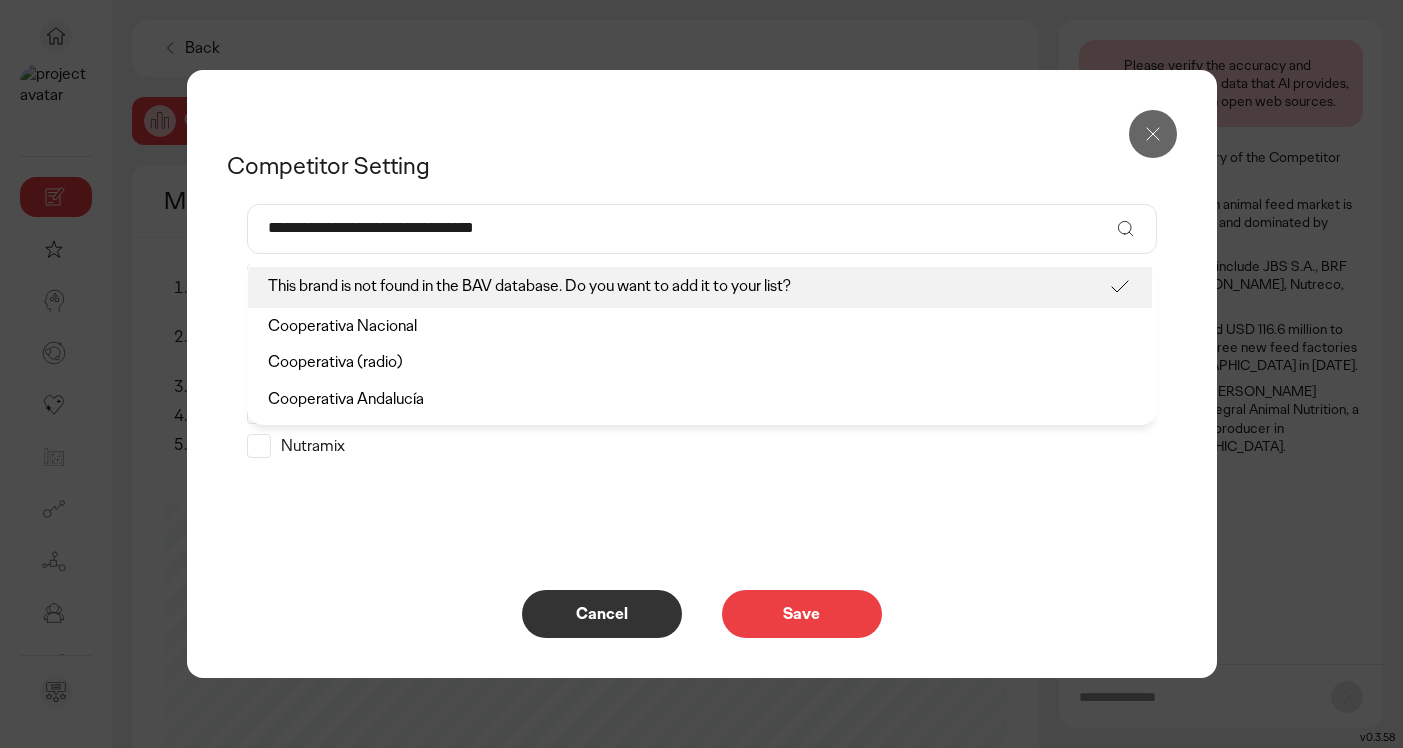 type on "**********" 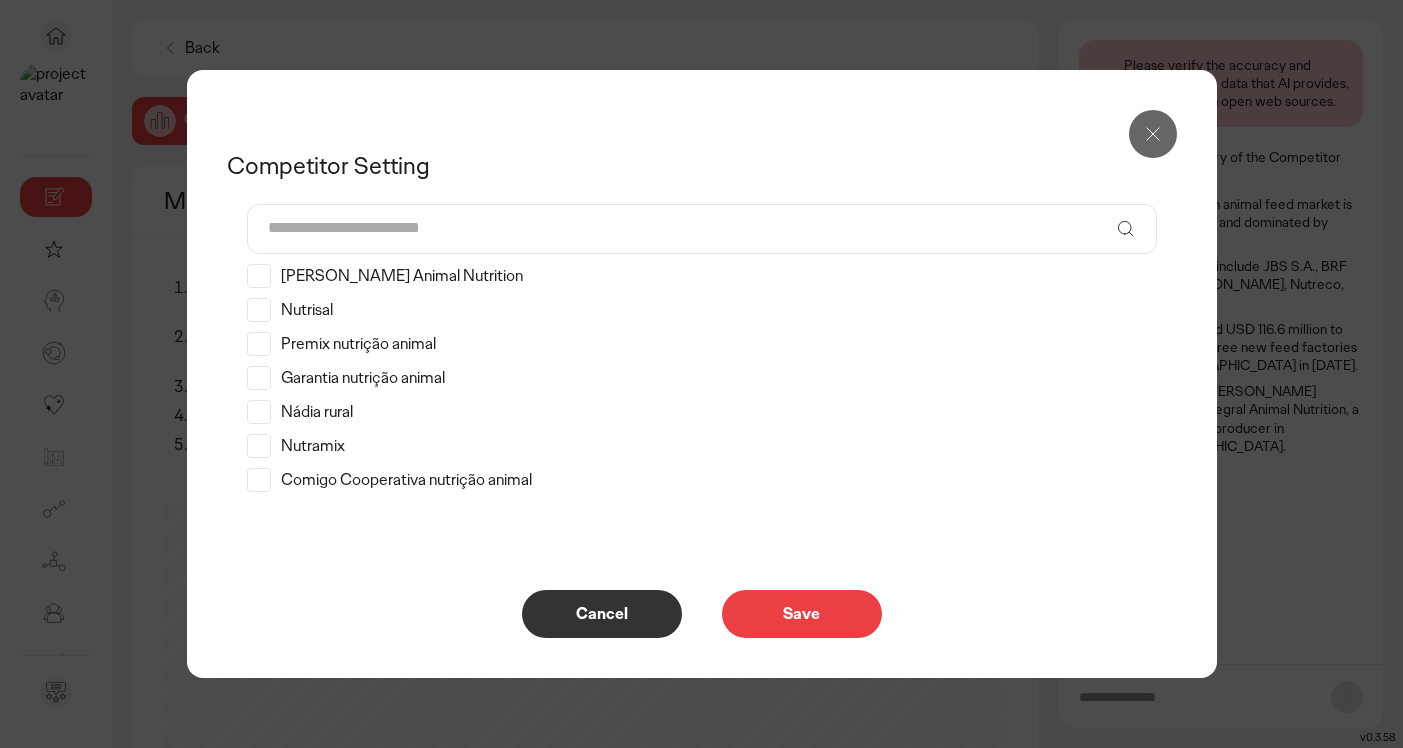 click on "Save" at bounding box center [802, 614] 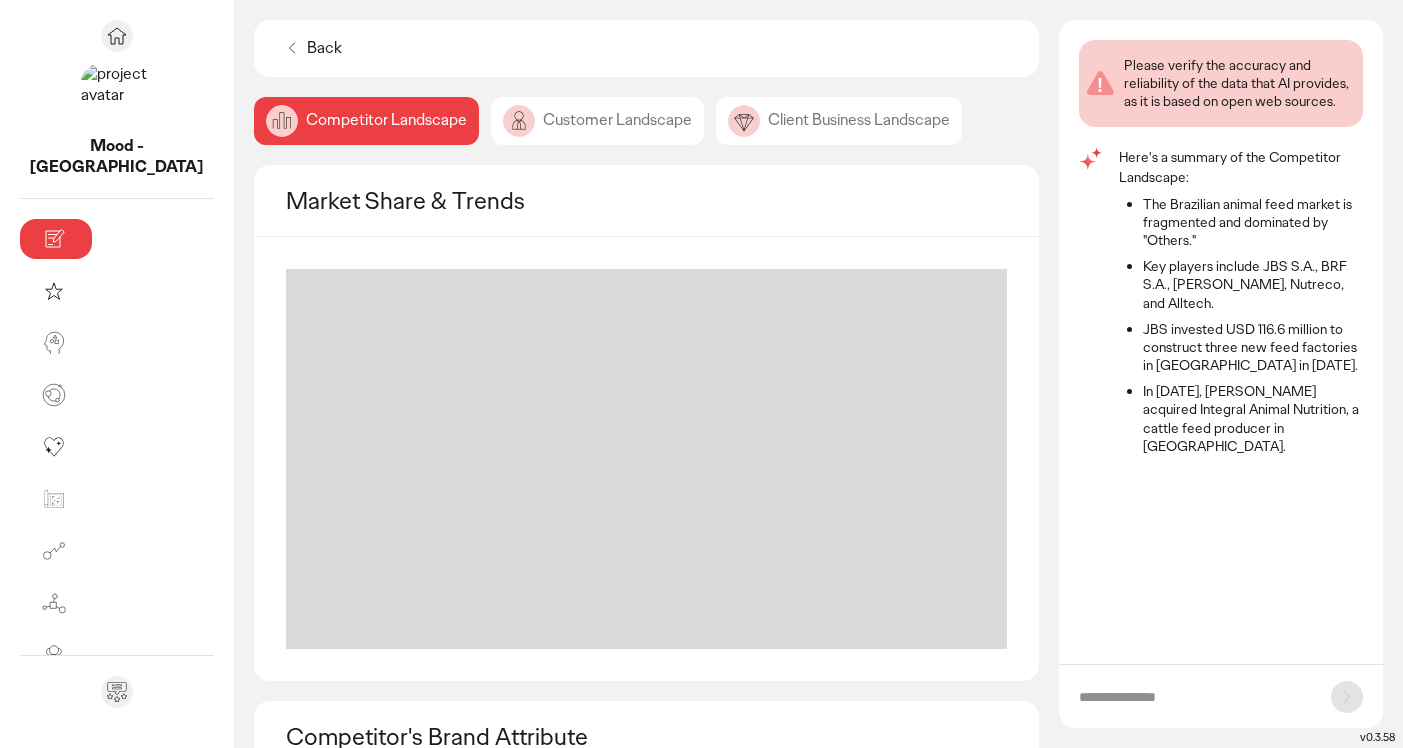 click 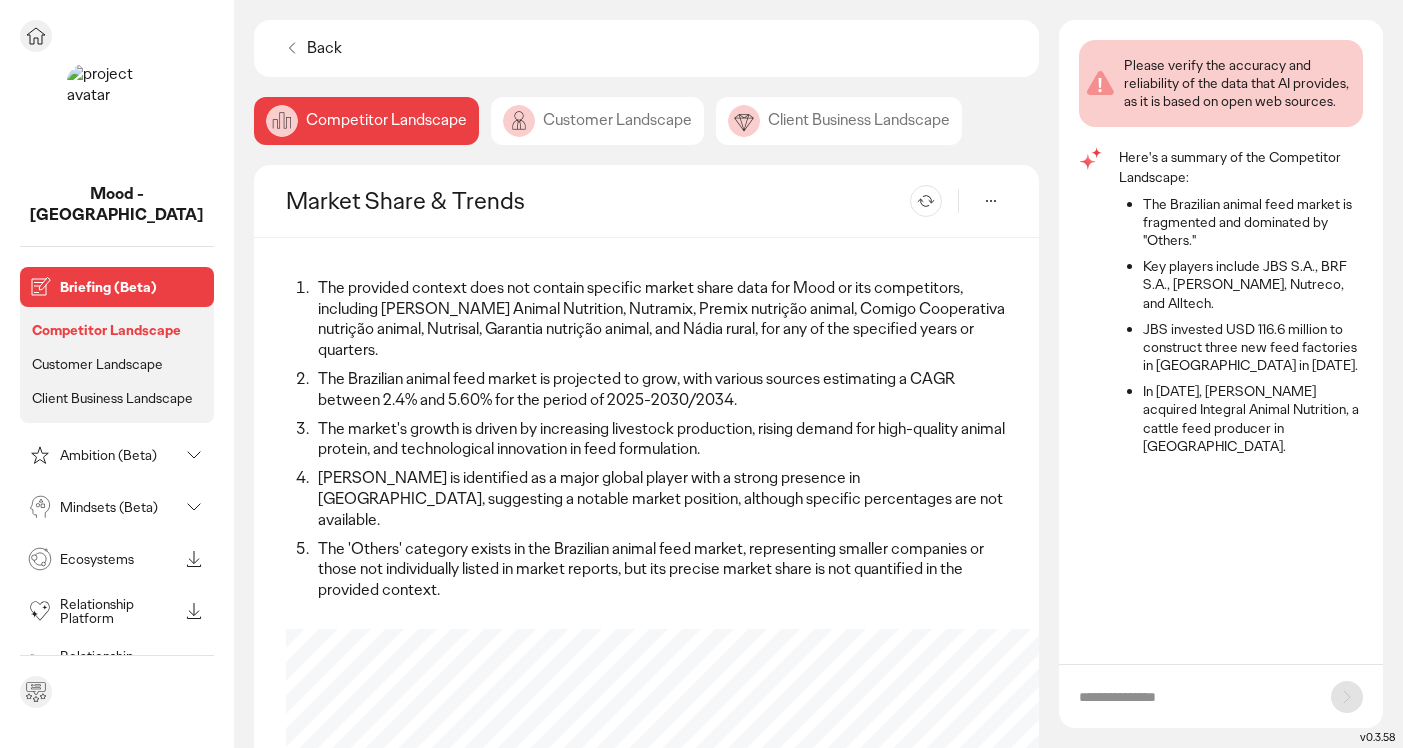 scroll, scrollTop: 0, scrollLeft: 0, axis: both 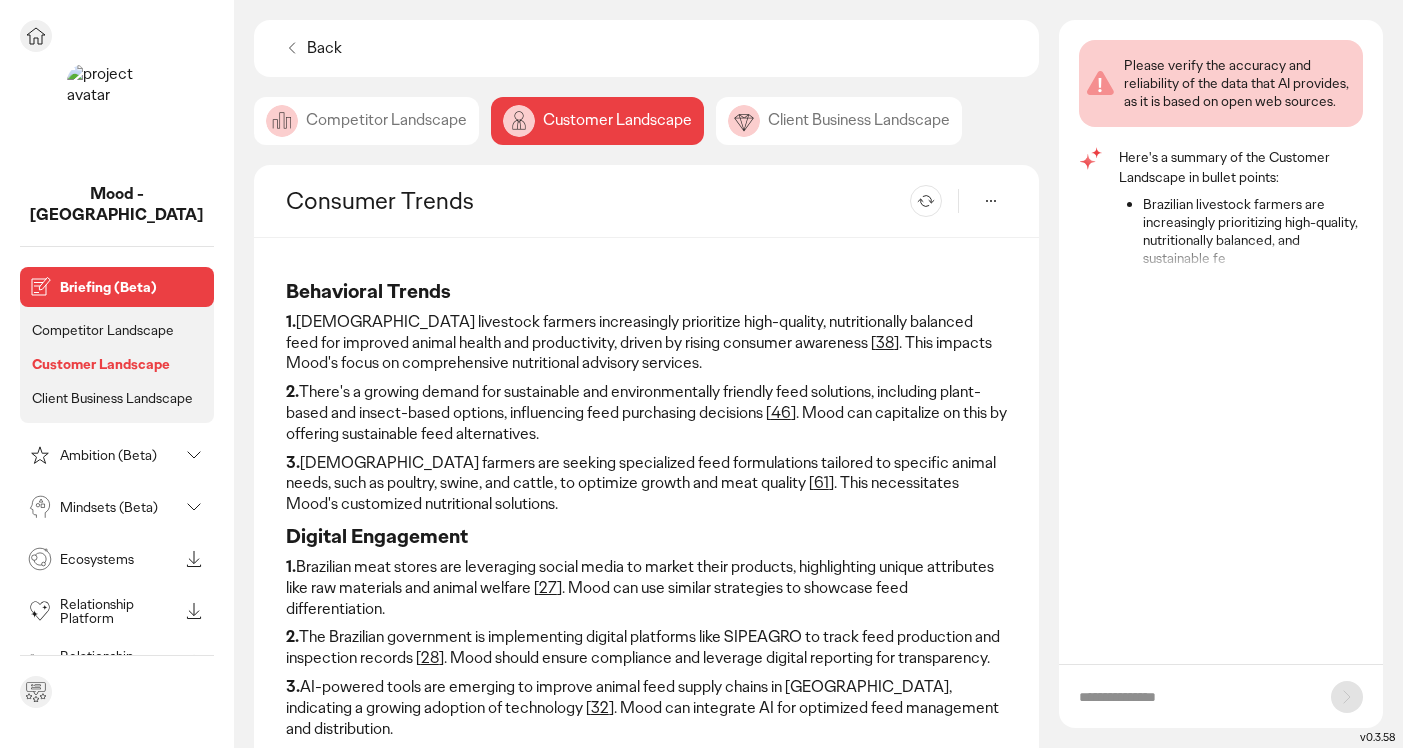 click on "Client Business Landscape" at bounding box center [112, 398] 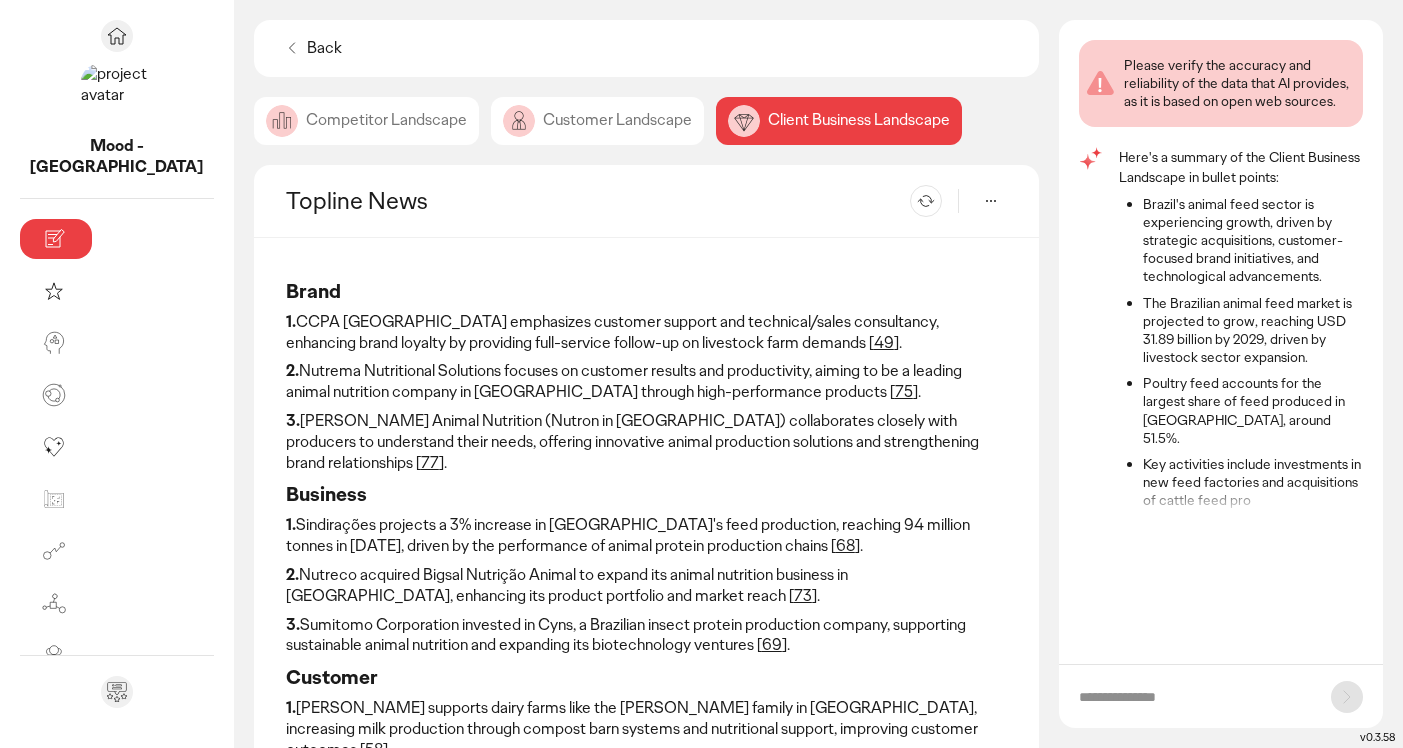 scroll, scrollTop: 0, scrollLeft: 0, axis: both 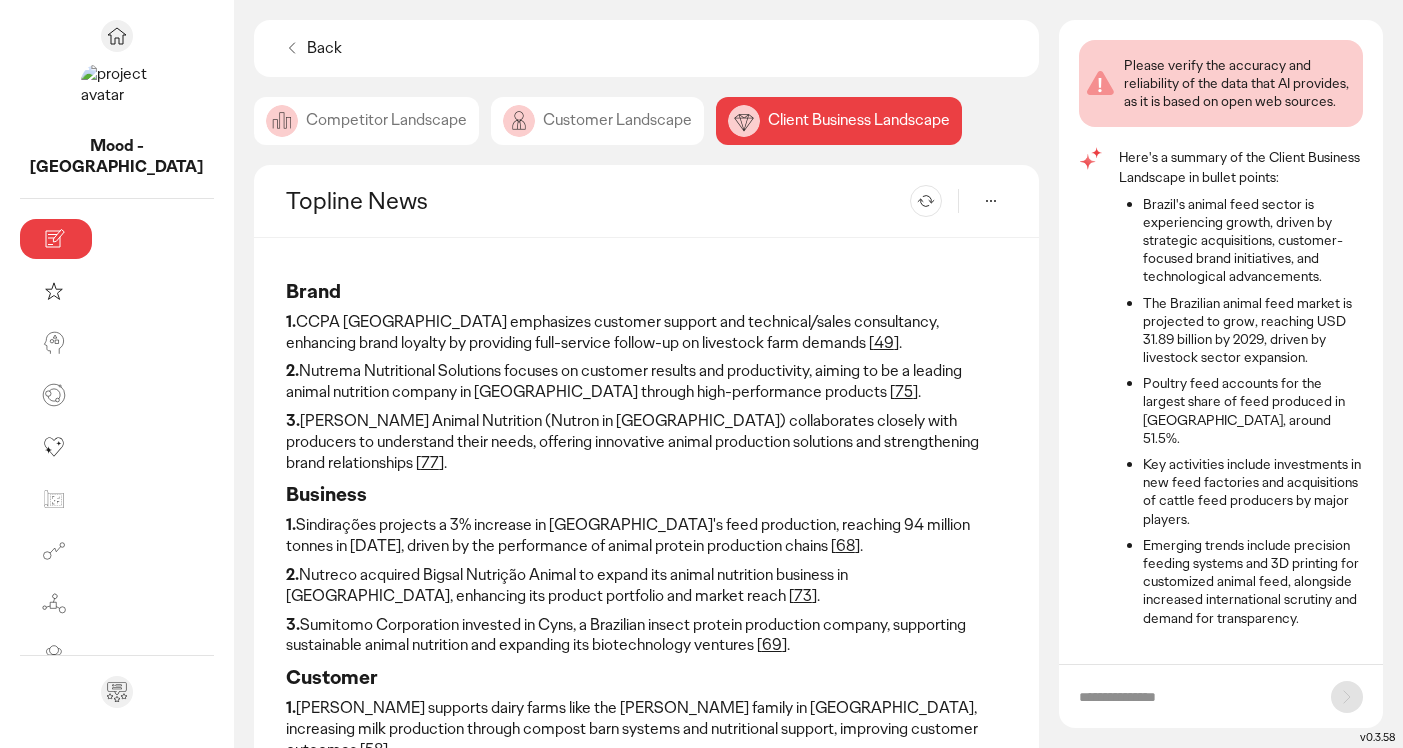 click on "Back" at bounding box center [324, 48] 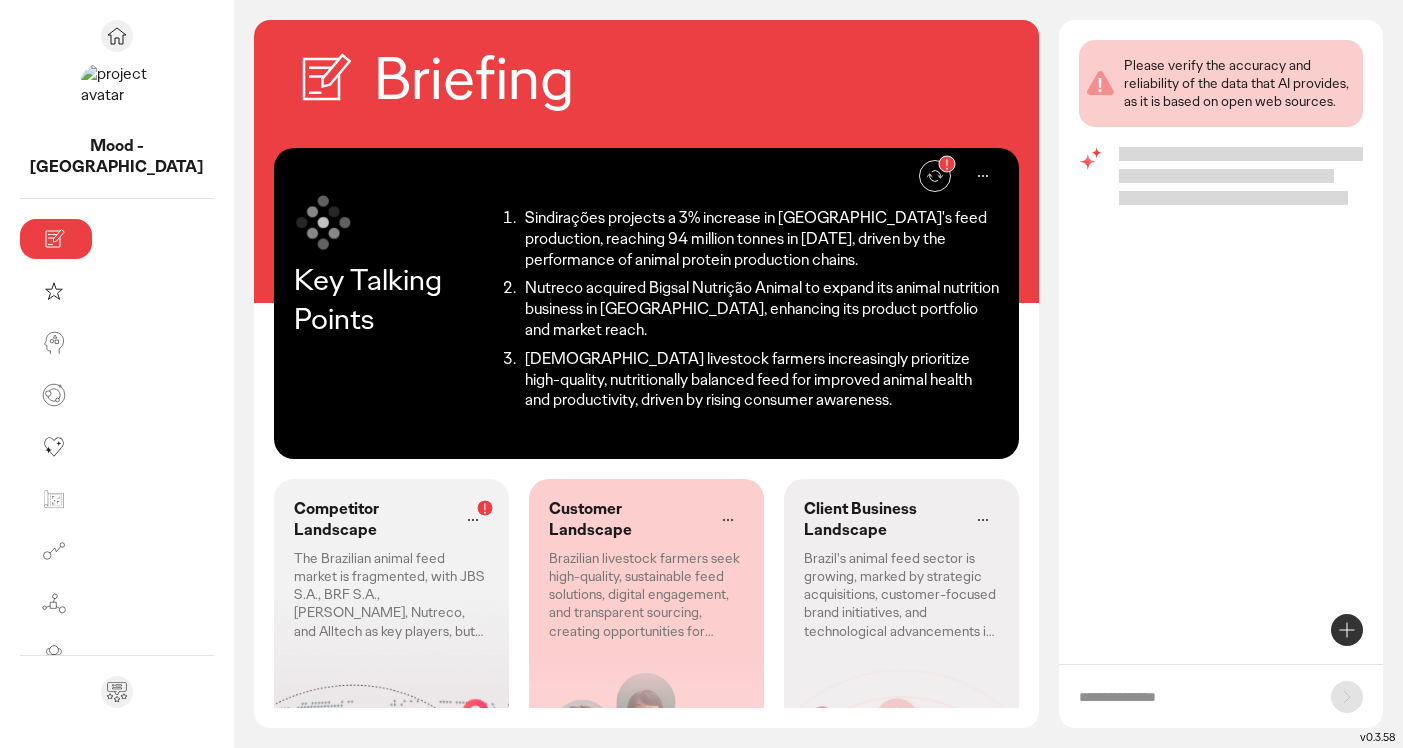 scroll, scrollTop: 0, scrollLeft: 0, axis: both 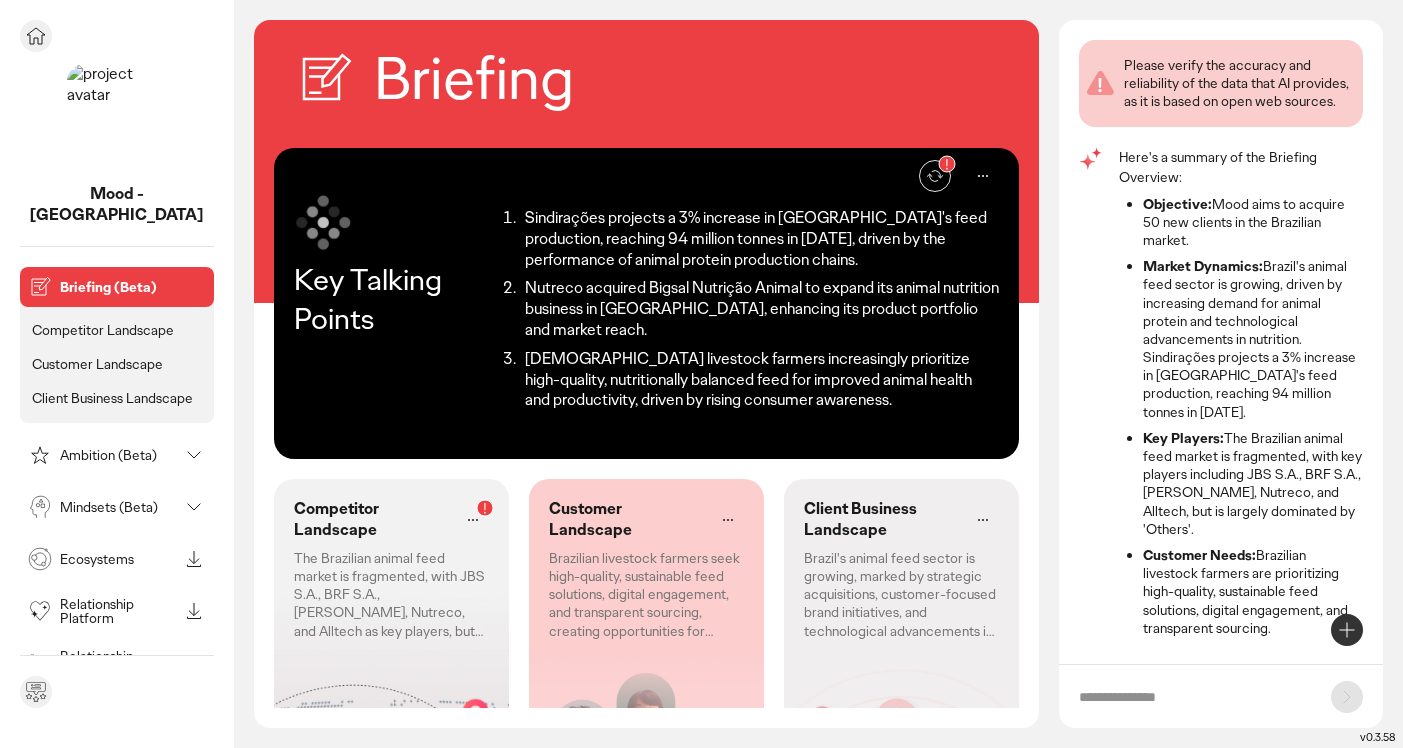 click 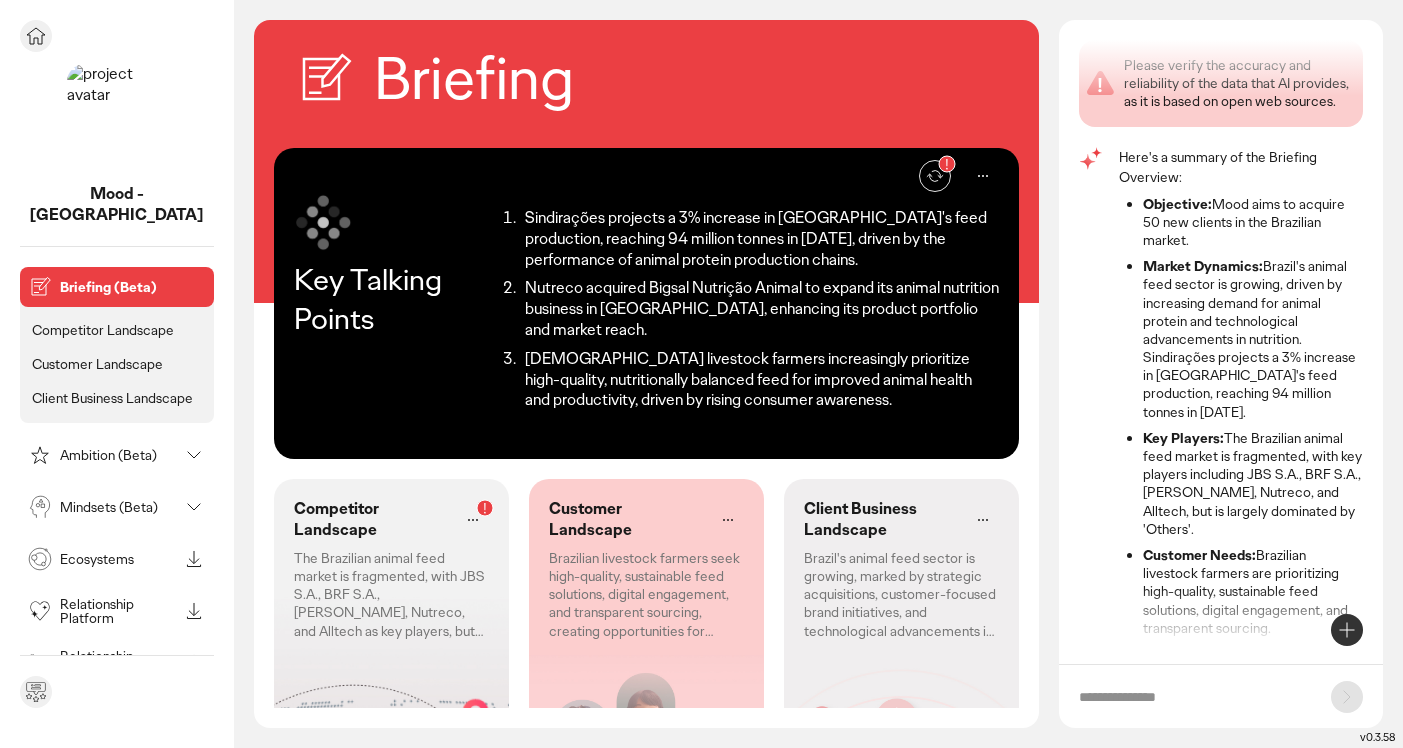 scroll, scrollTop: 173, scrollLeft: 0, axis: vertical 